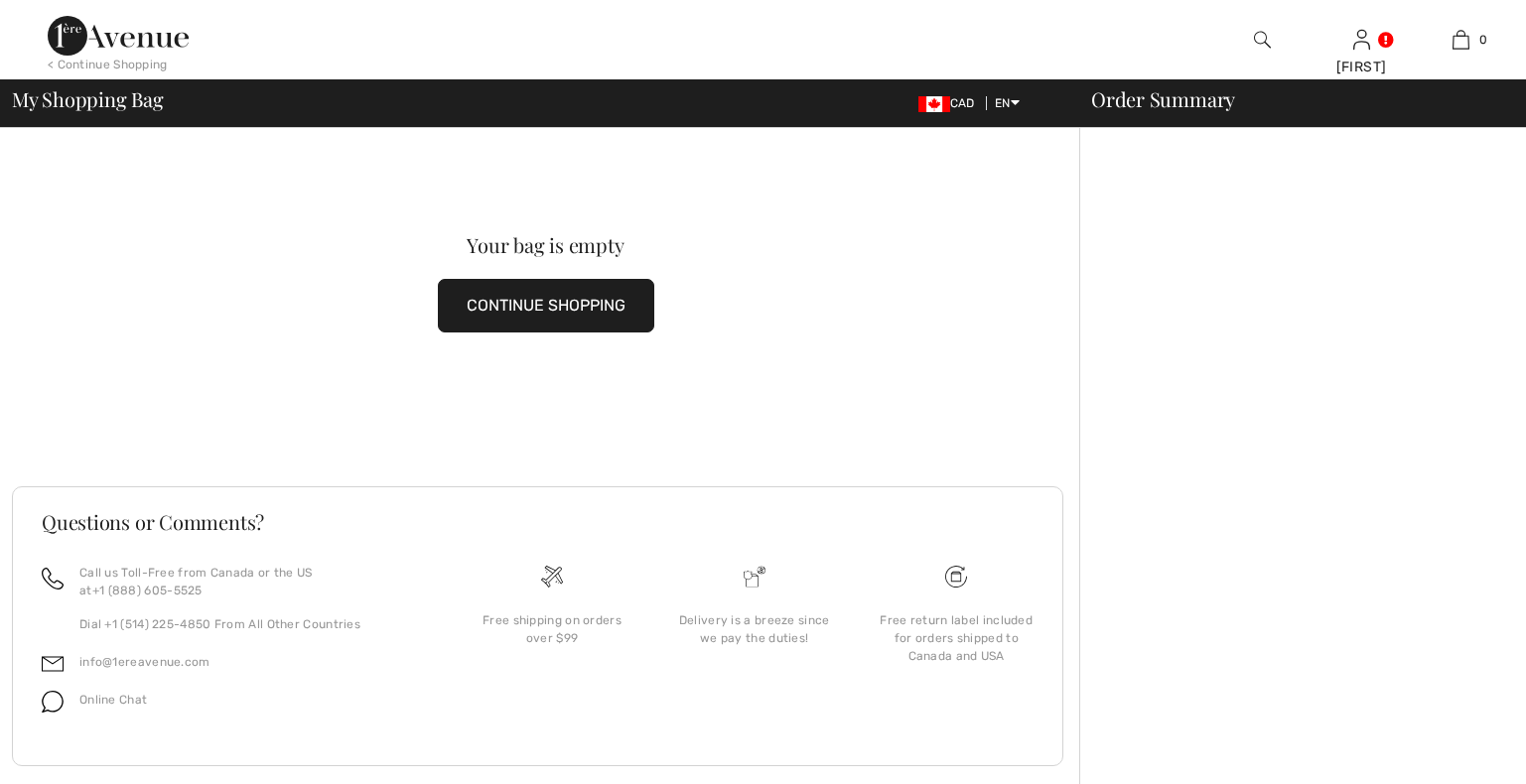 scroll, scrollTop: 0, scrollLeft: 0, axis: both 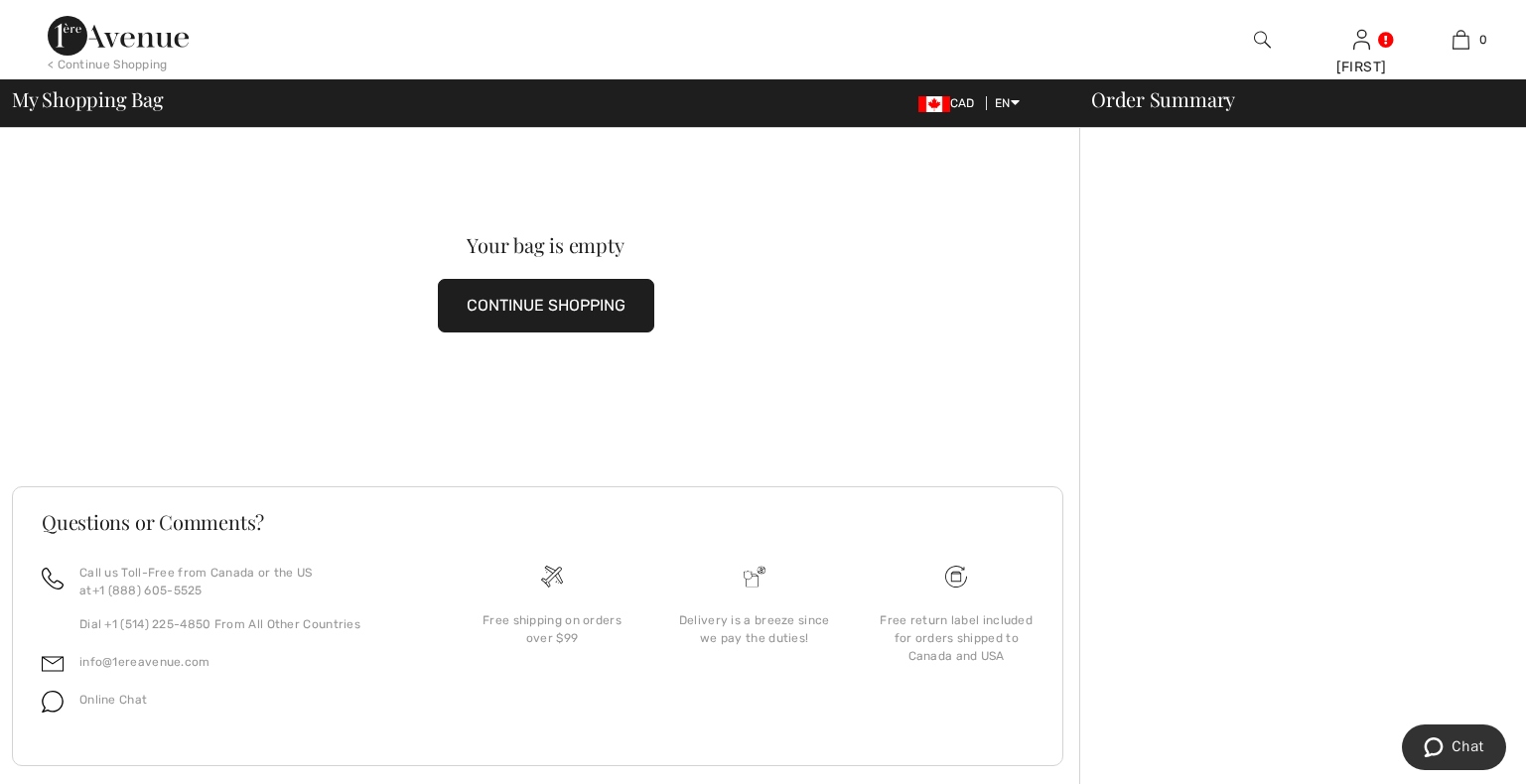 click on "CONTINUE SHOPPING" at bounding box center [546, 306] 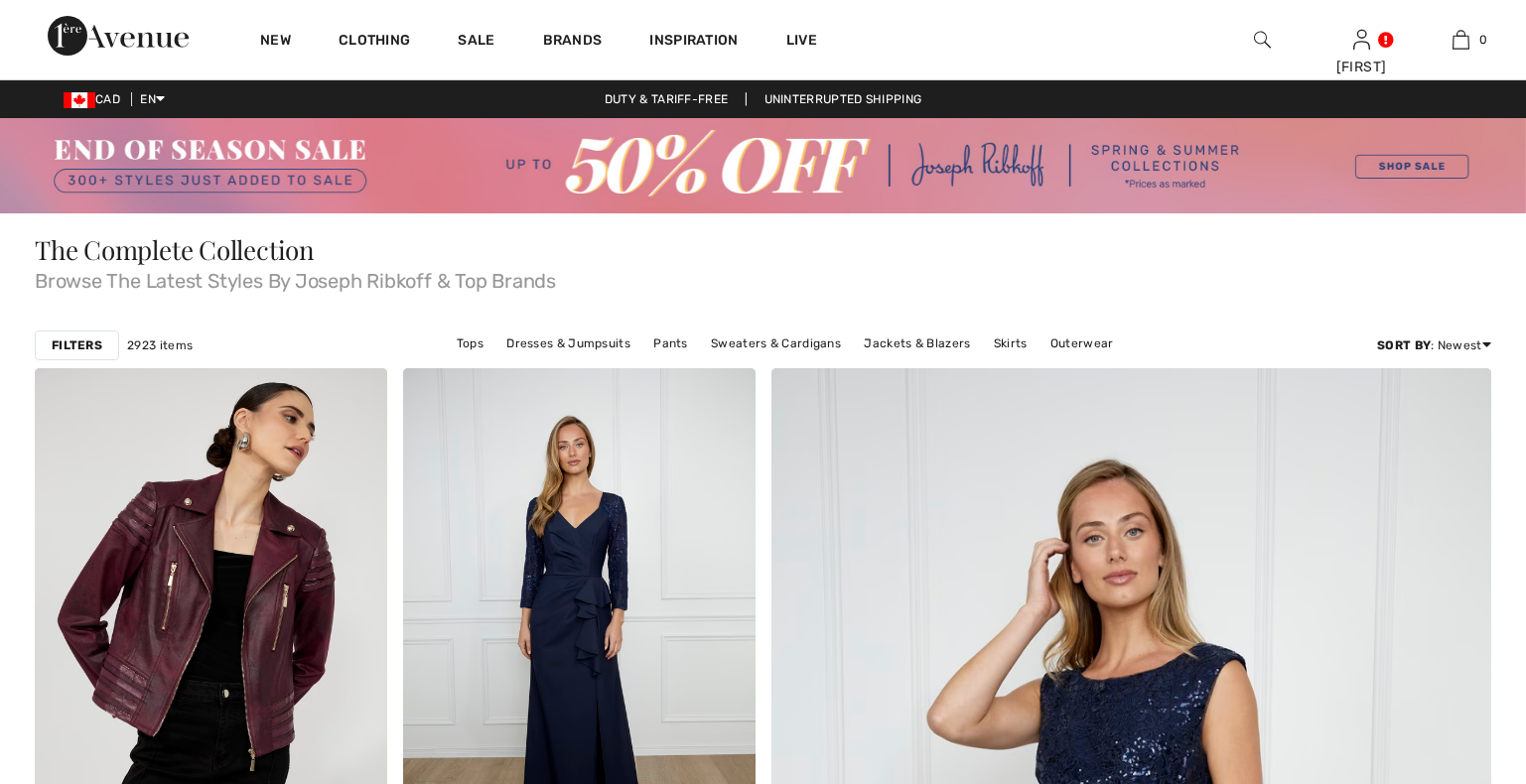 scroll, scrollTop: 0, scrollLeft: 0, axis: both 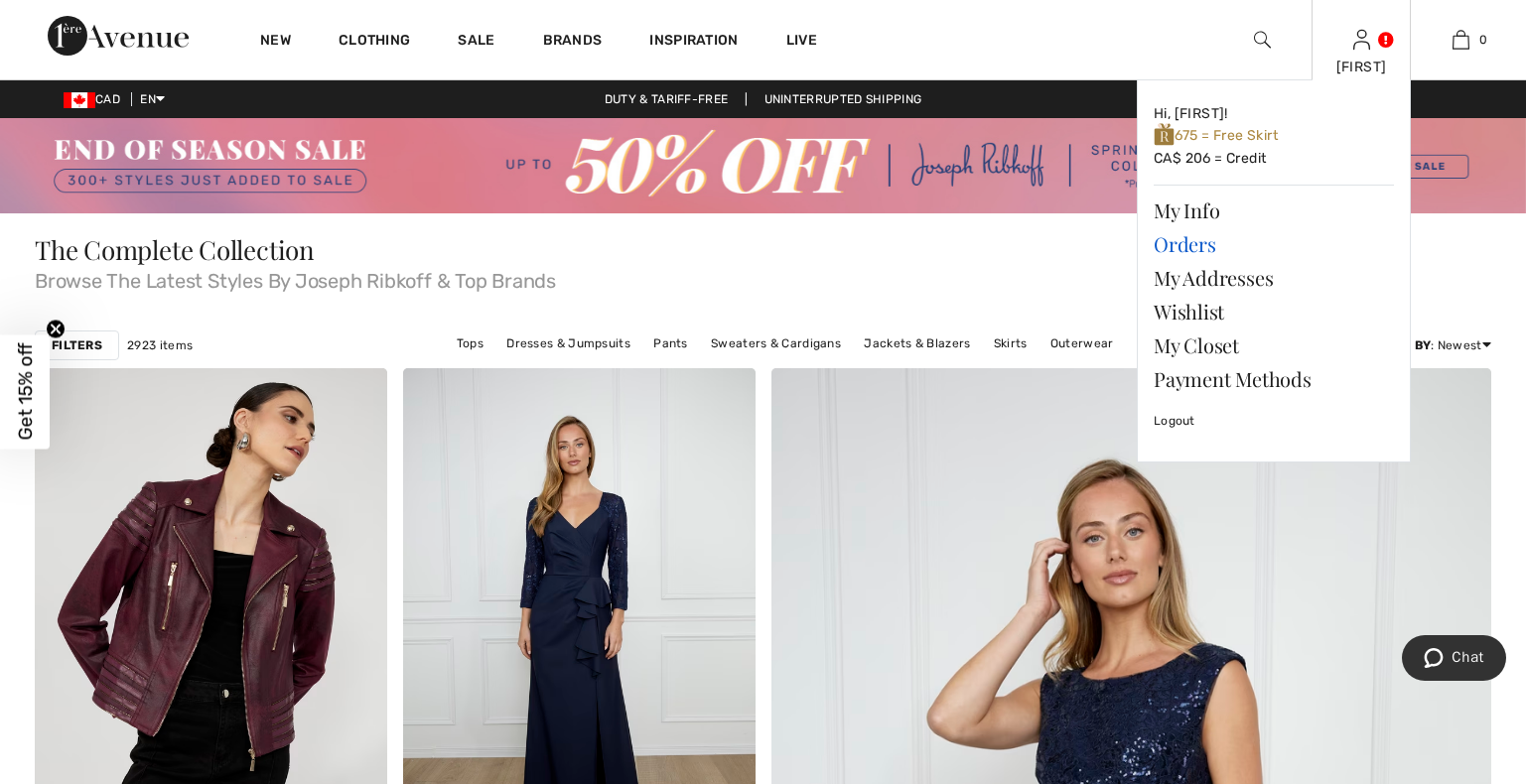 click on "Orders" at bounding box center (1274, 244) 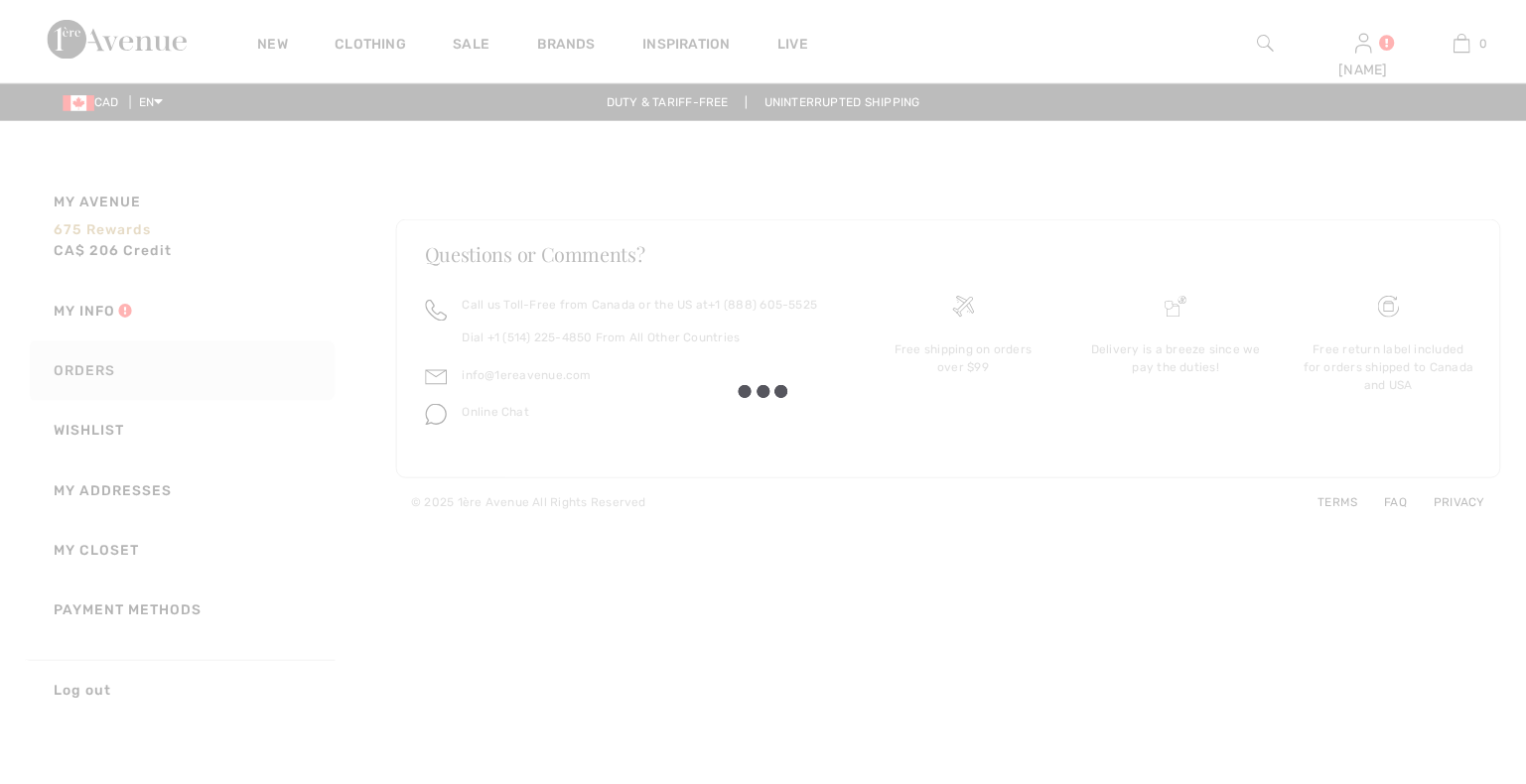 scroll, scrollTop: 0, scrollLeft: 0, axis: both 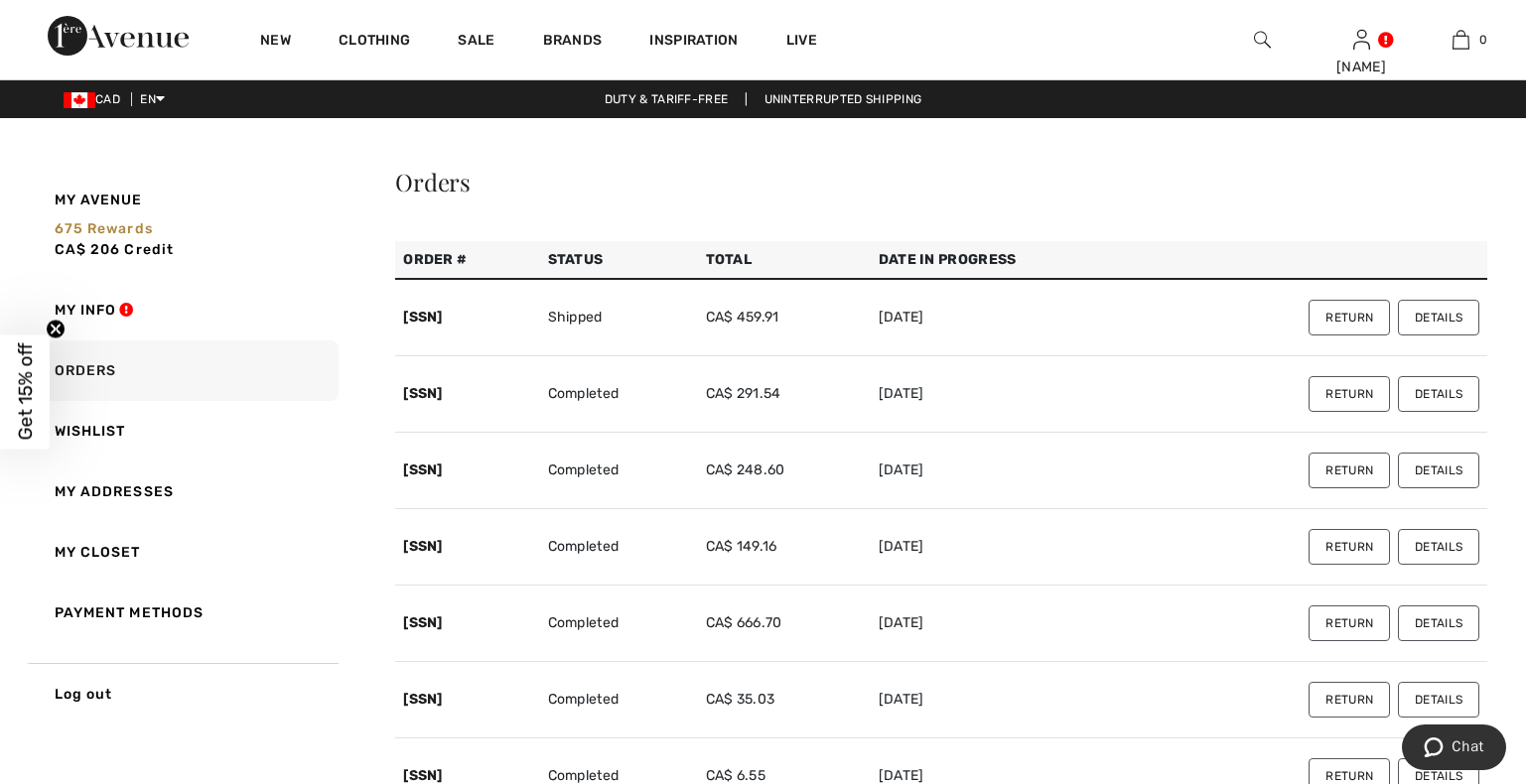 click on "Details" at bounding box center (1439, 318) 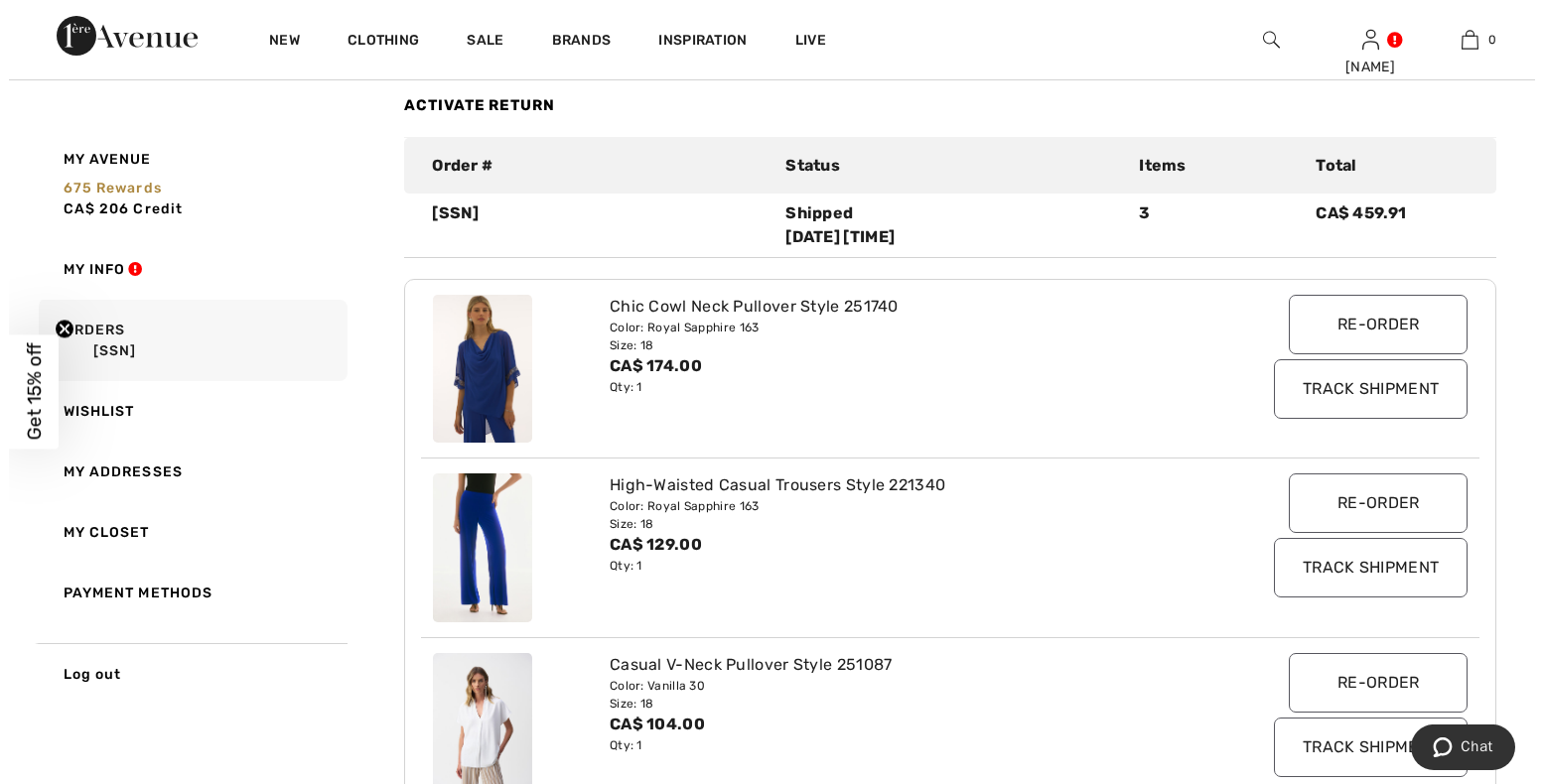scroll, scrollTop: 202, scrollLeft: 0, axis: vertical 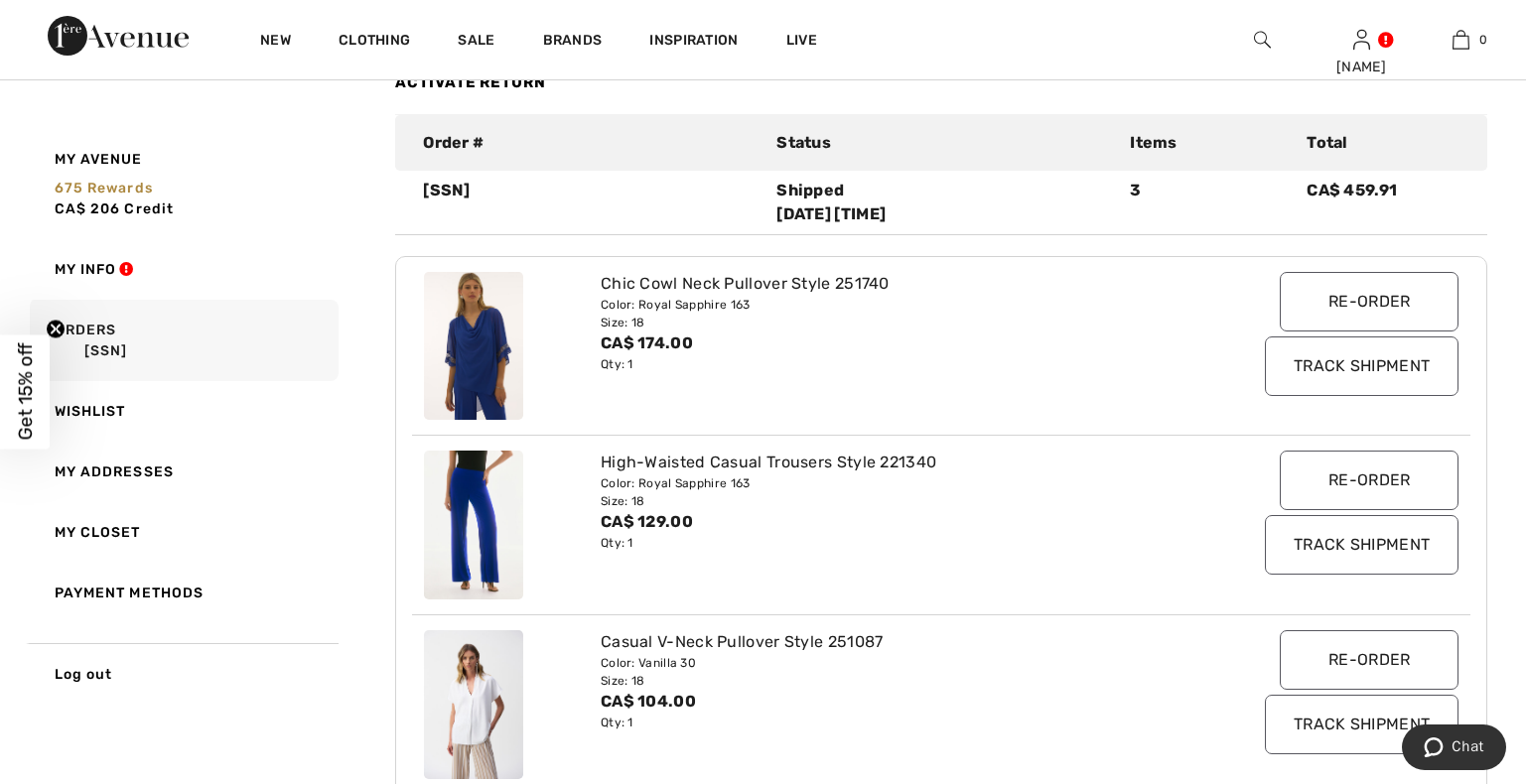 click at bounding box center (474, 525) 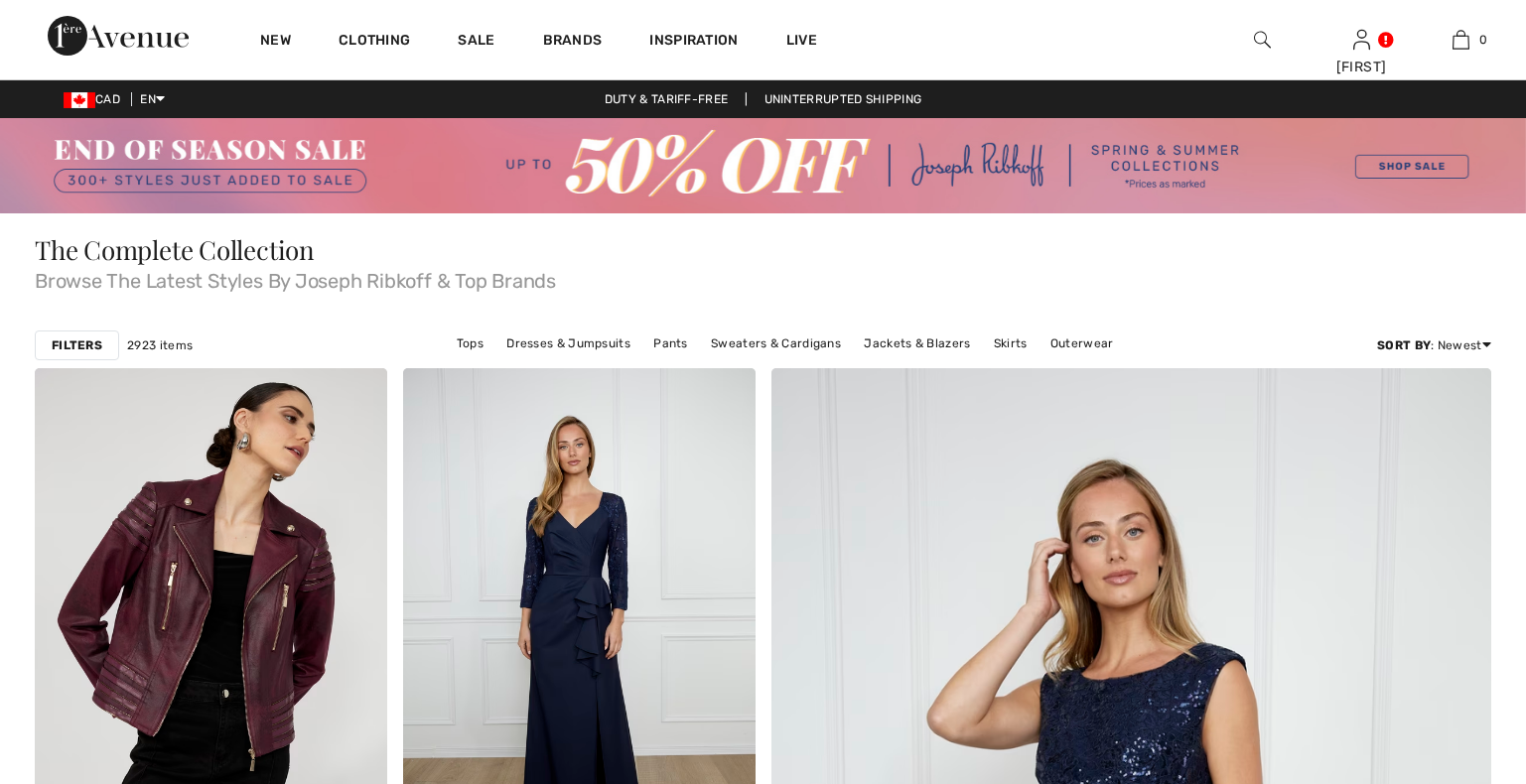 scroll, scrollTop: 0, scrollLeft: 0, axis: both 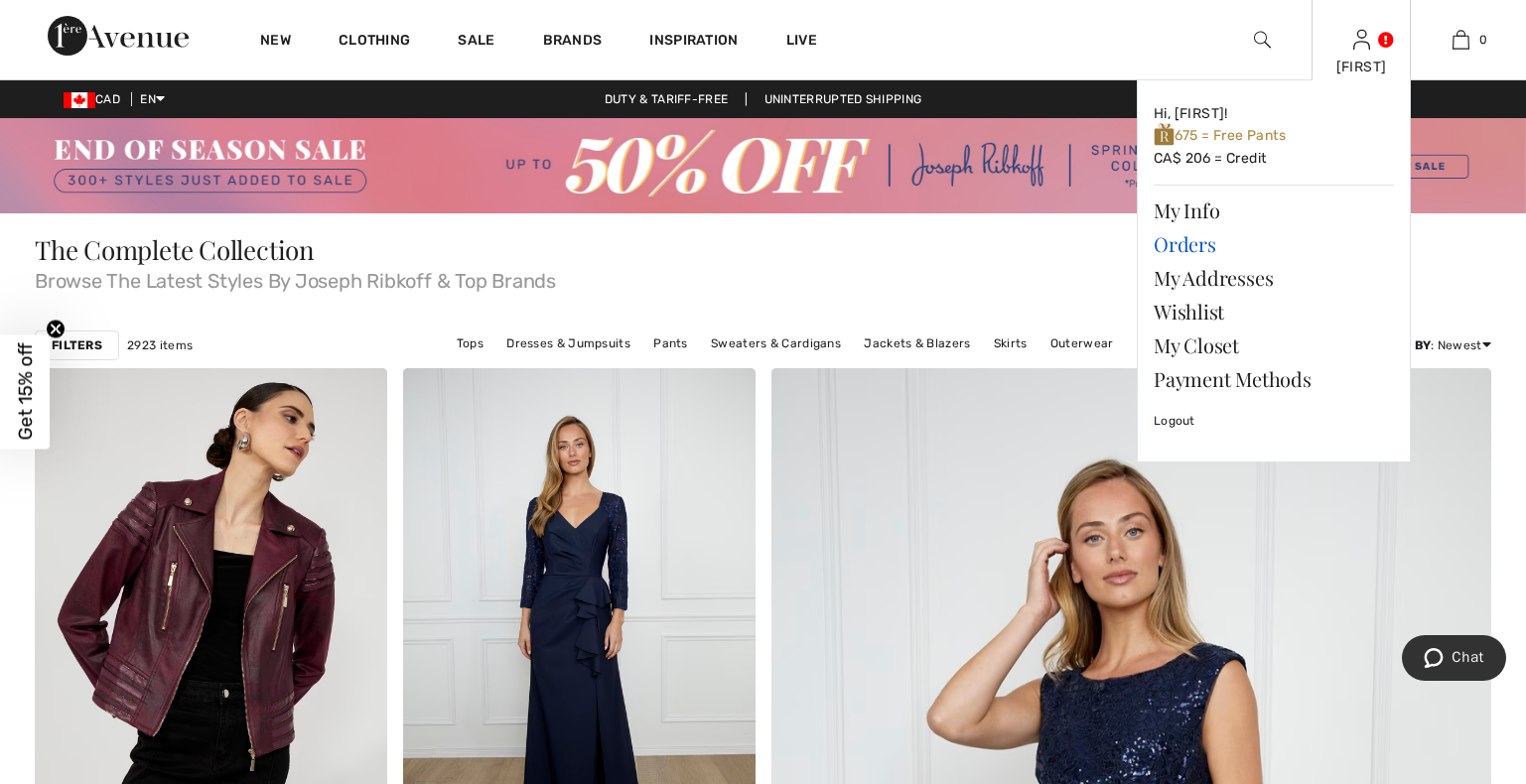 click on "Orders" at bounding box center (1274, 244) 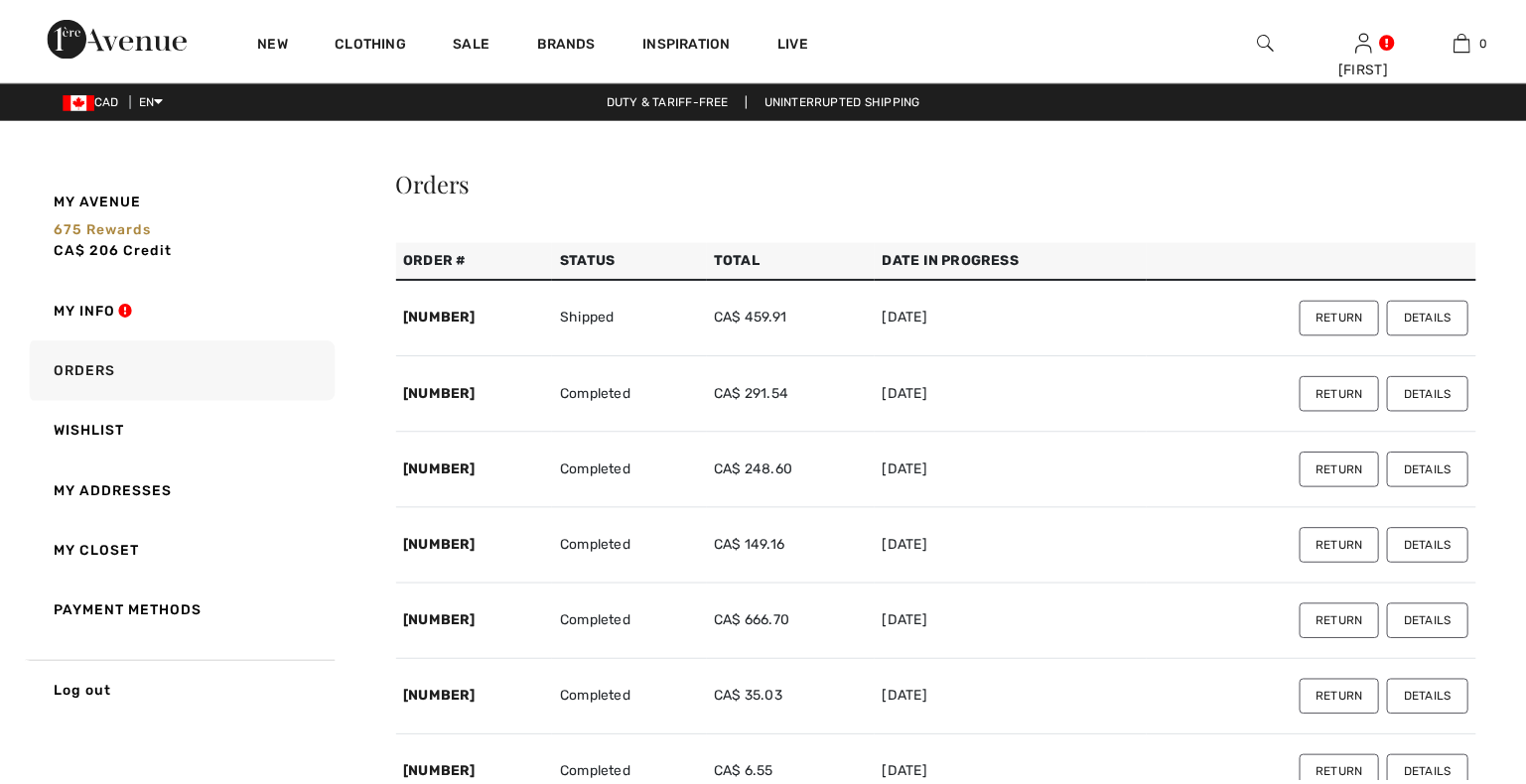 scroll, scrollTop: 0, scrollLeft: 0, axis: both 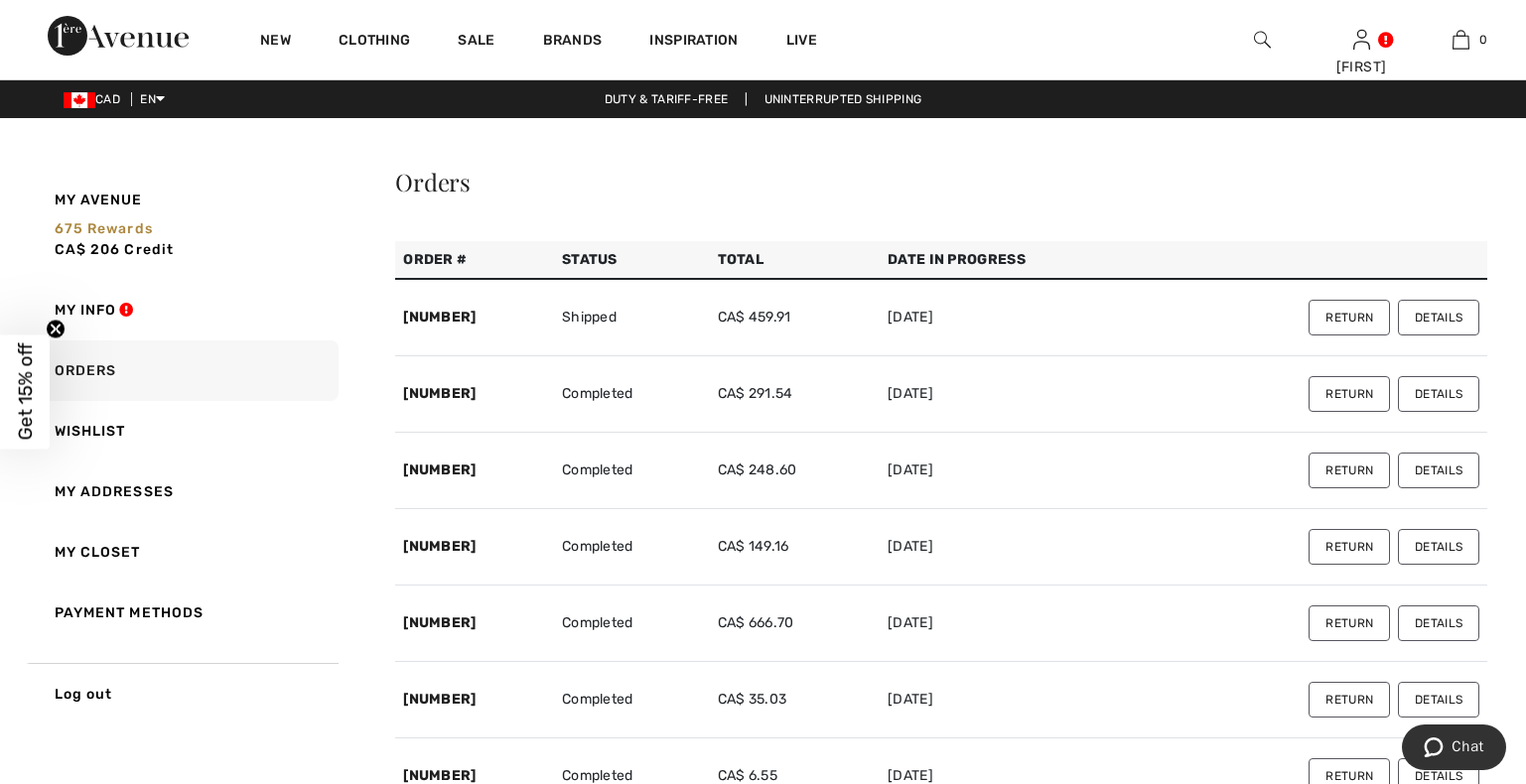 click at bounding box center [1262, 40] 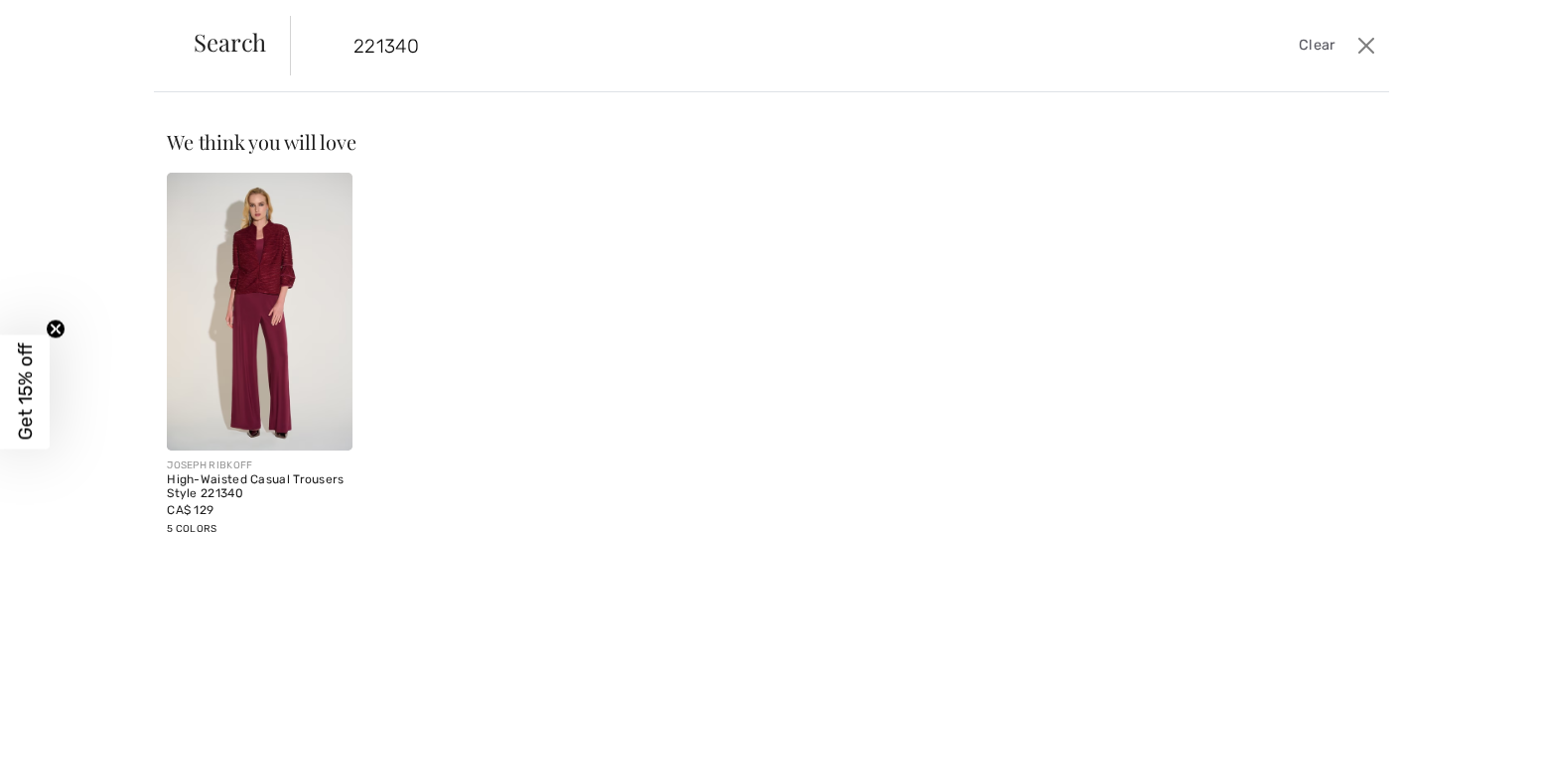 type on "221340" 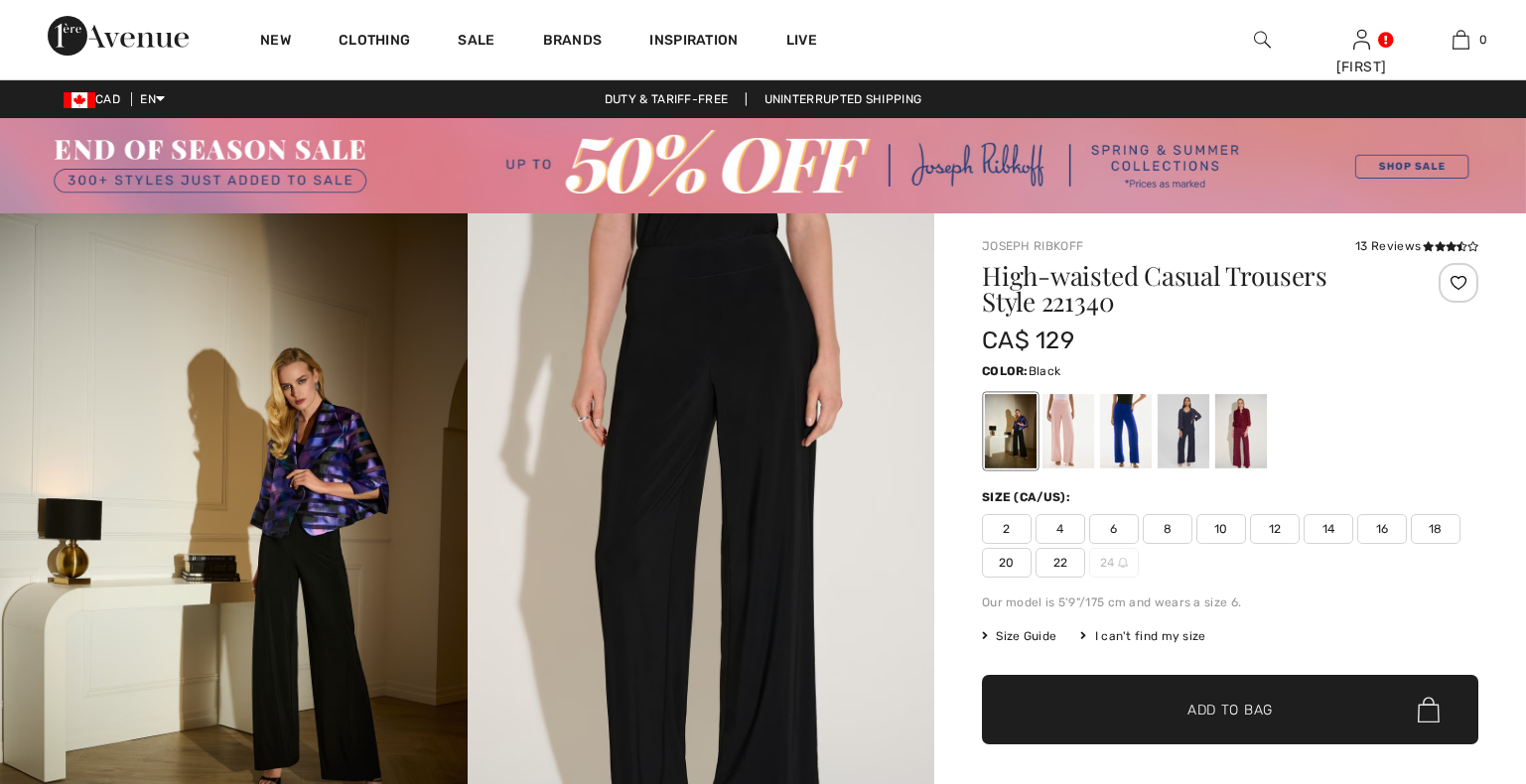 scroll, scrollTop: 0, scrollLeft: 0, axis: both 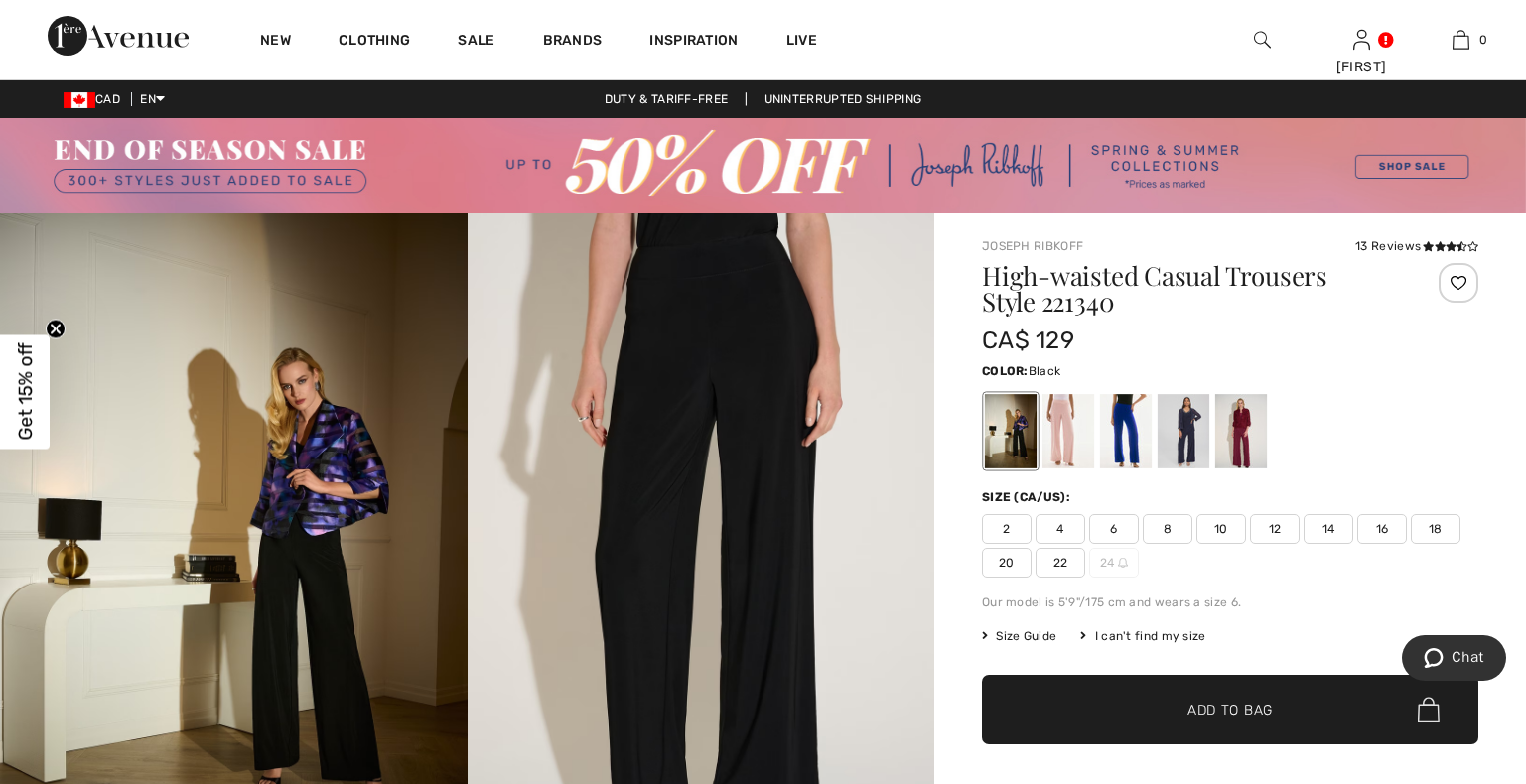 click on "18" at bounding box center [1436, 529] 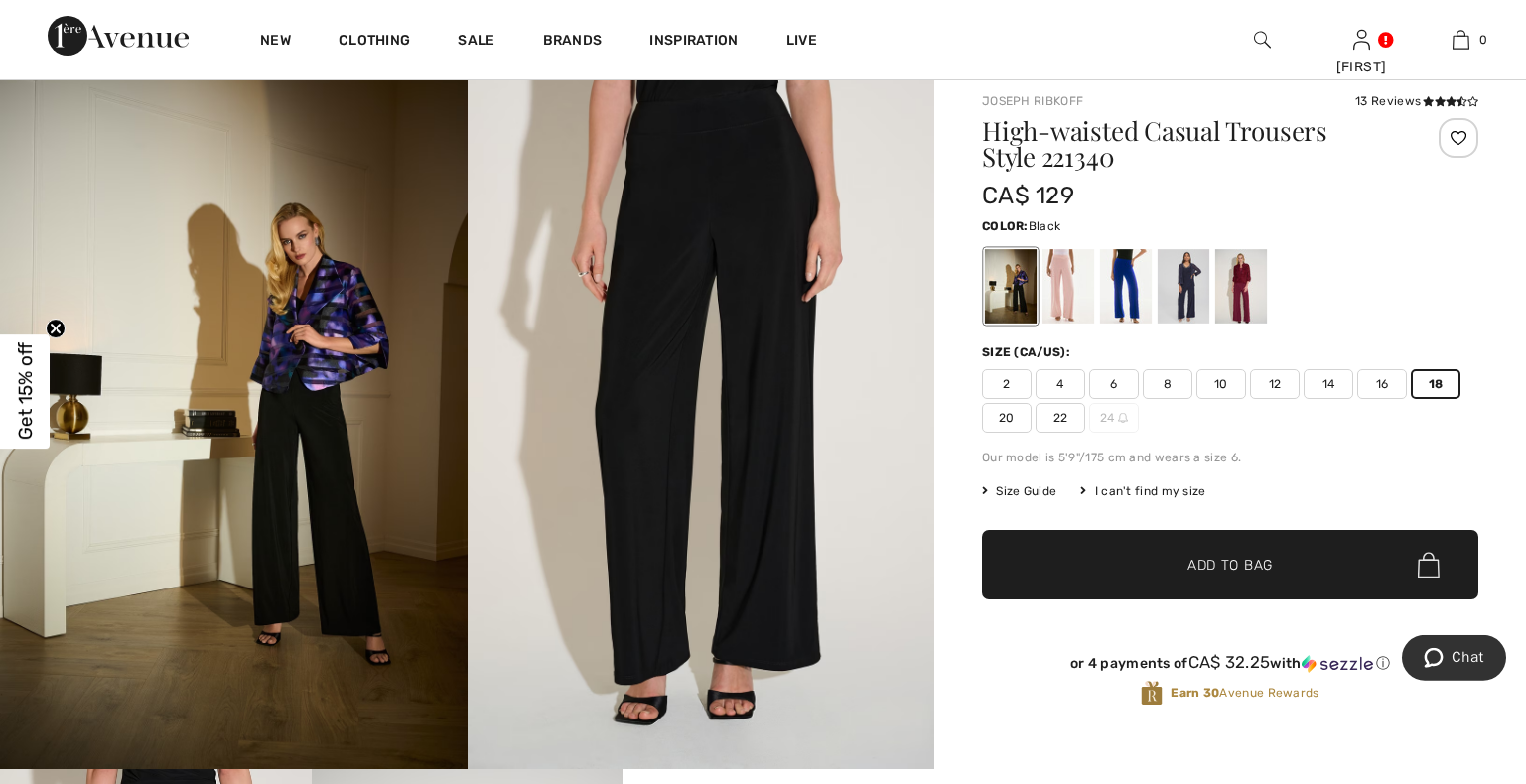 scroll, scrollTop: 202, scrollLeft: 0, axis: vertical 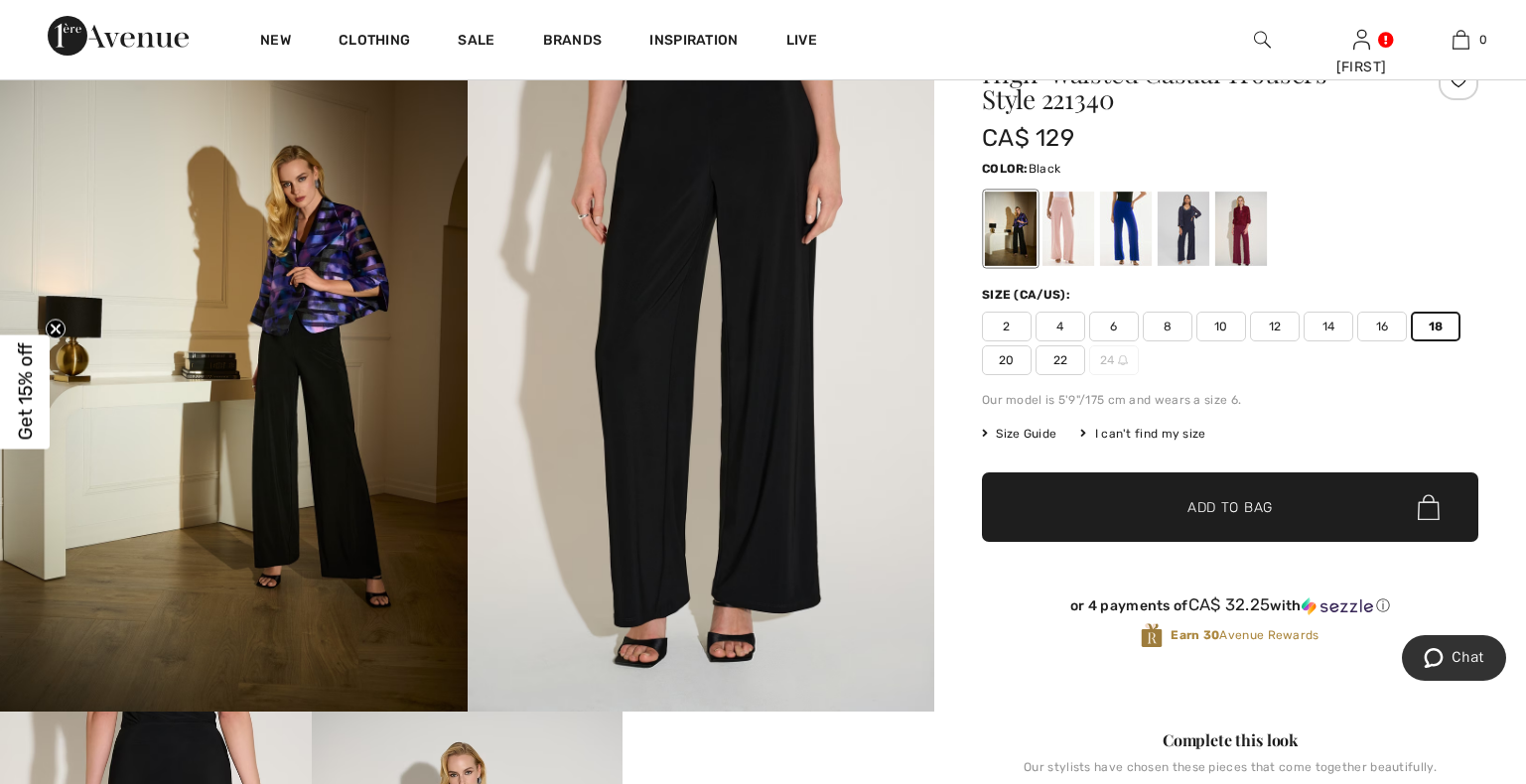 click on "Add to Bag" at bounding box center [1230, 507] 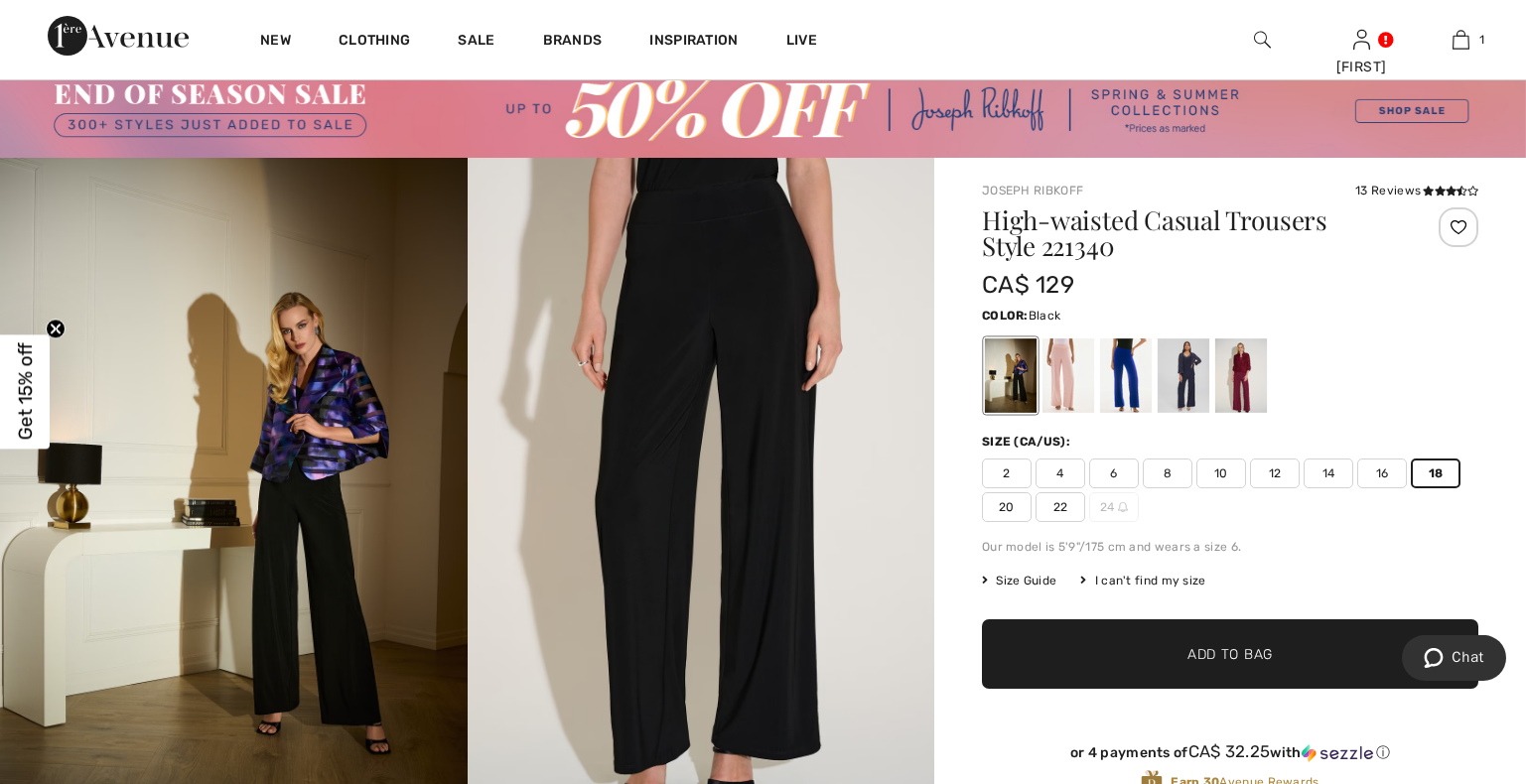 scroll, scrollTop: 0, scrollLeft: 0, axis: both 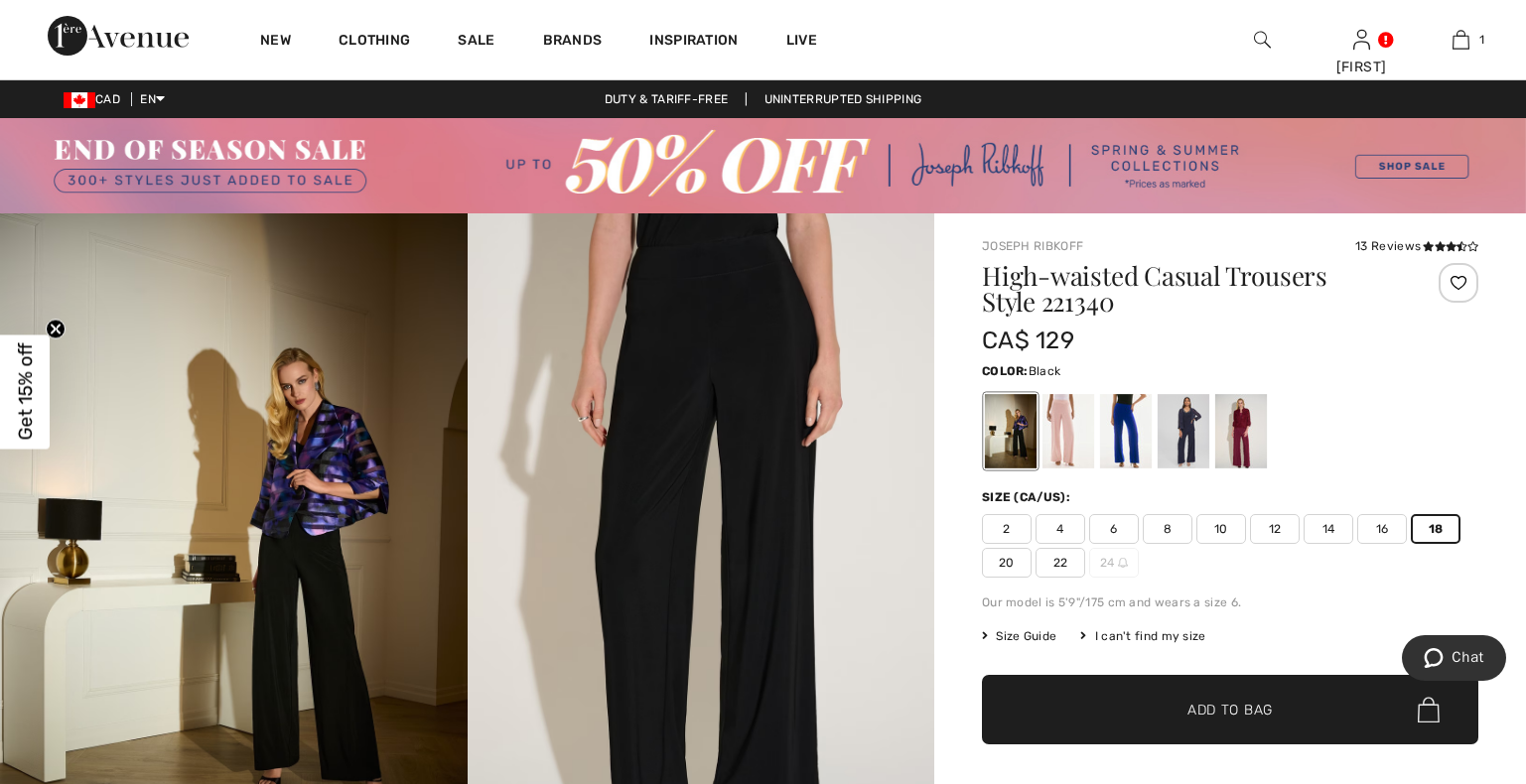click at bounding box center [1429, 710] 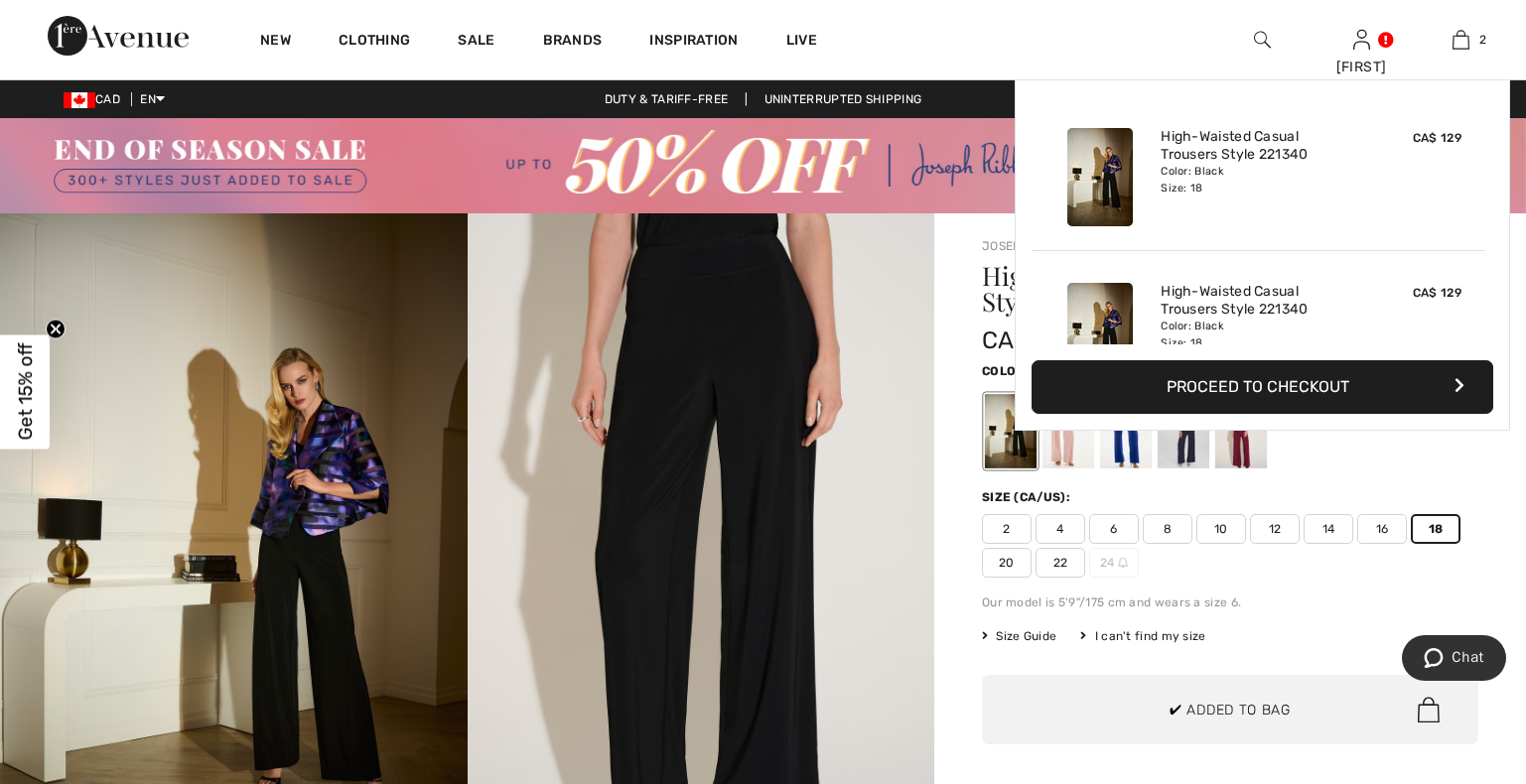 scroll, scrollTop: 62, scrollLeft: 0, axis: vertical 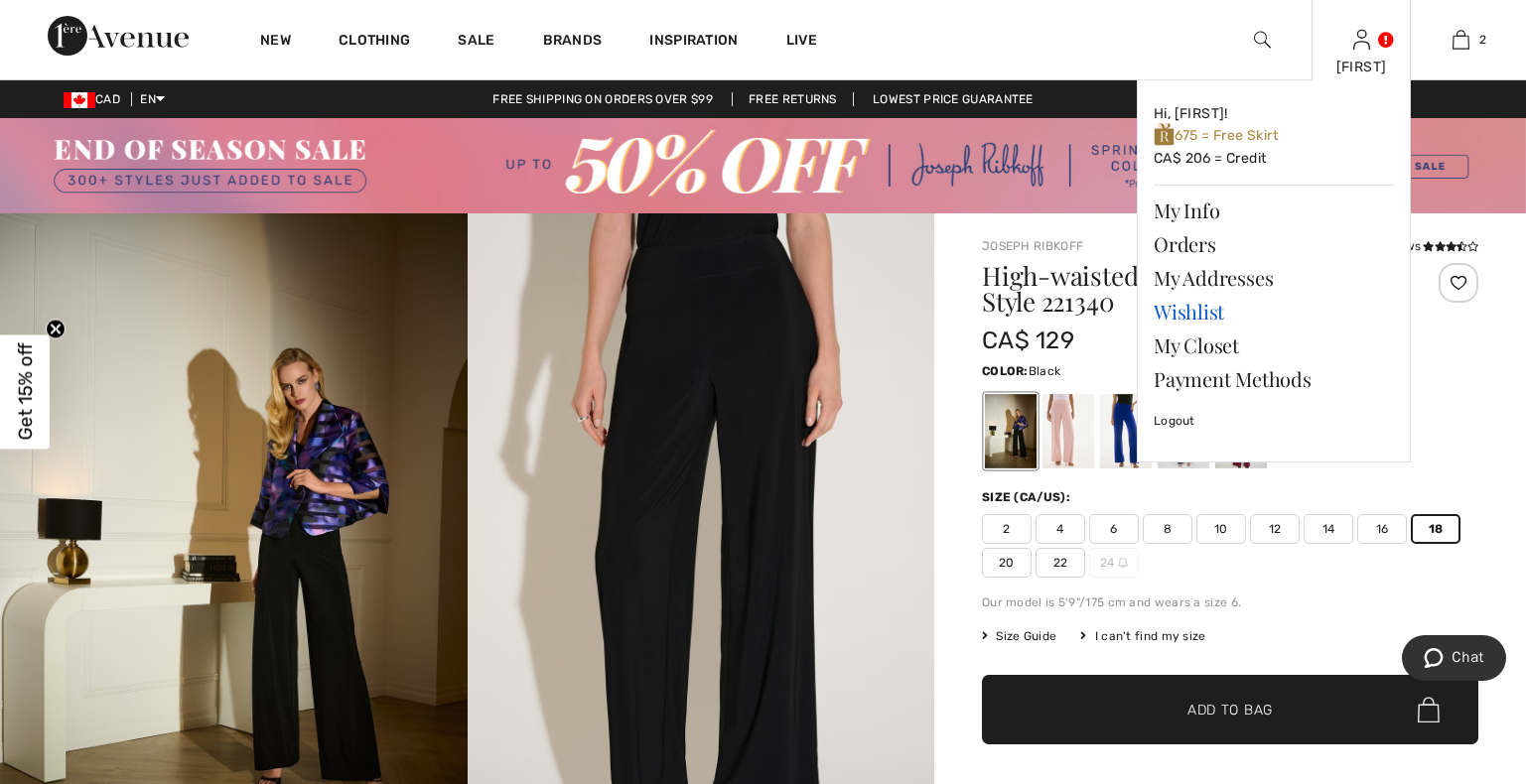 click on "Wishlist" at bounding box center (1274, 312) 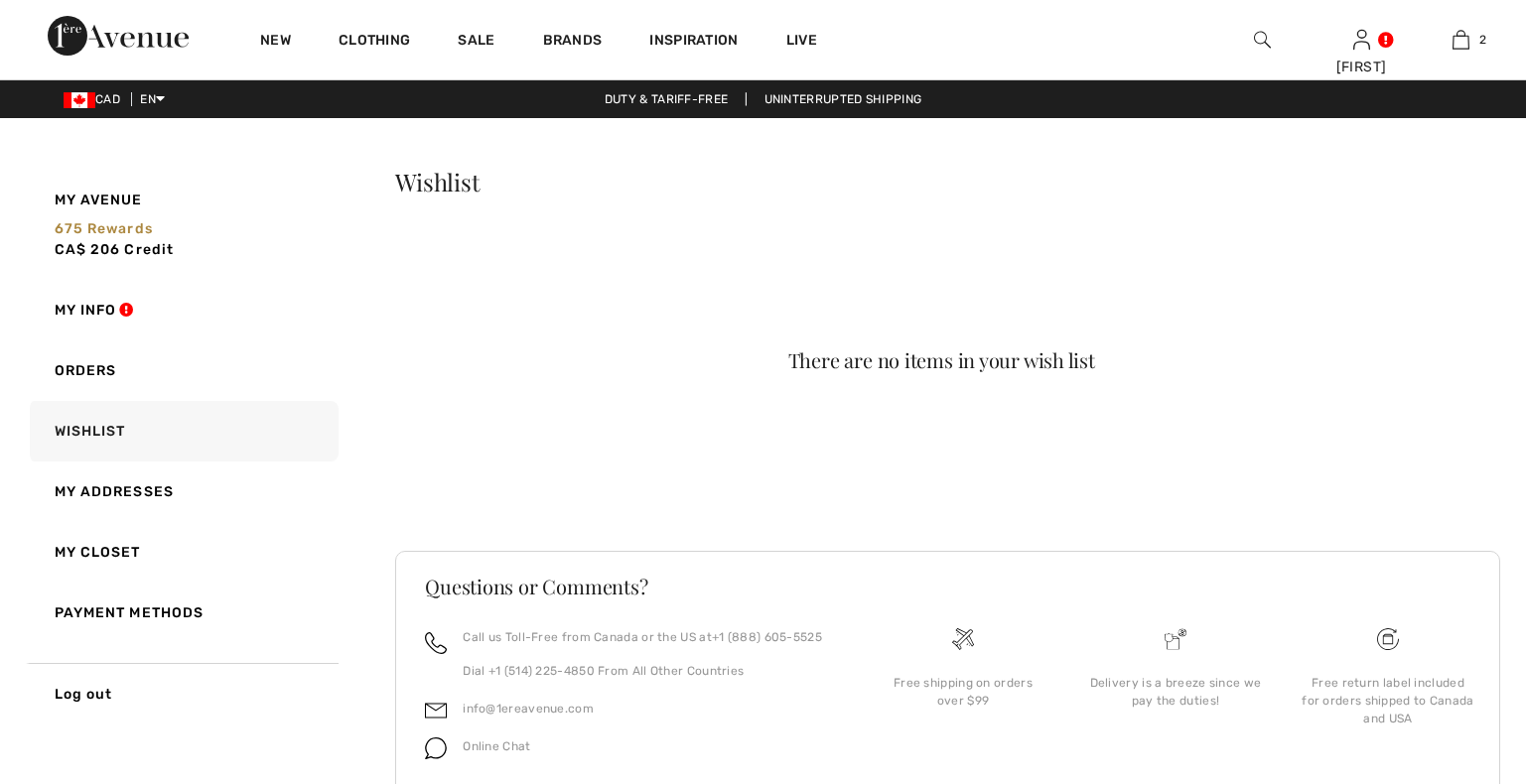 scroll, scrollTop: 0, scrollLeft: 0, axis: both 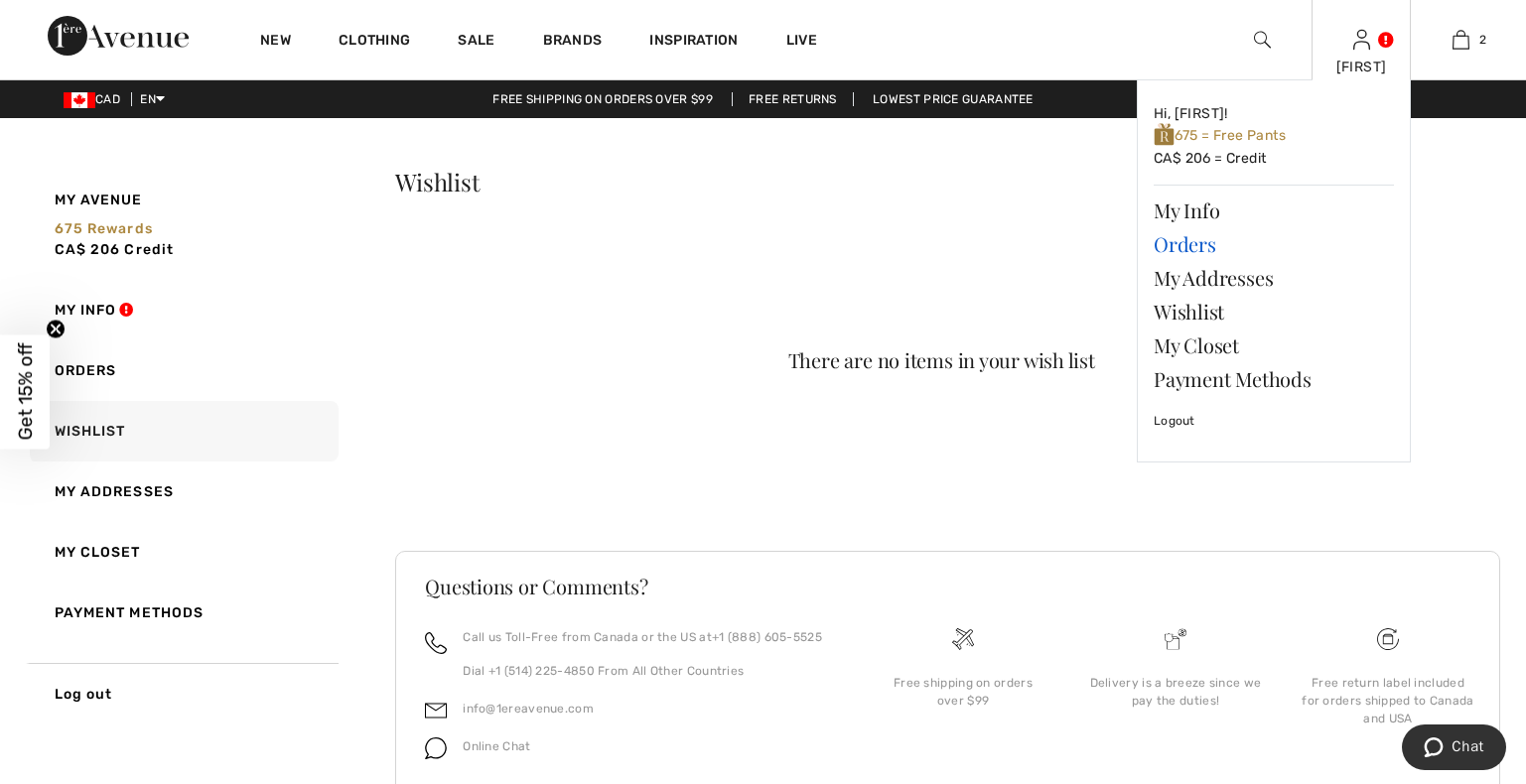 click on "Orders" at bounding box center (1274, 244) 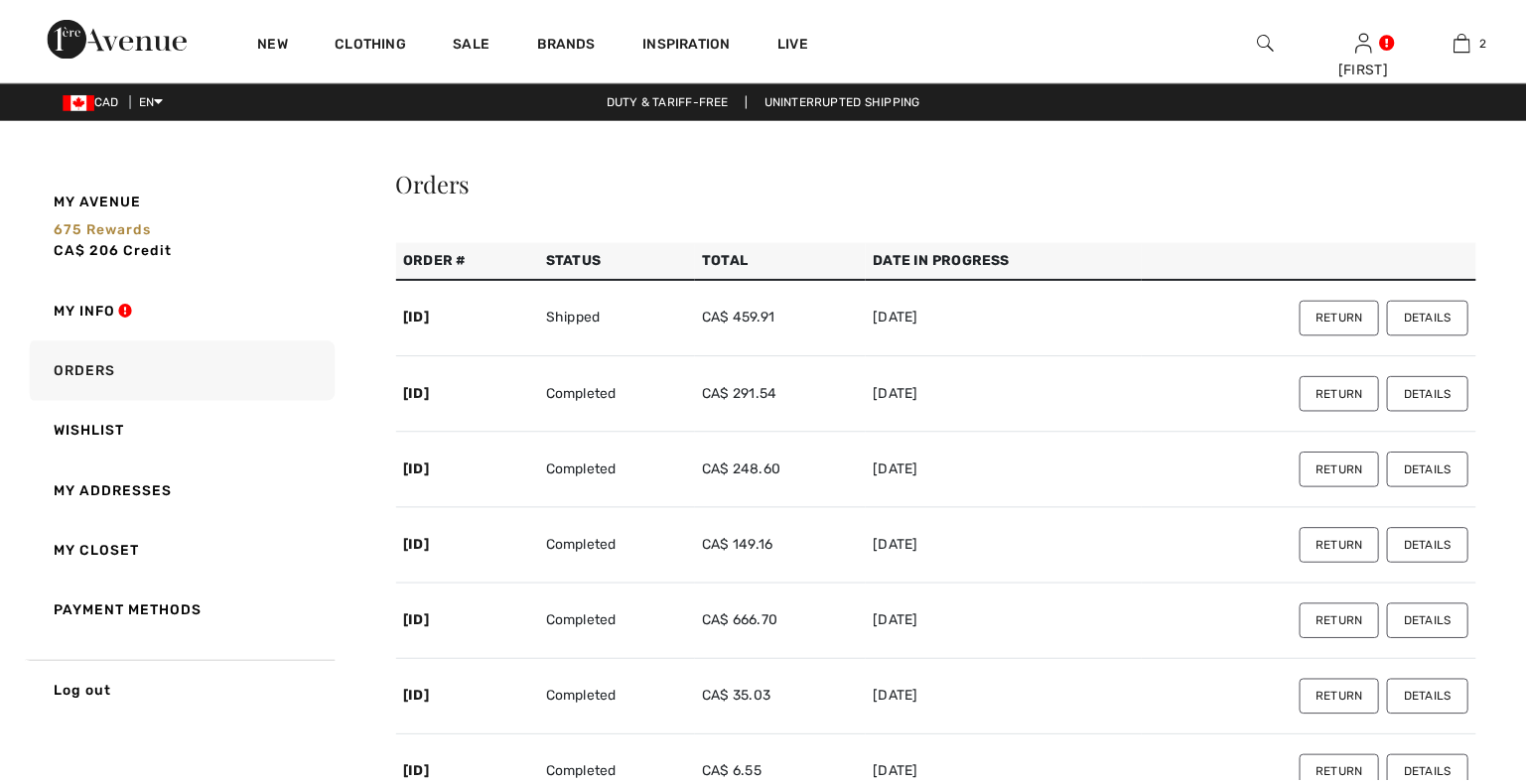 scroll, scrollTop: 0, scrollLeft: 0, axis: both 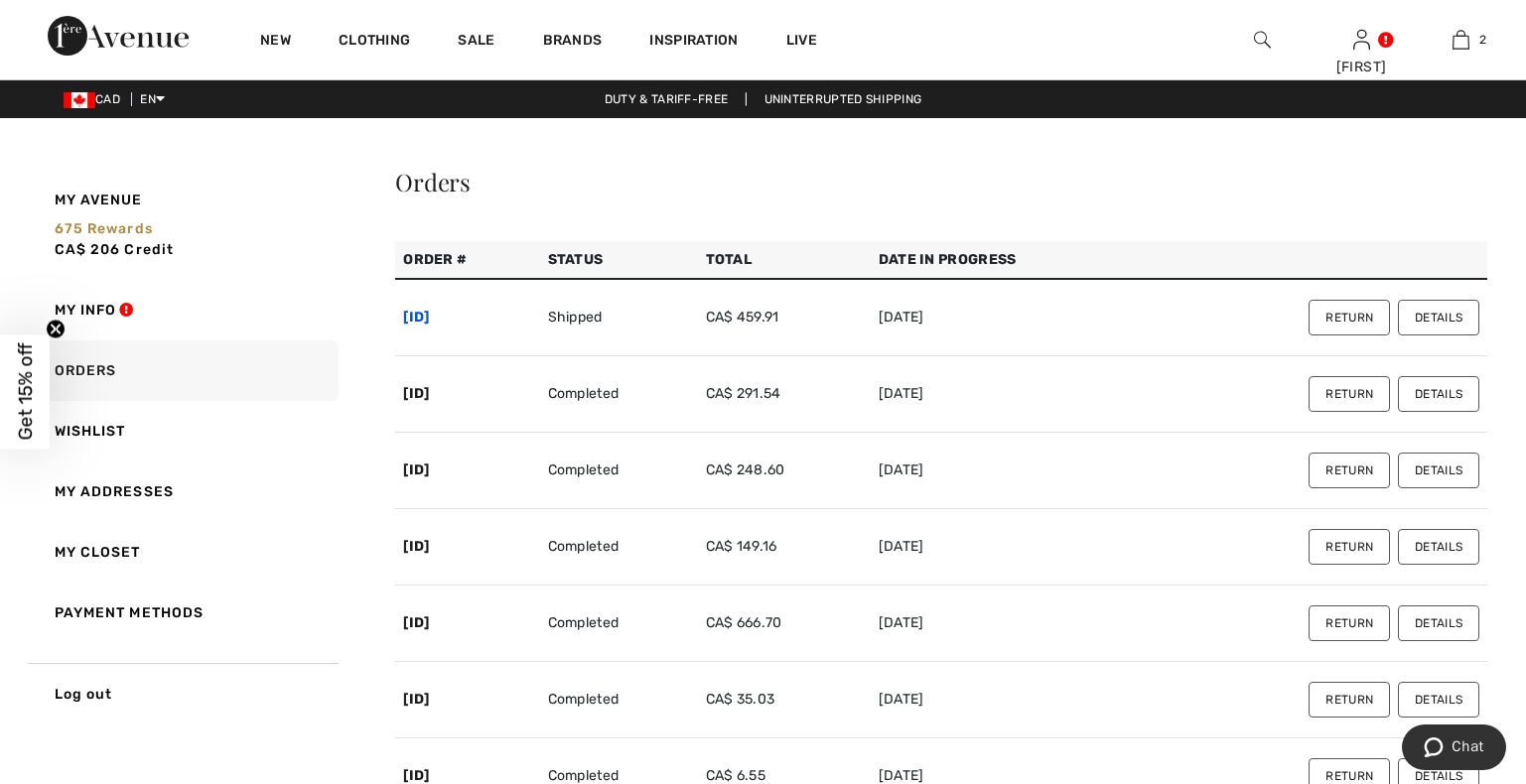 click on "[ID]" at bounding box center [416, 317] 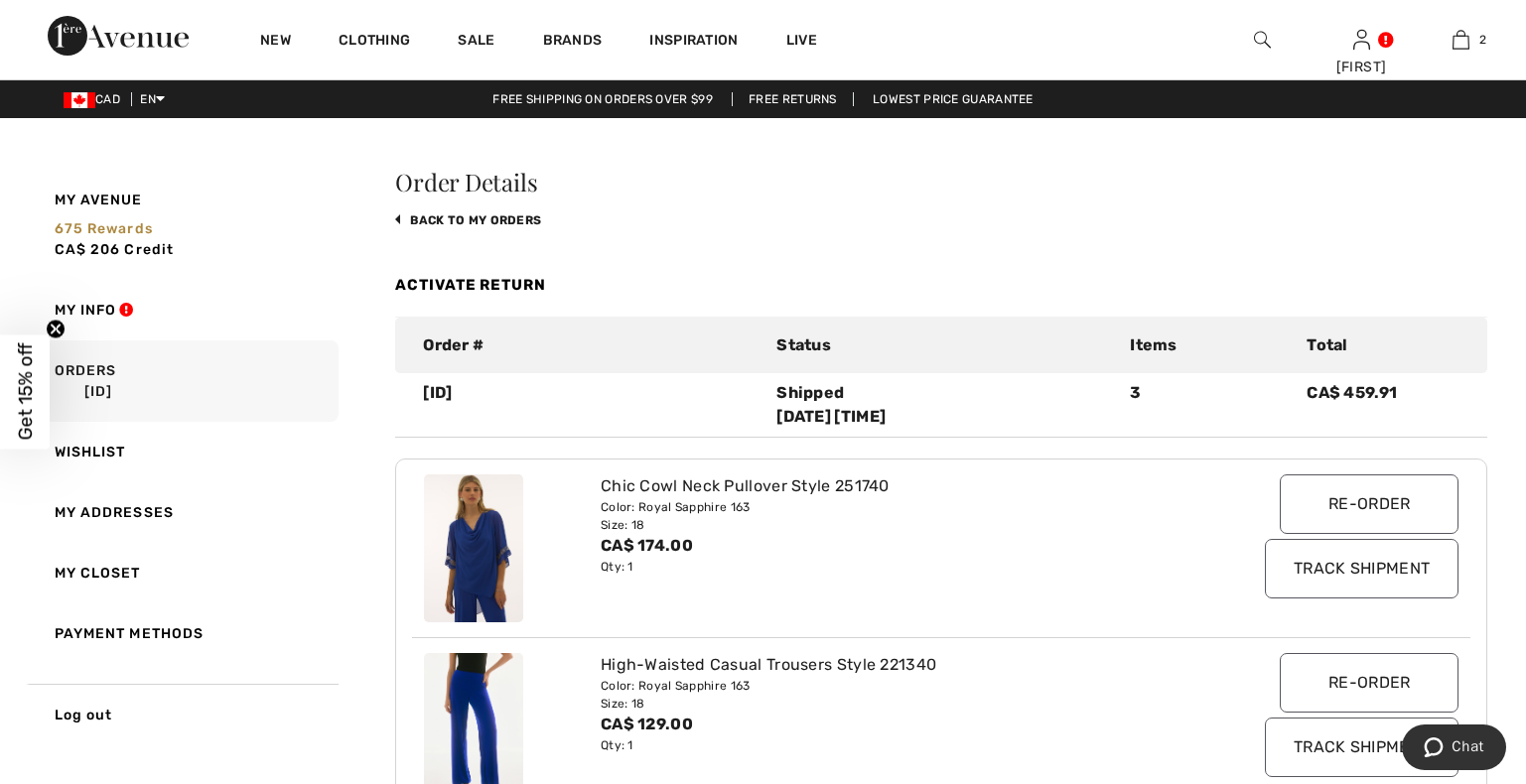 click at bounding box center [1262, 40] 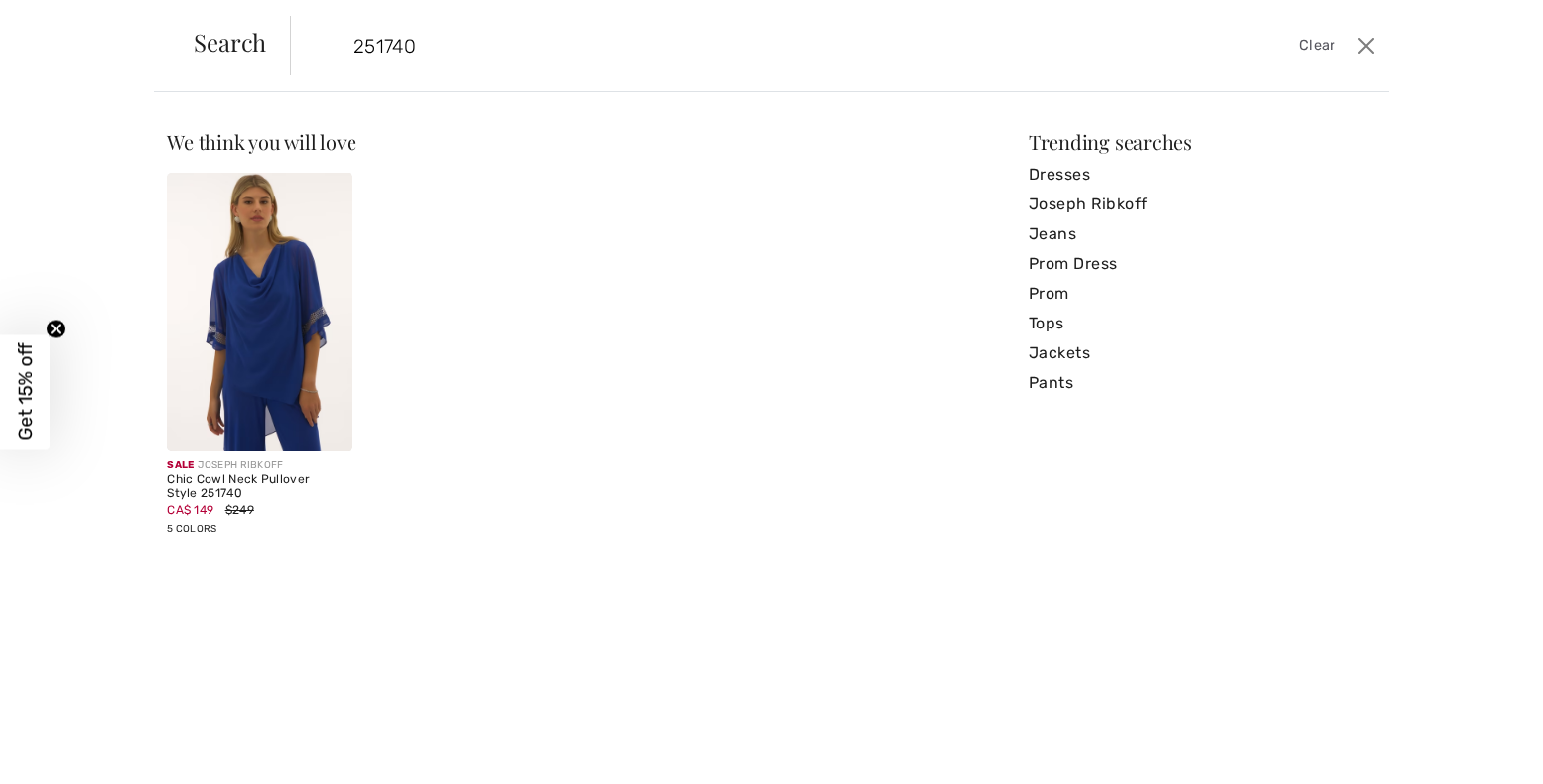 type on "251740" 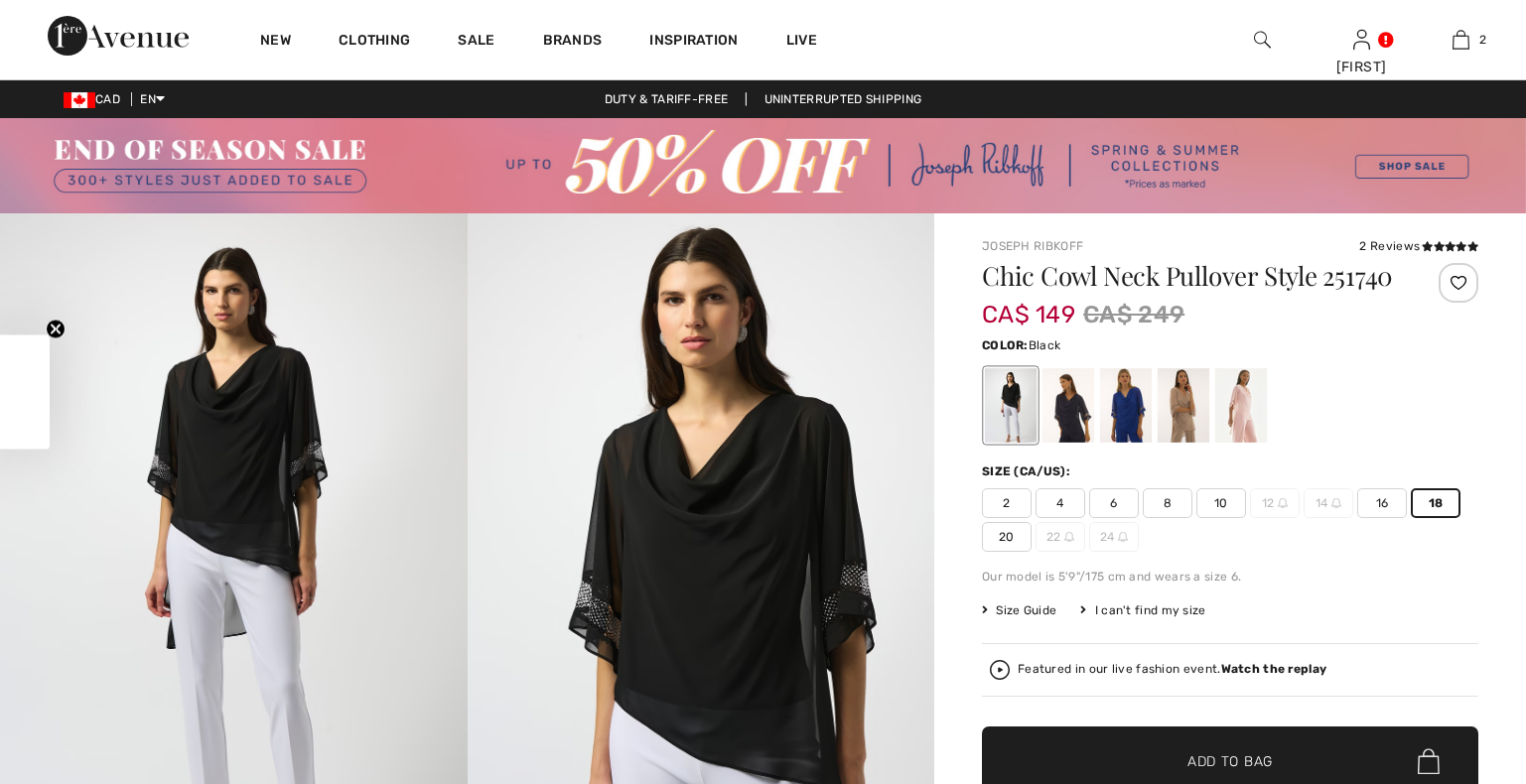 scroll, scrollTop: 0, scrollLeft: 0, axis: both 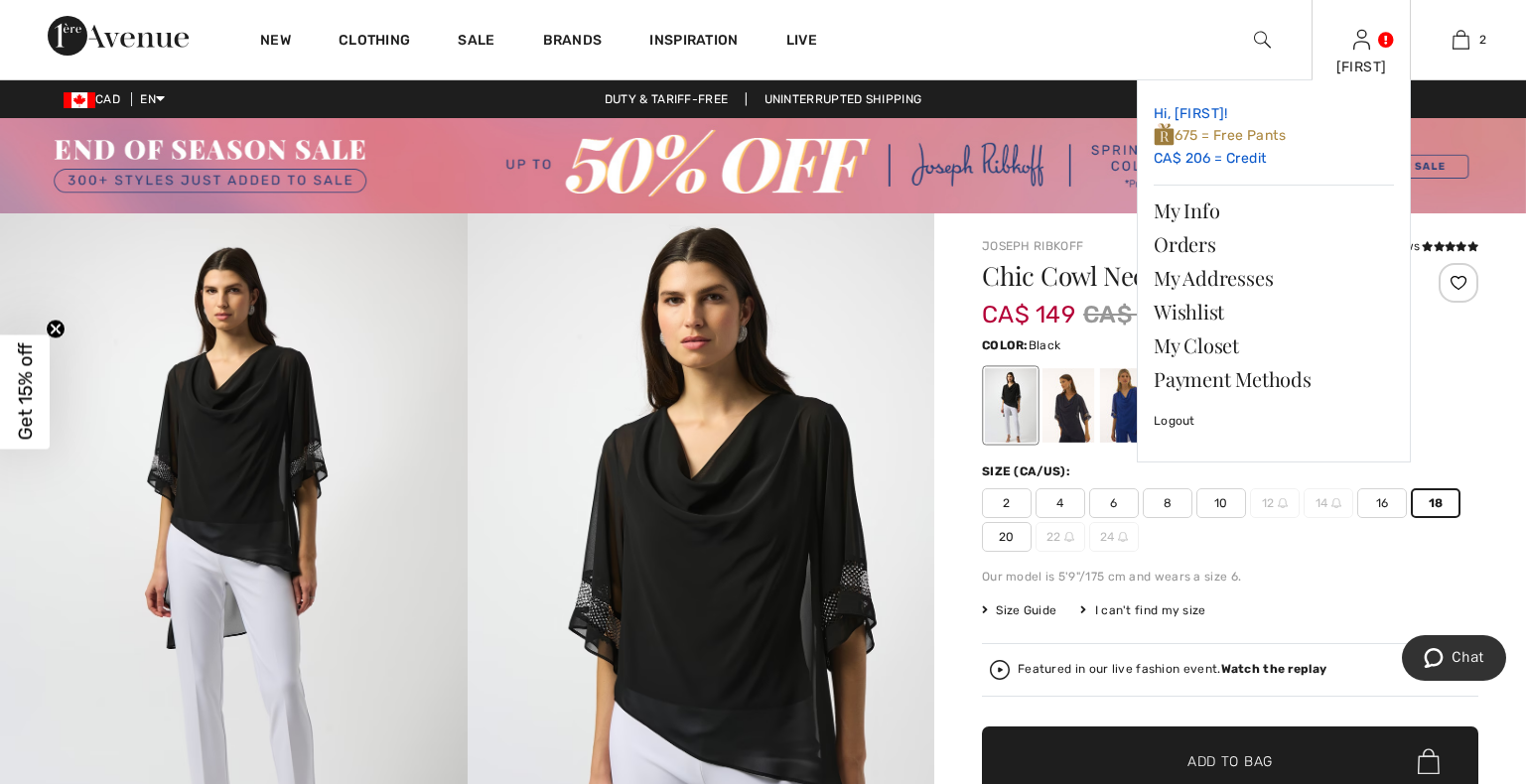 click on "675 = Free Pants" at bounding box center (1219, 135) 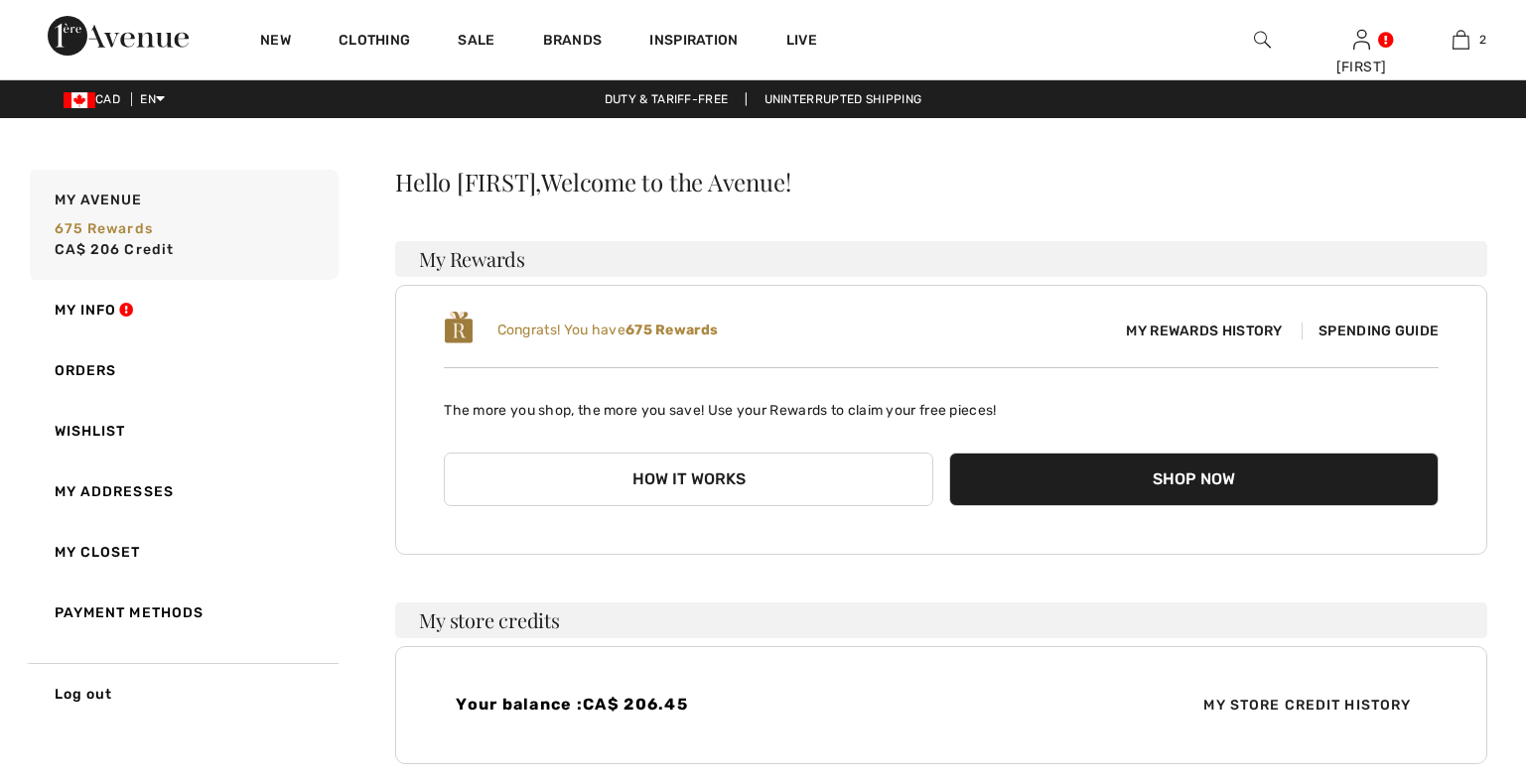 scroll, scrollTop: 0, scrollLeft: 0, axis: both 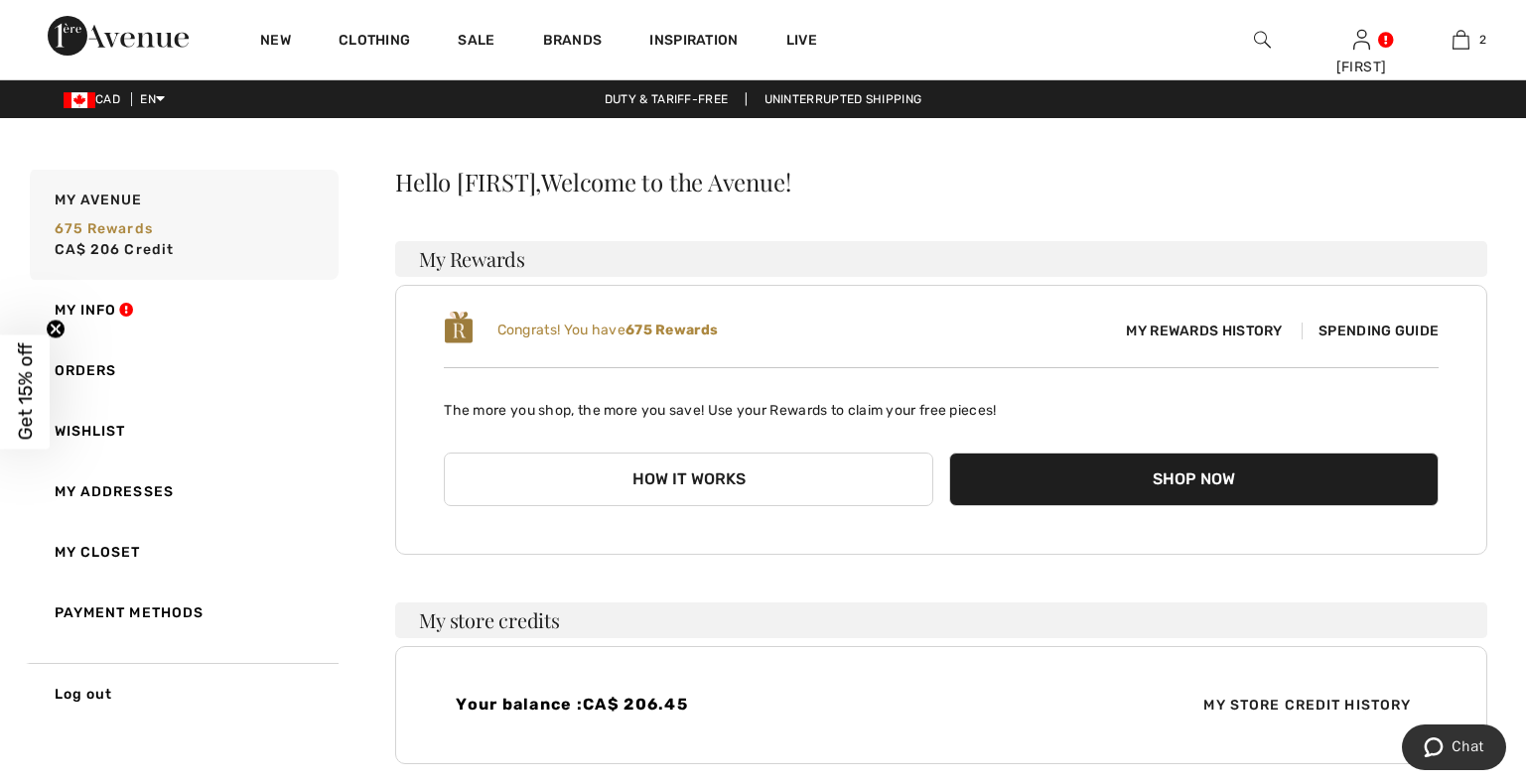 click on "How it works" at bounding box center [688, 479] 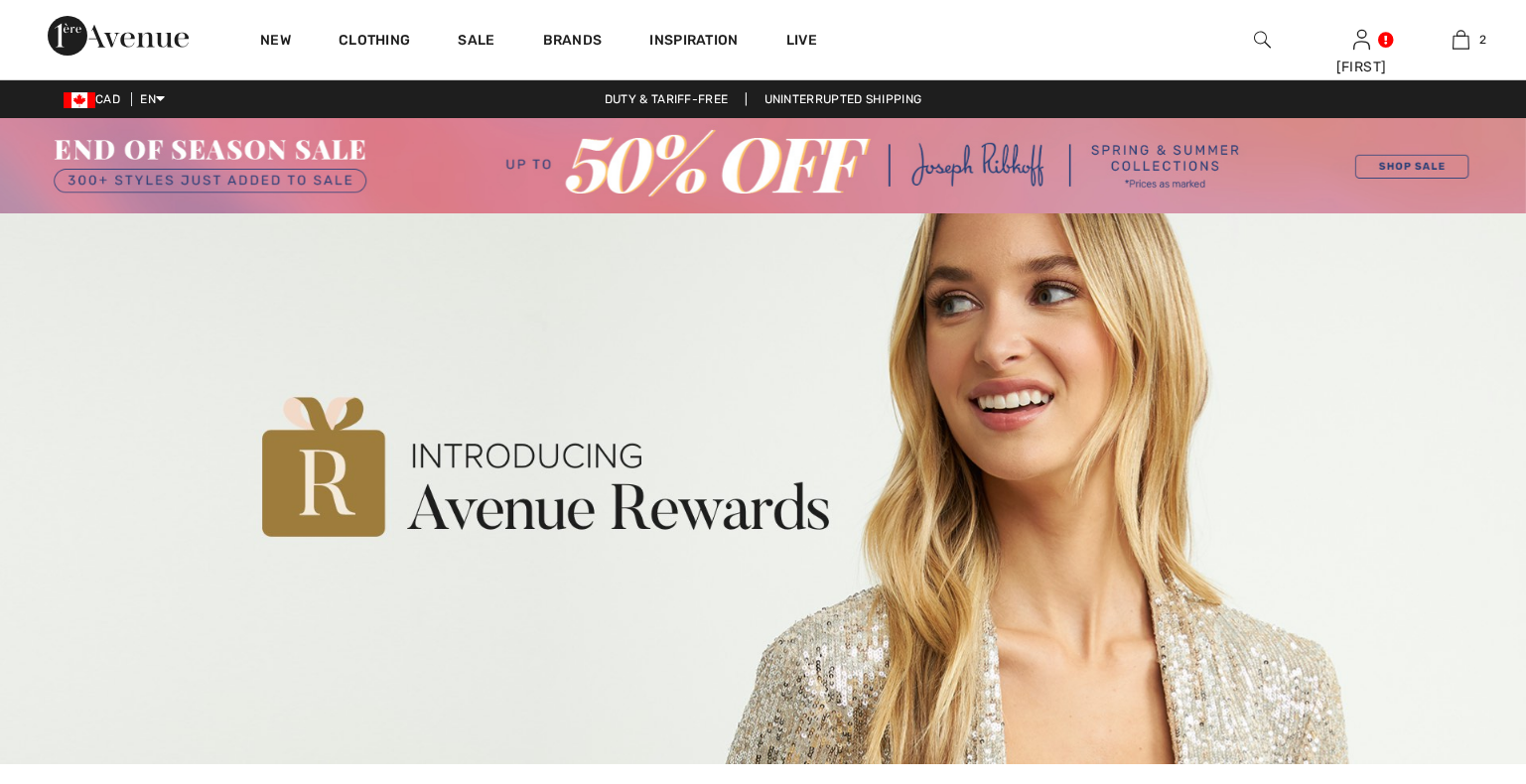 scroll, scrollTop: 0, scrollLeft: 0, axis: both 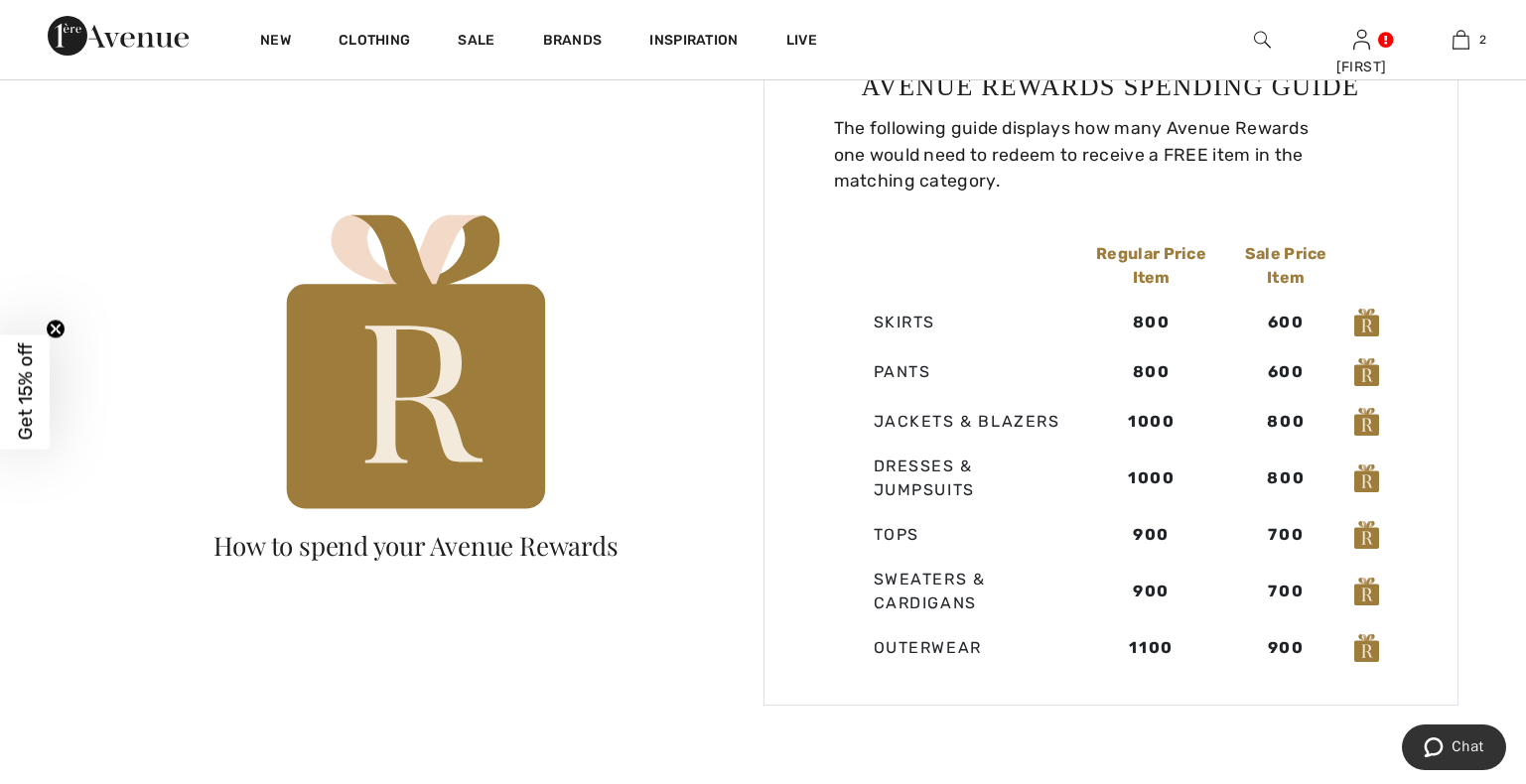 click at bounding box center [416, 364] 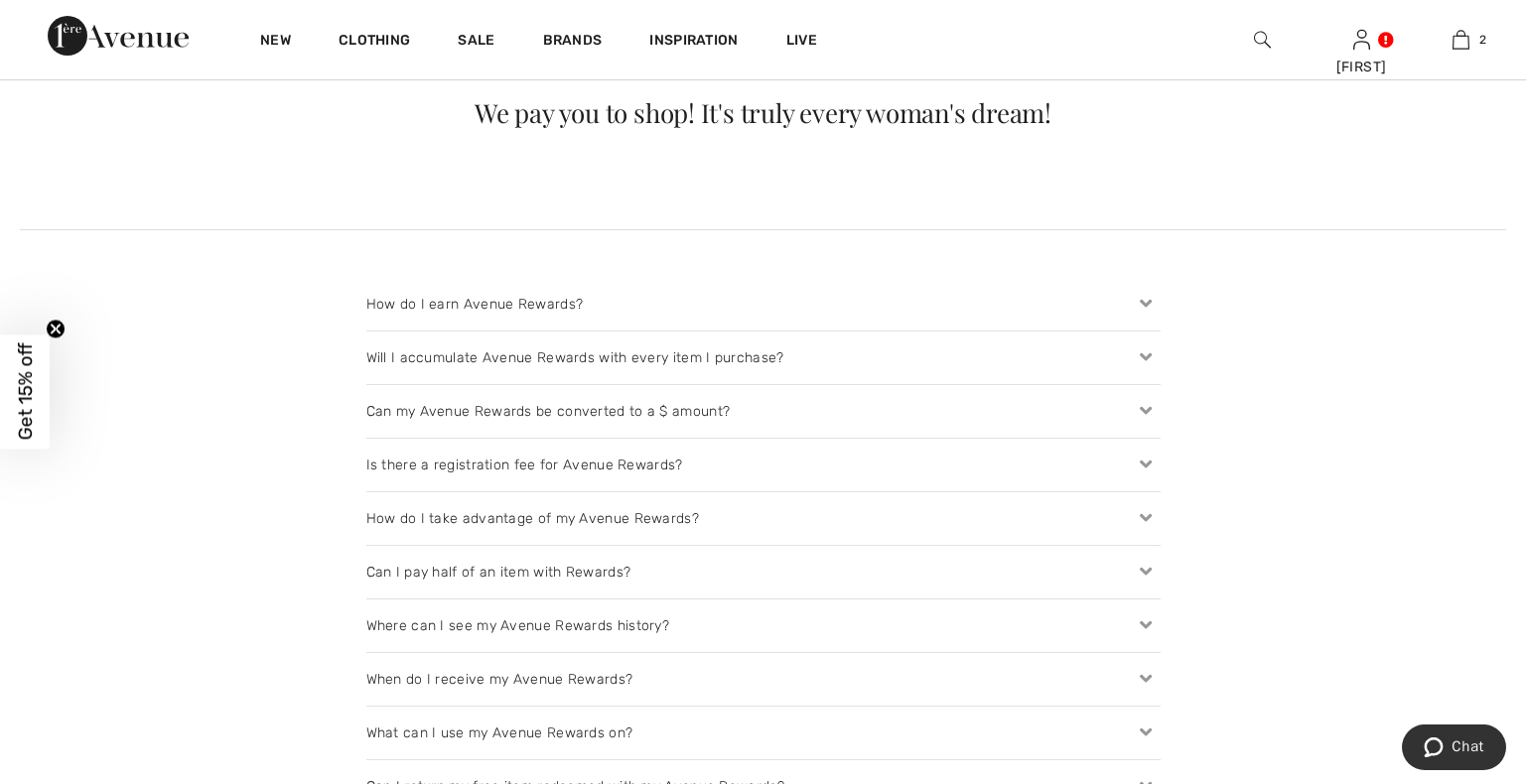 scroll, scrollTop: 2025, scrollLeft: 0, axis: vertical 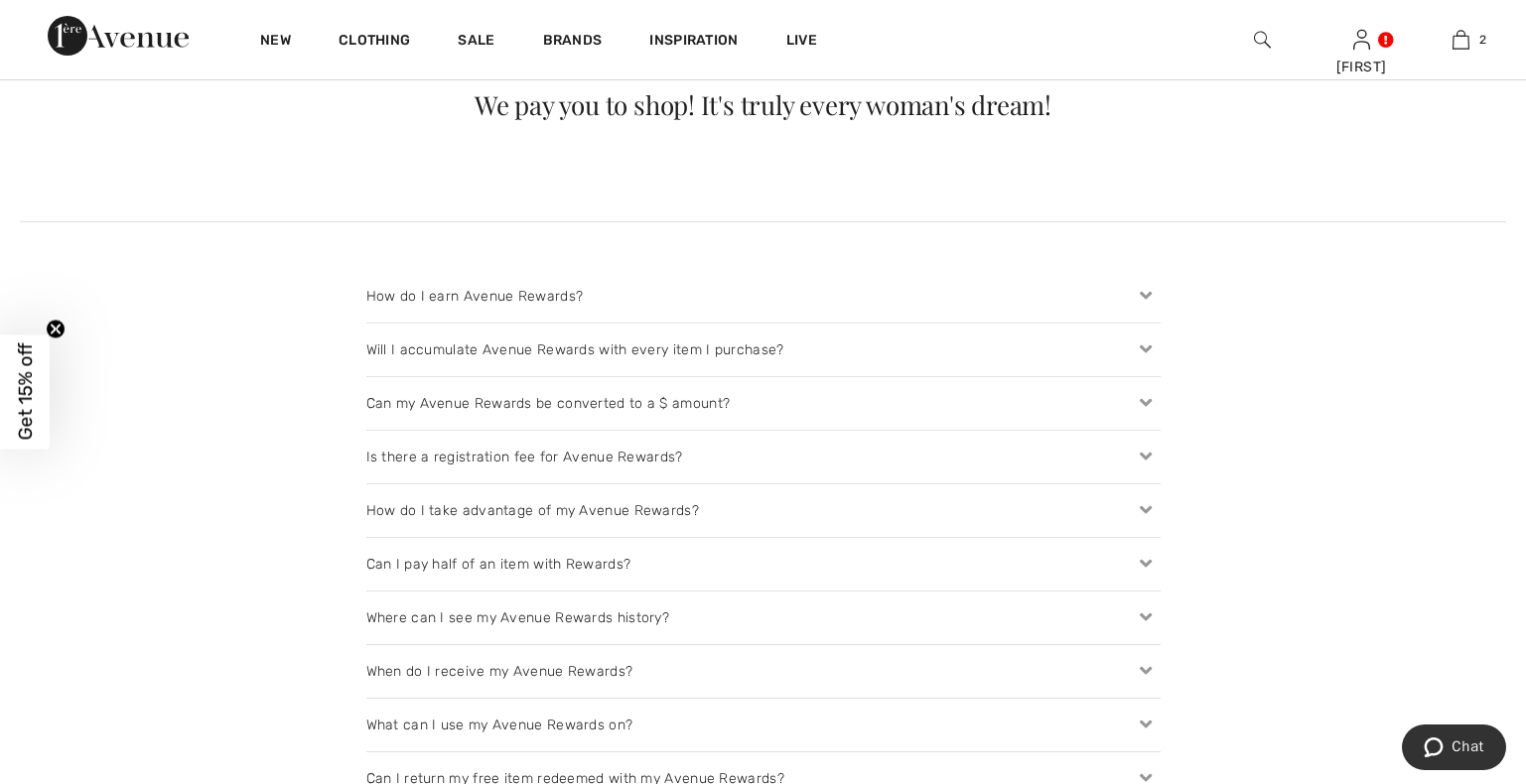 click on "How do I take advantage of my Avenue Rewards?" at bounding box center [763, 510] 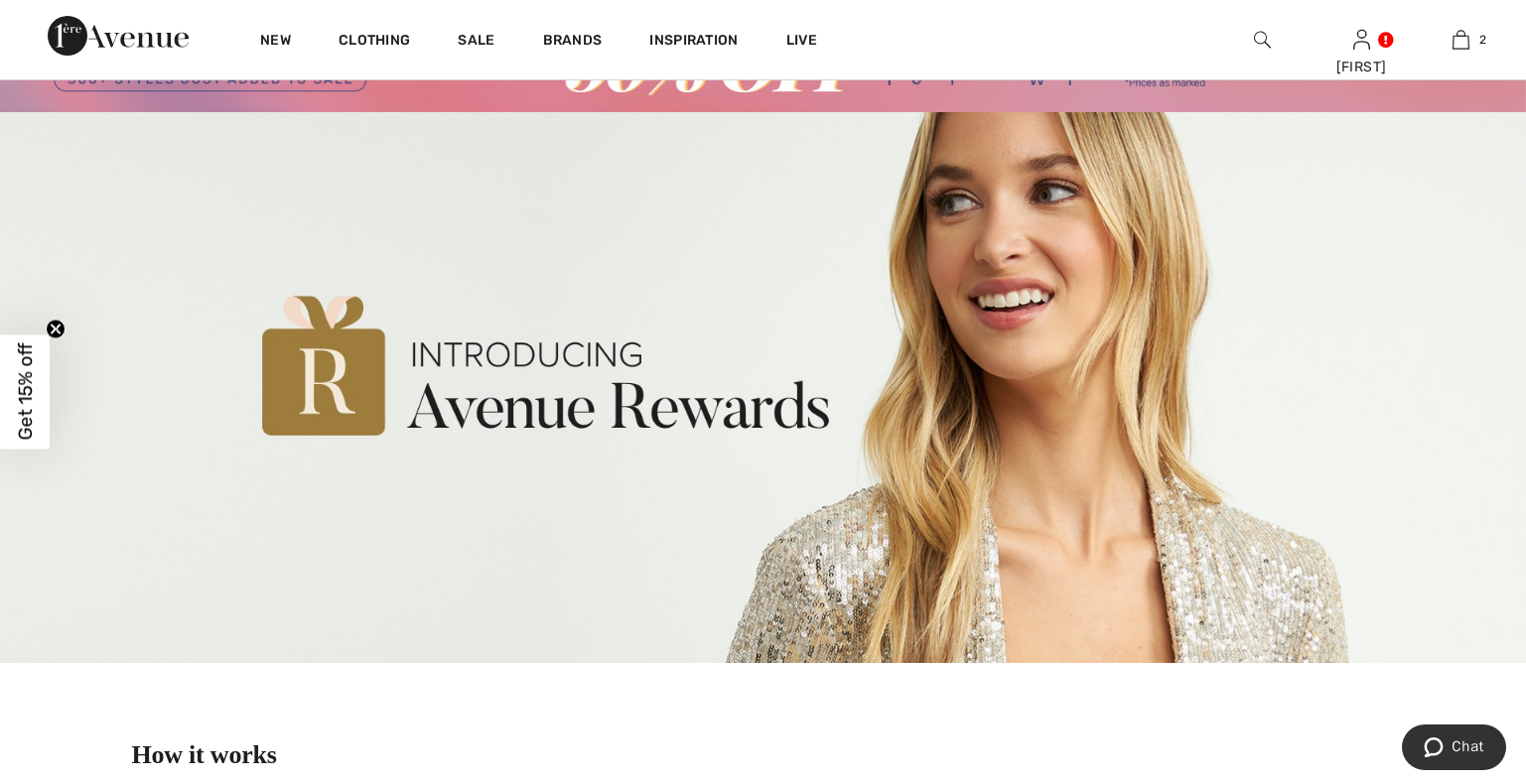 scroll, scrollTop: 0, scrollLeft: 0, axis: both 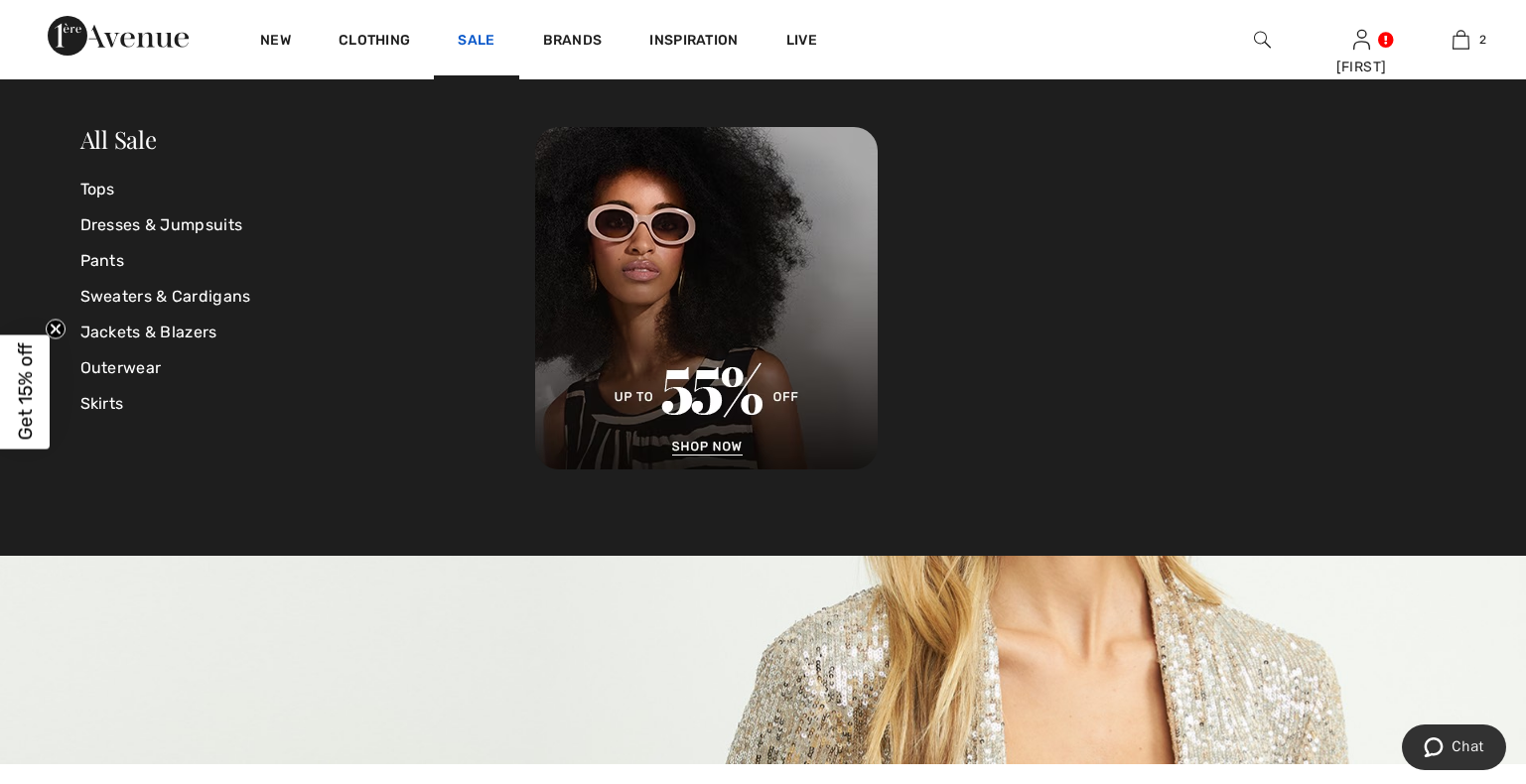 click on "Sale" at bounding box center (476, 42) 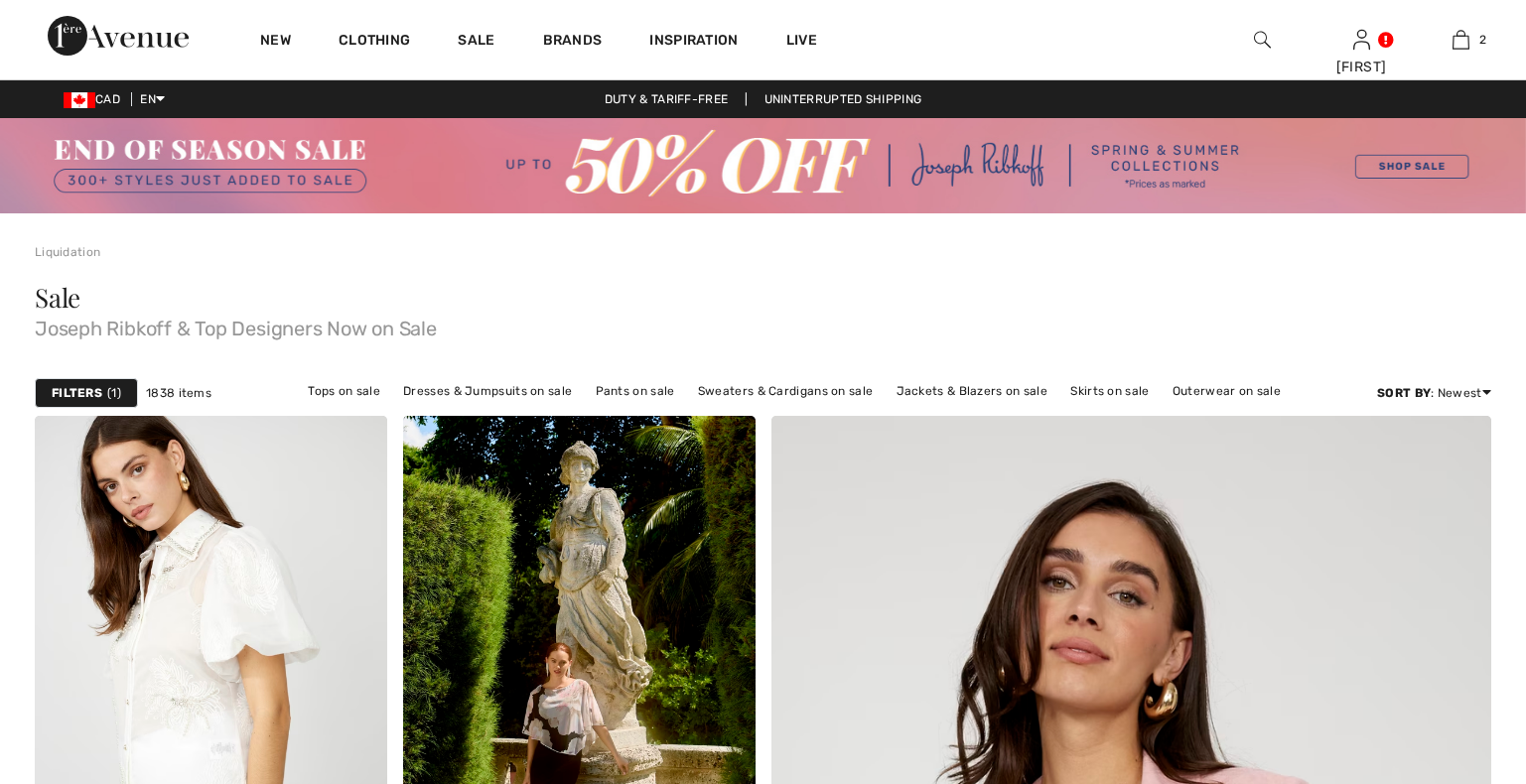 scroll, scrollTop: 0, scrollLeft: 0, axis: both 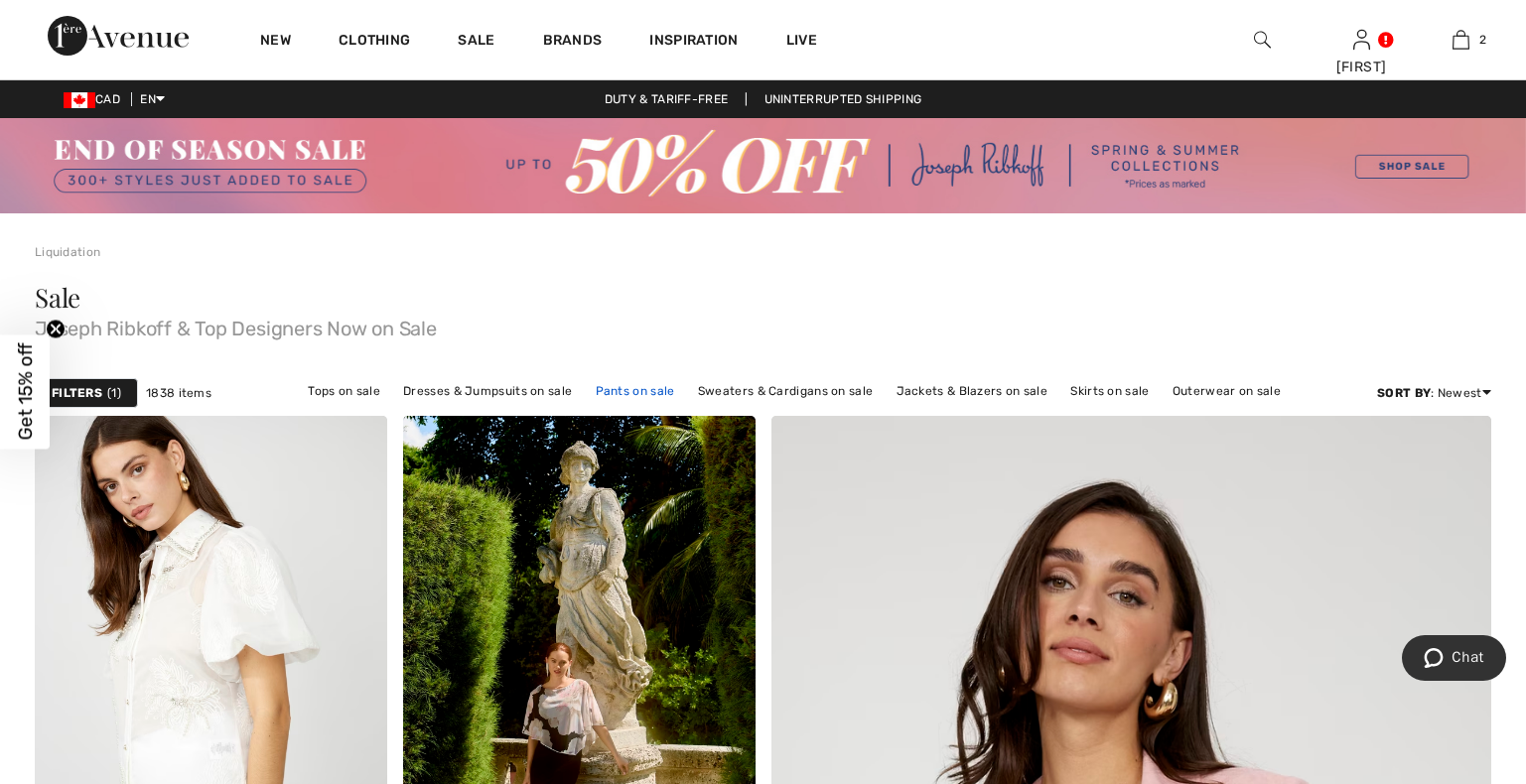 click on "Pants on sale" at bounding box center (635, 391) 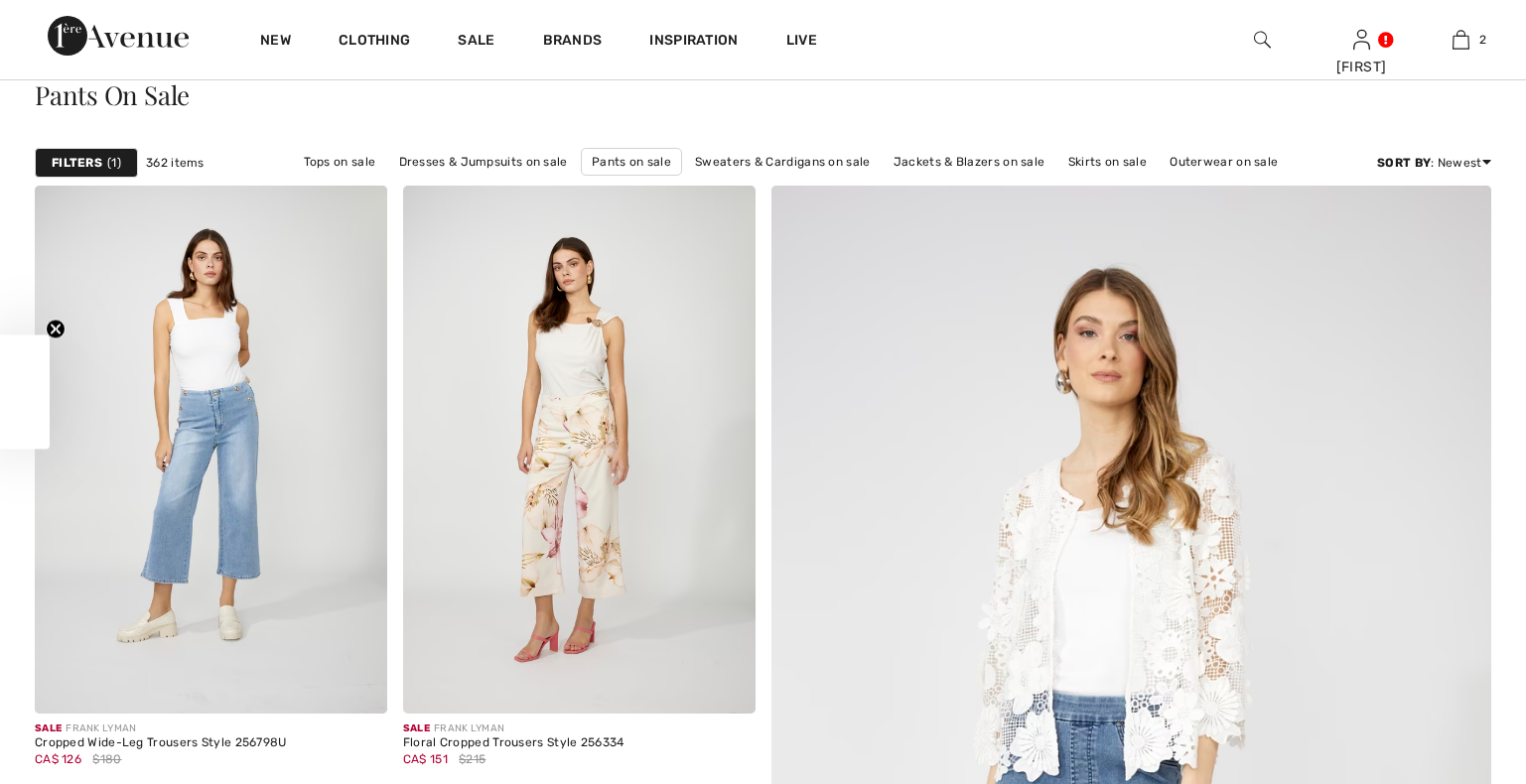 scroll, scrollTop: 202, scrollLeft: 0, axis: vertical 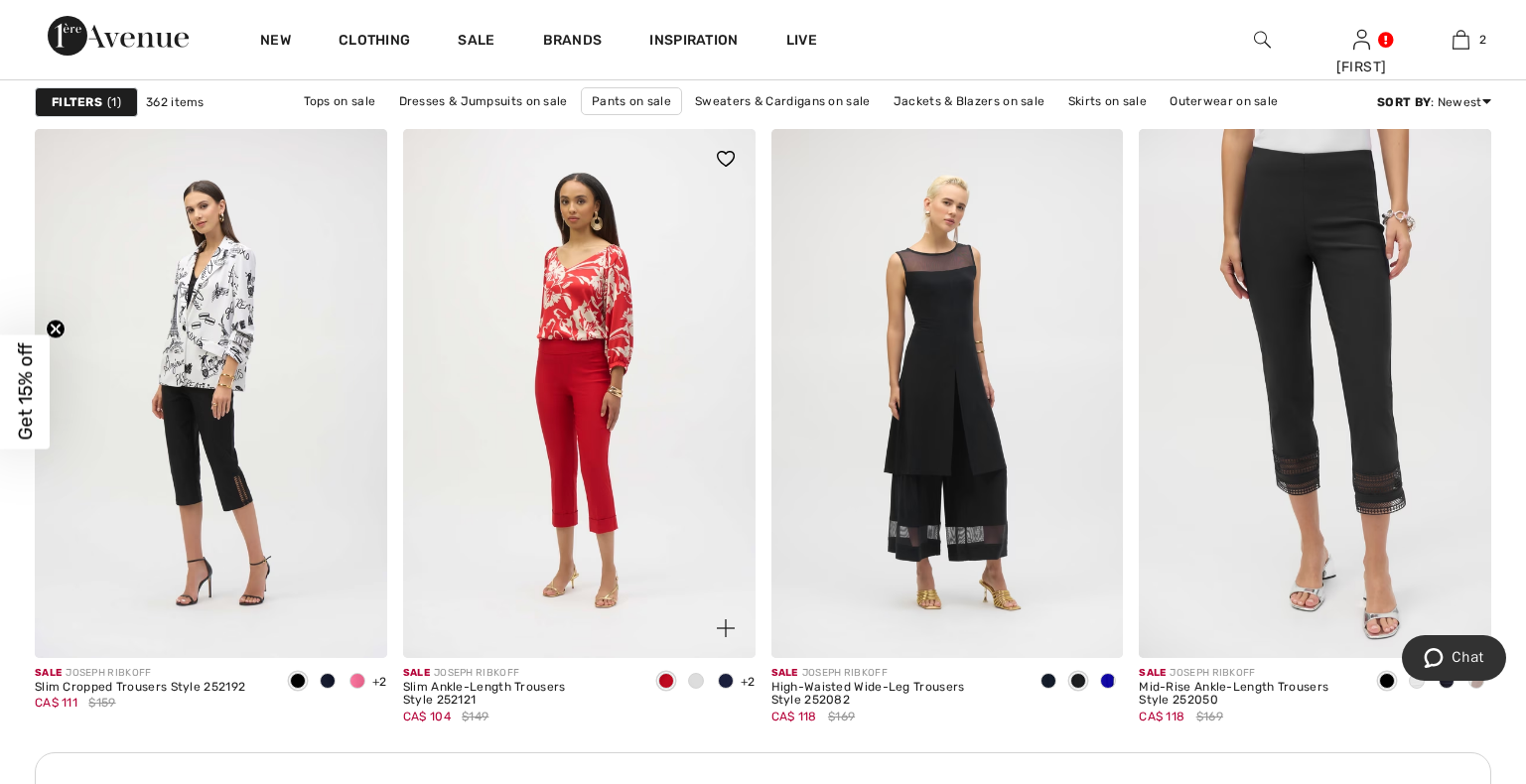 click at bounding box center [696, 681] 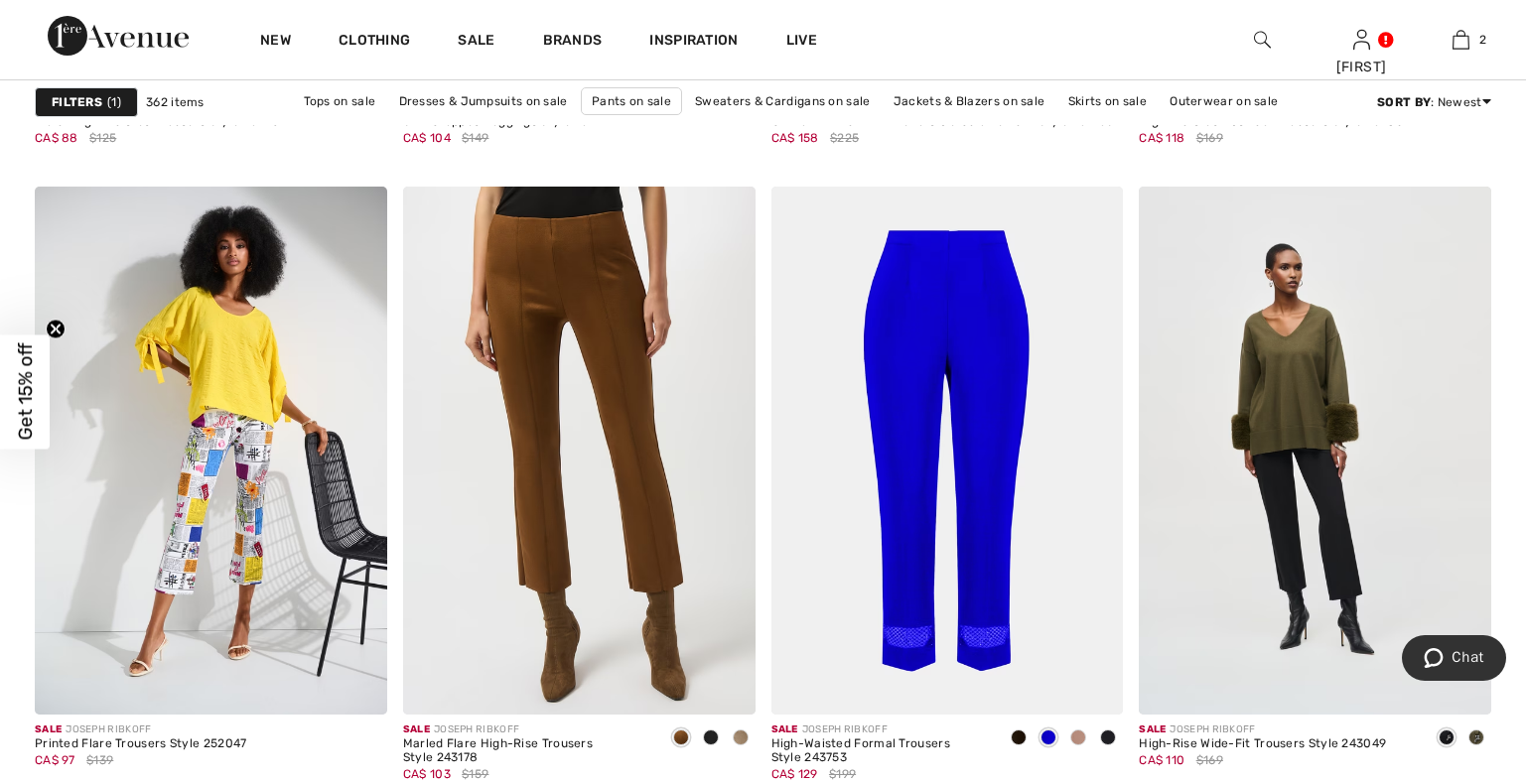 scroll, scrollTop: 9212, scrollLeft: 0, axis: vertical 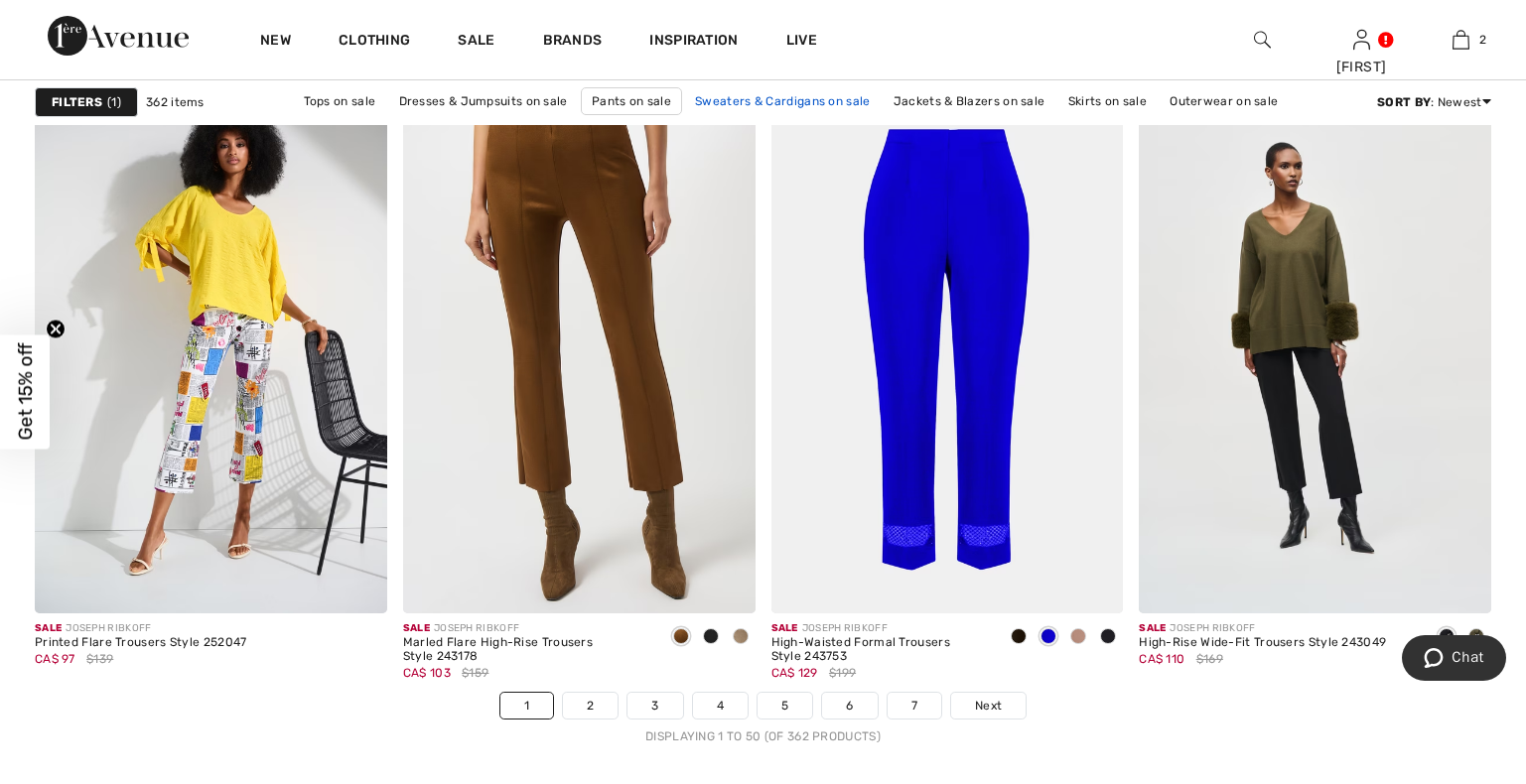 click on "Sweaters & Cardigans on sale" at bounding box center [782, 101] 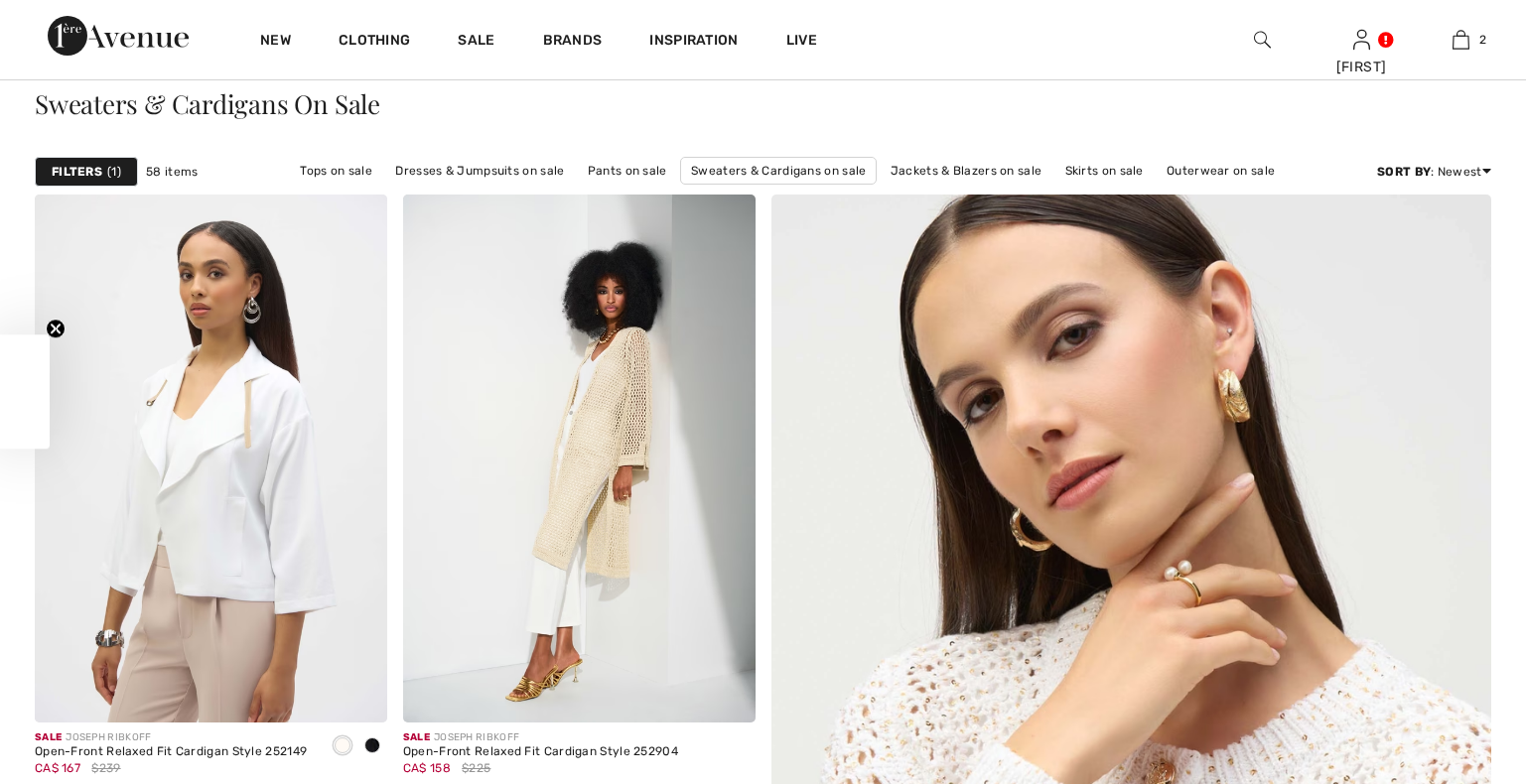 scroll, scrollTop: 202, scrollLeft: 0, axis: vertical 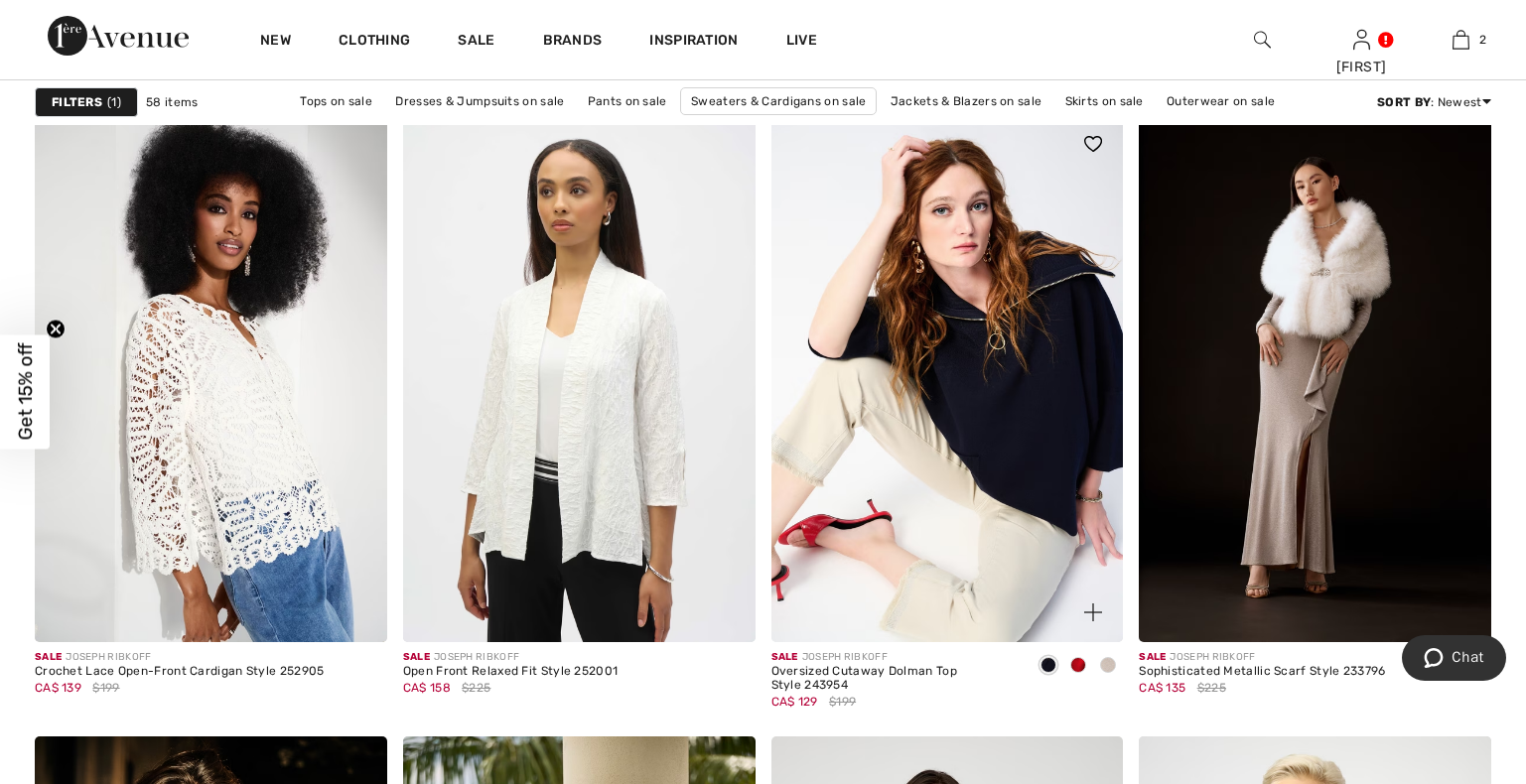 click at bounding box center [1108, 665] 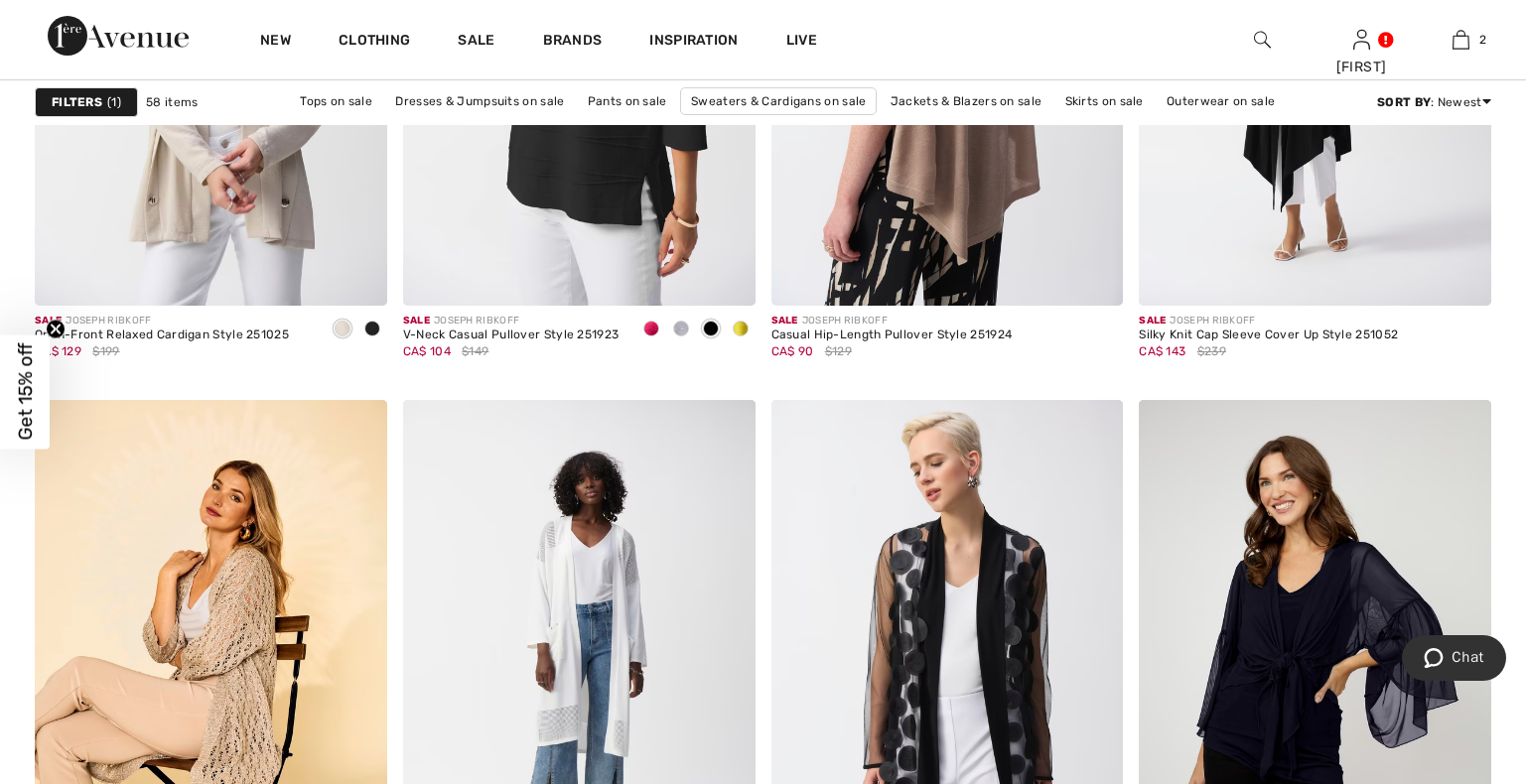 scroll, scrollTop: 3442, scrollLeft: 0, axis: vertical 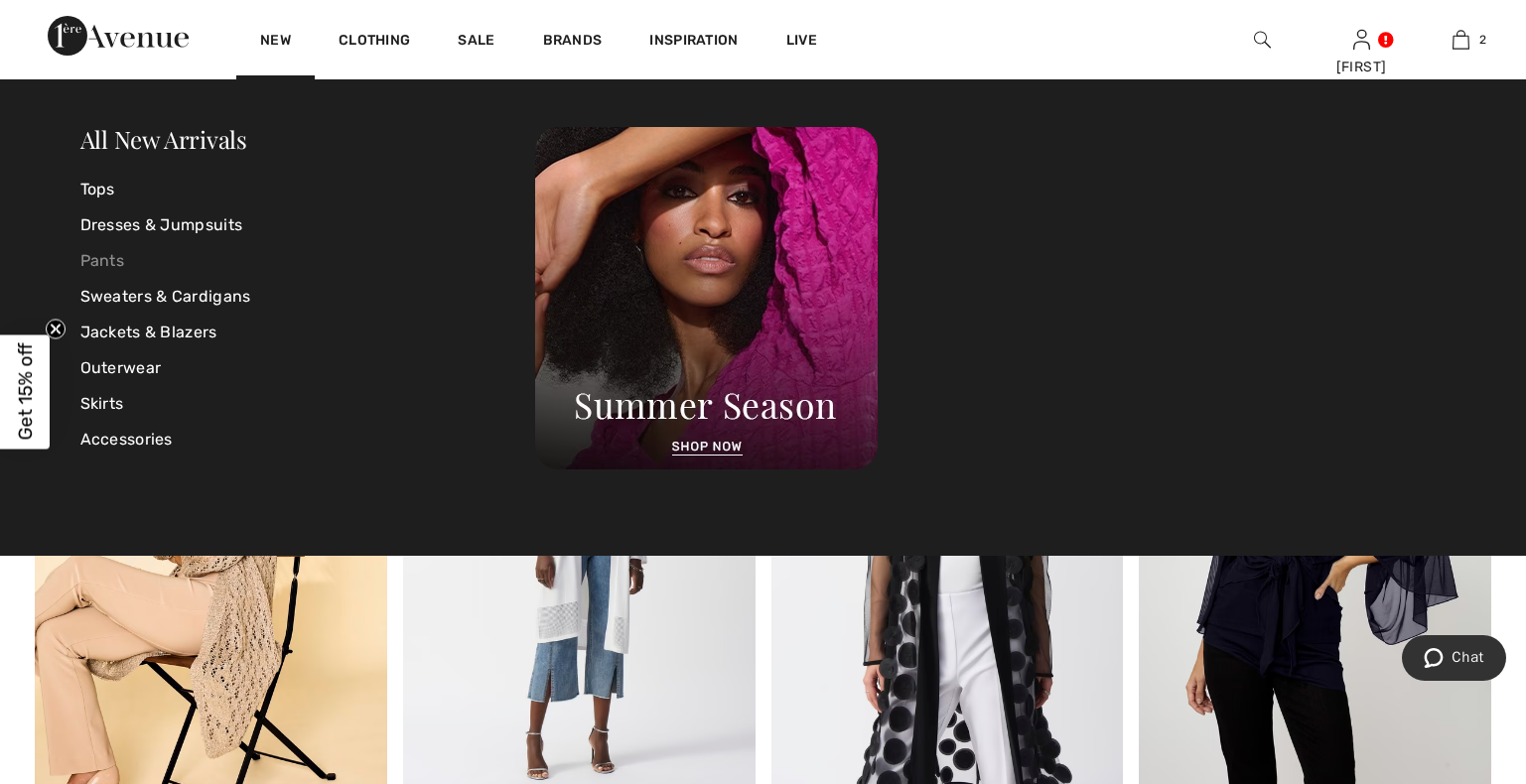 click on "Pants" at bounding box center (308, 261) 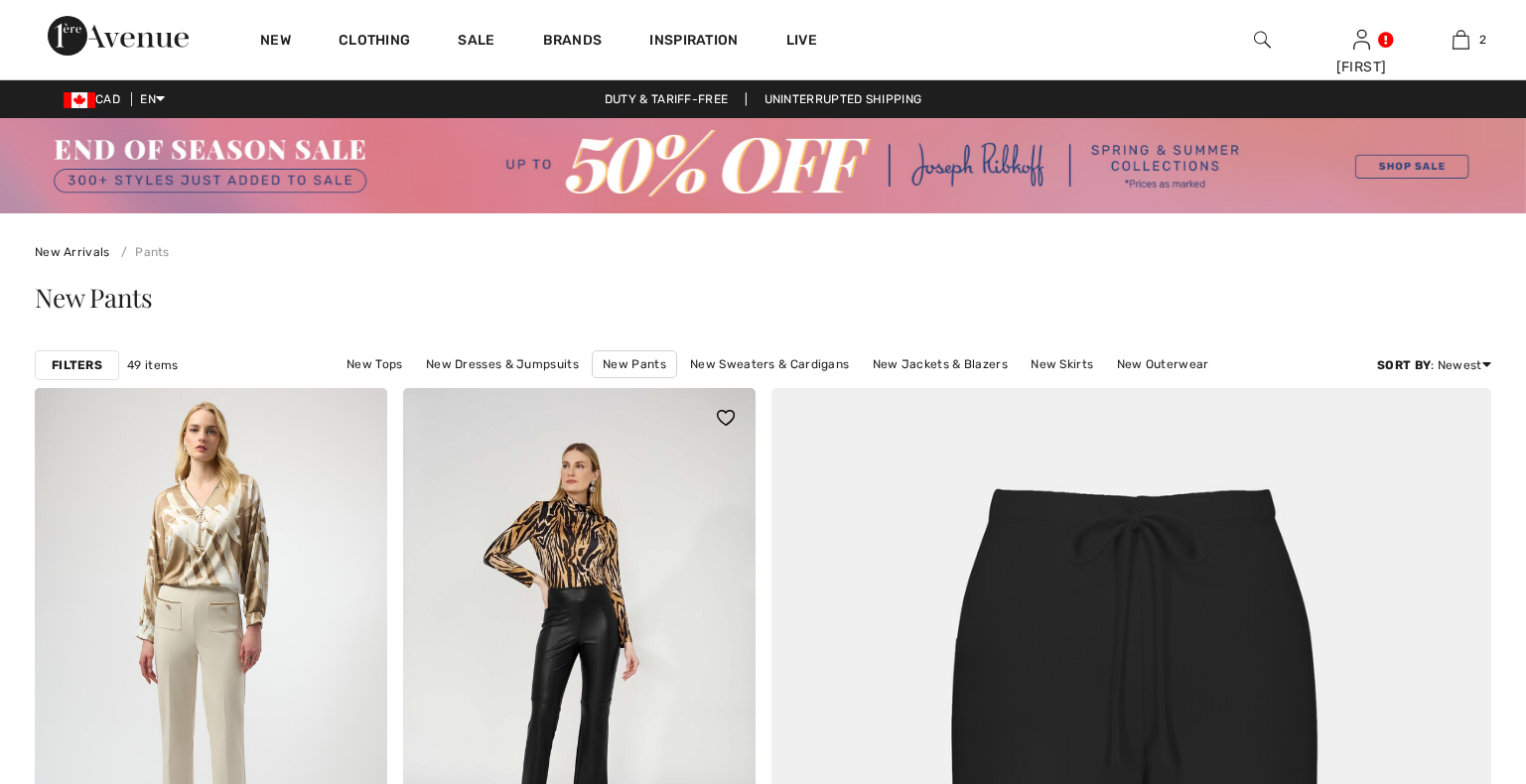 scroll, scrollTop: 202, scrollLeft: 0, axis: vertical 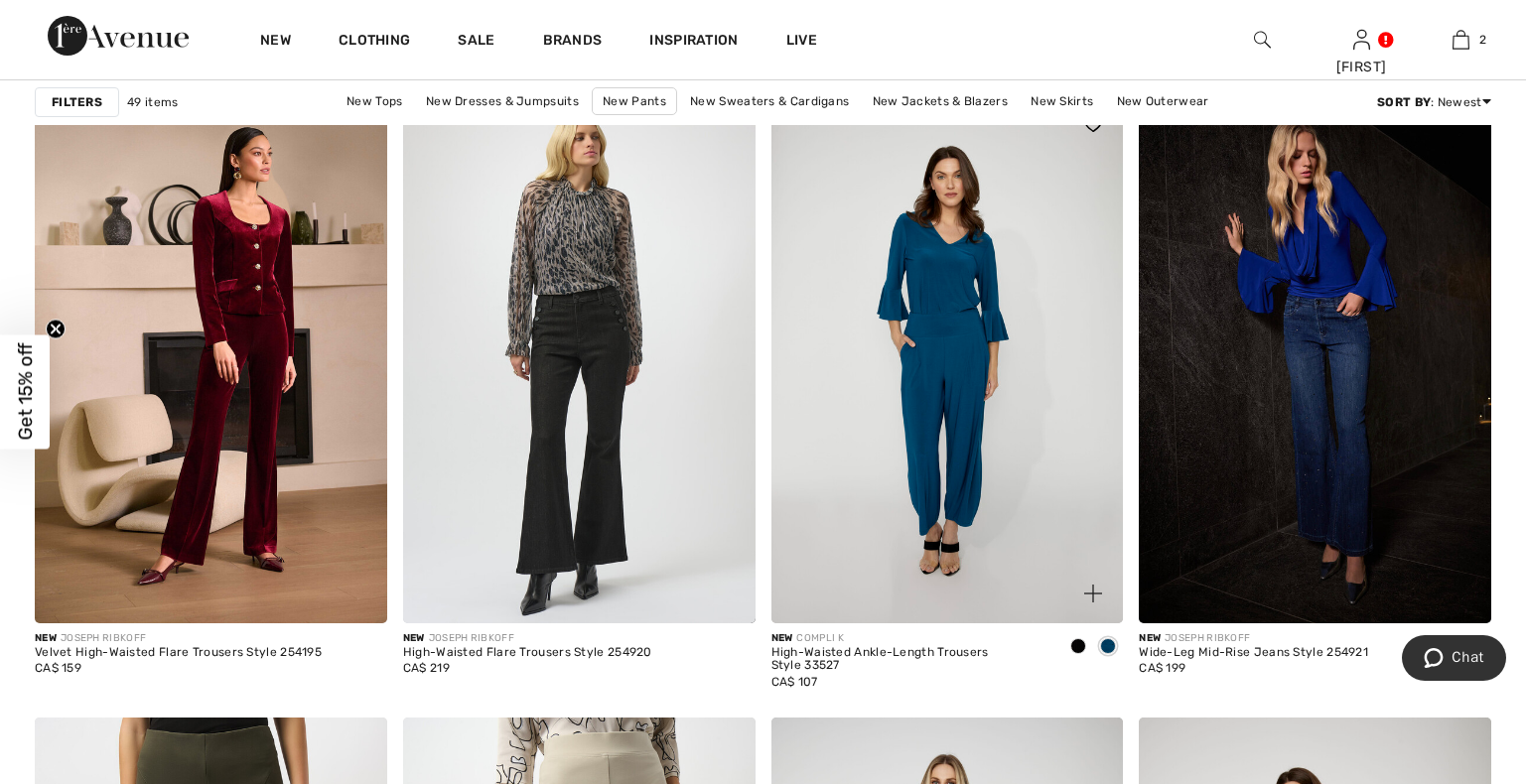 click at bounding box center (1108, 646) 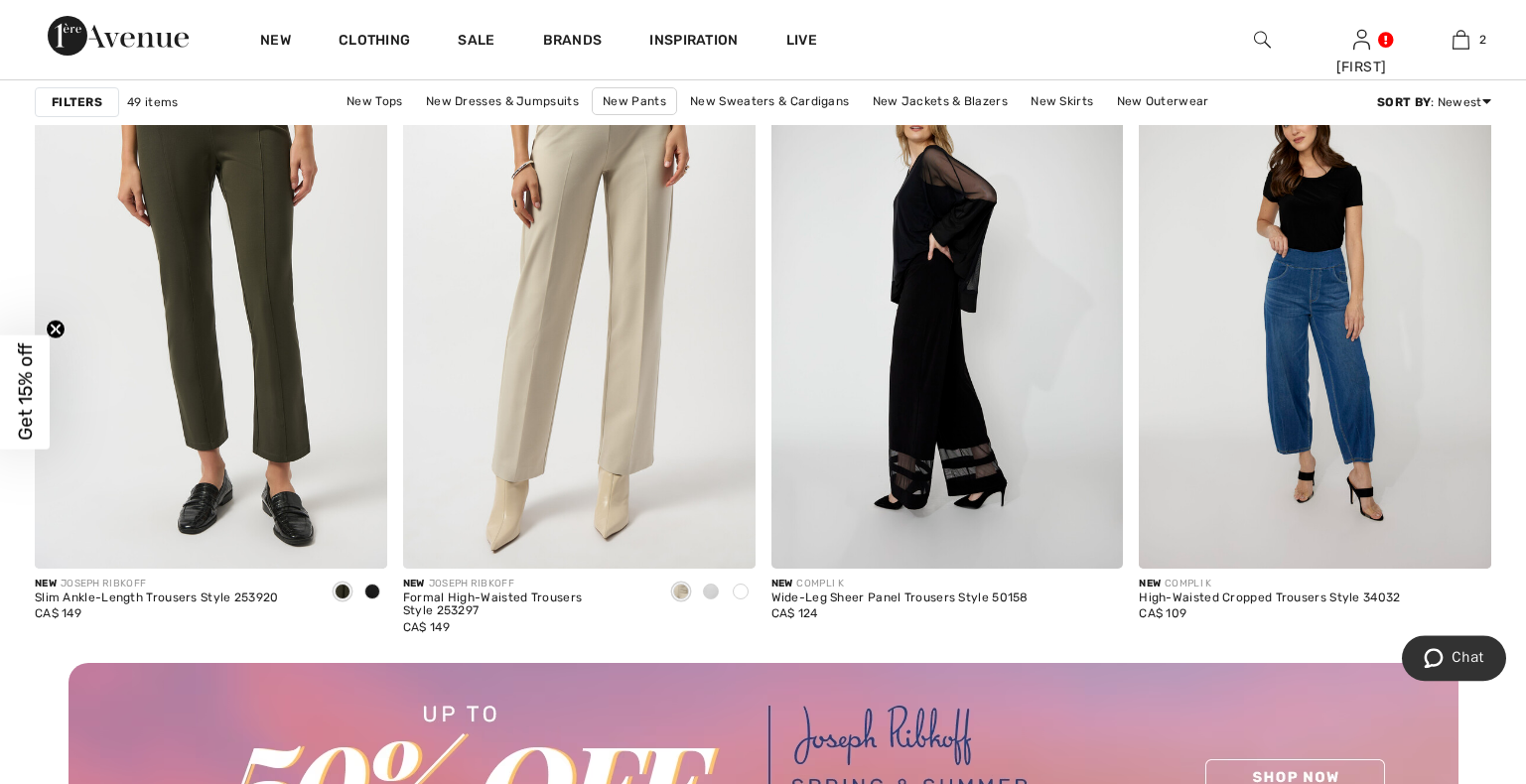 scroll, scrollTop: 4353, scrollLeft: 0, axis: vertical 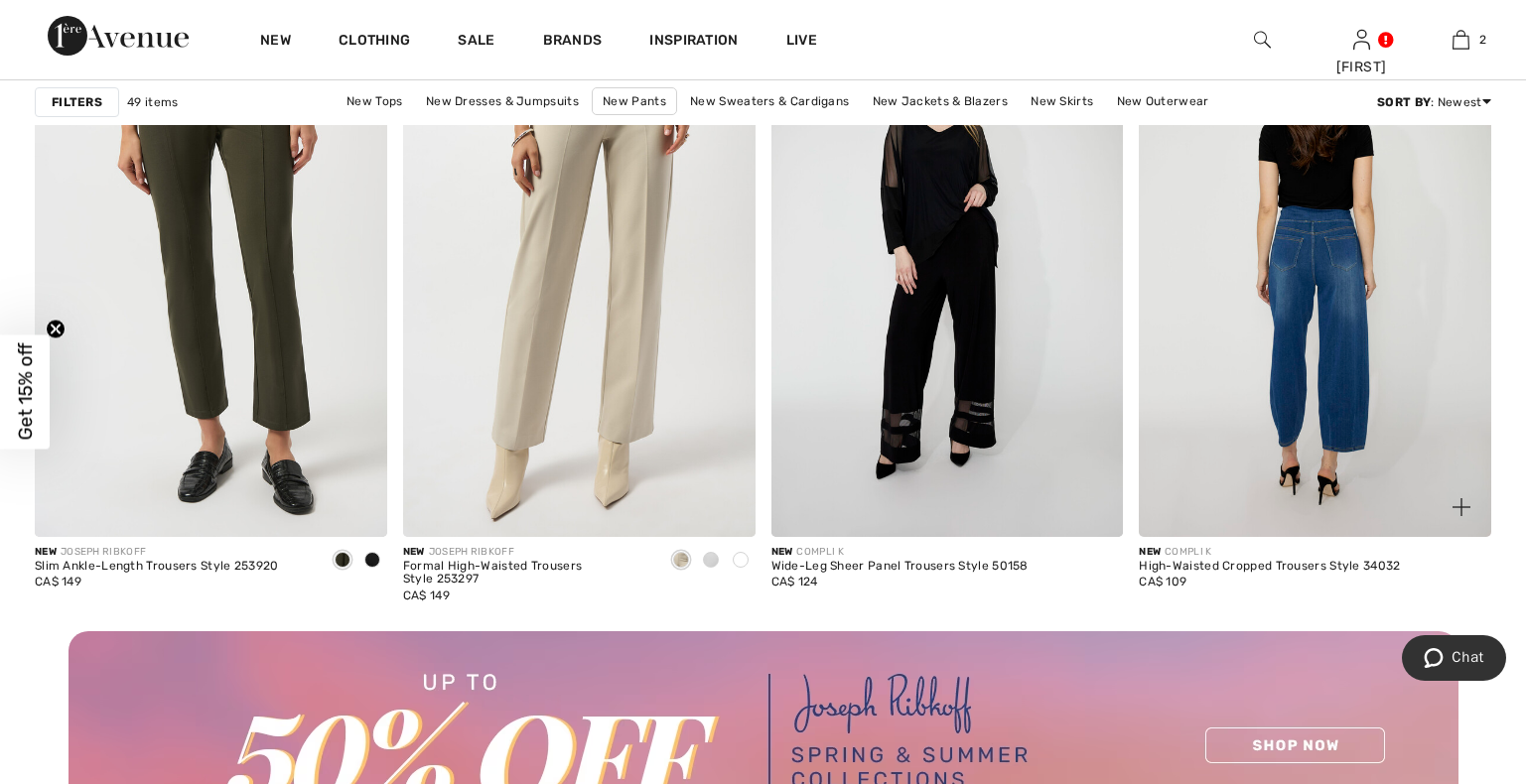 click at bounding box center (1315, 273) 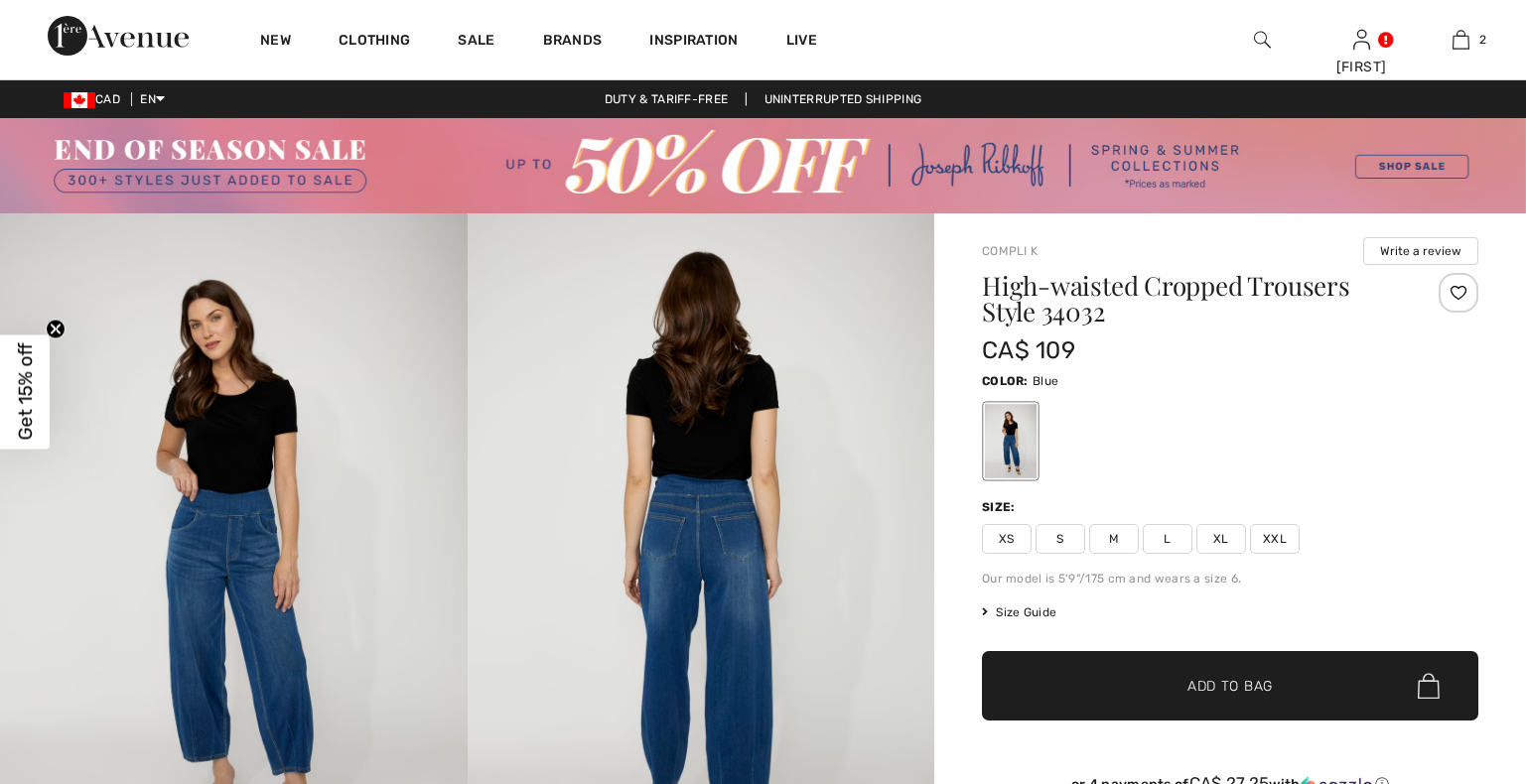 scroll, scrollTop: 101, scrollLeft: 0, axis: vertical 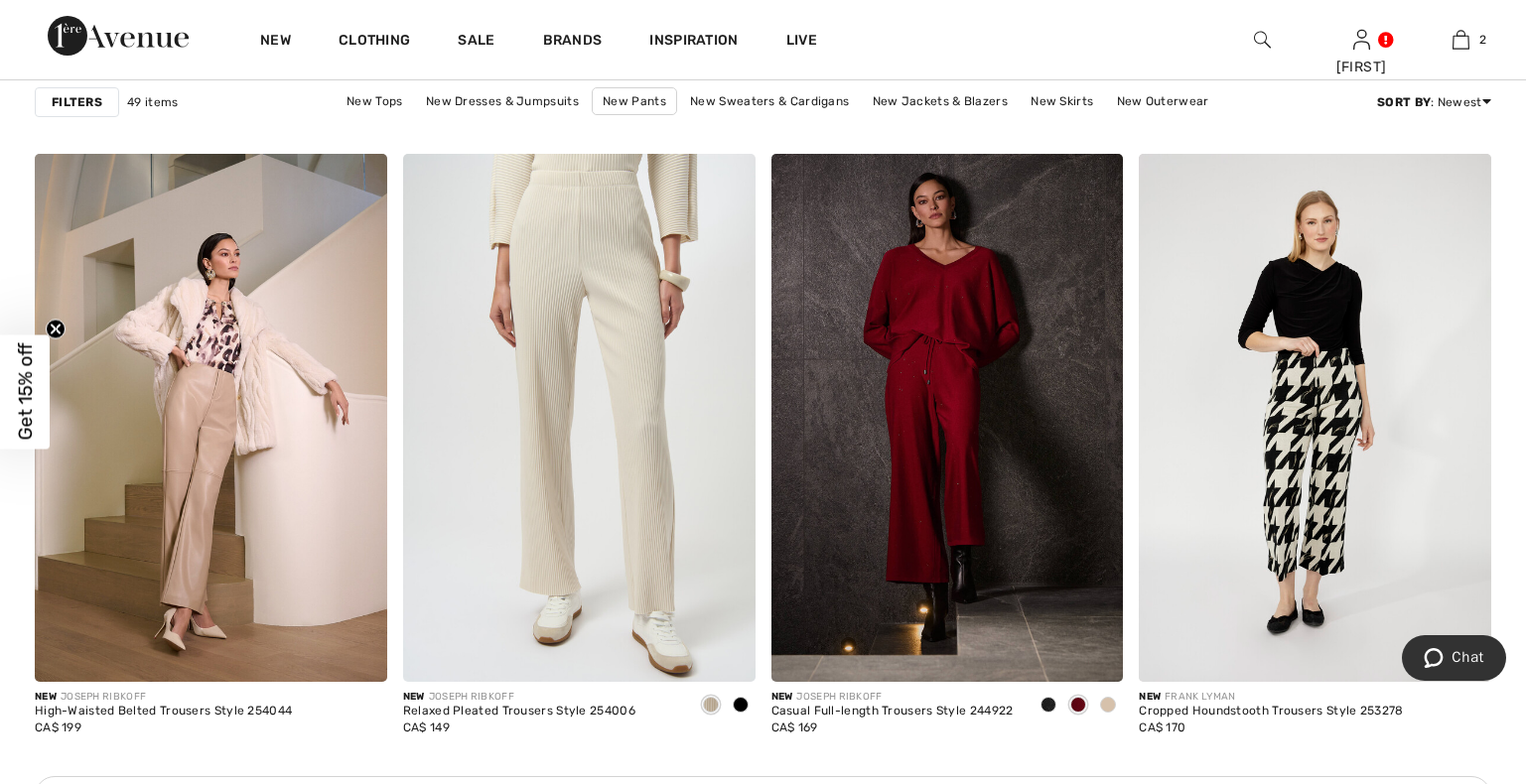 click at bounding box center [579, 418] 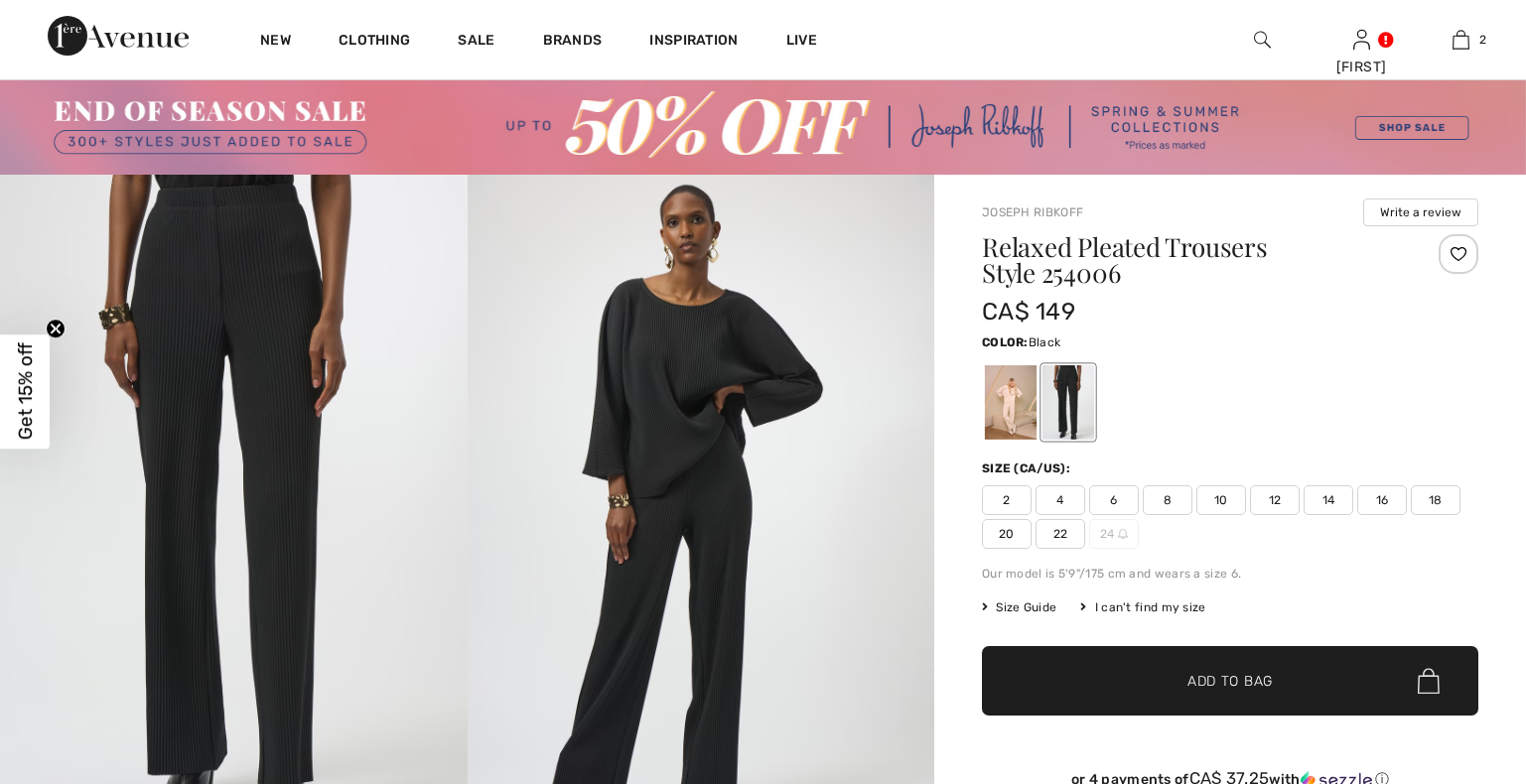 scroll, scrollTop: 135, scrollLeft: 0, axis: vertical 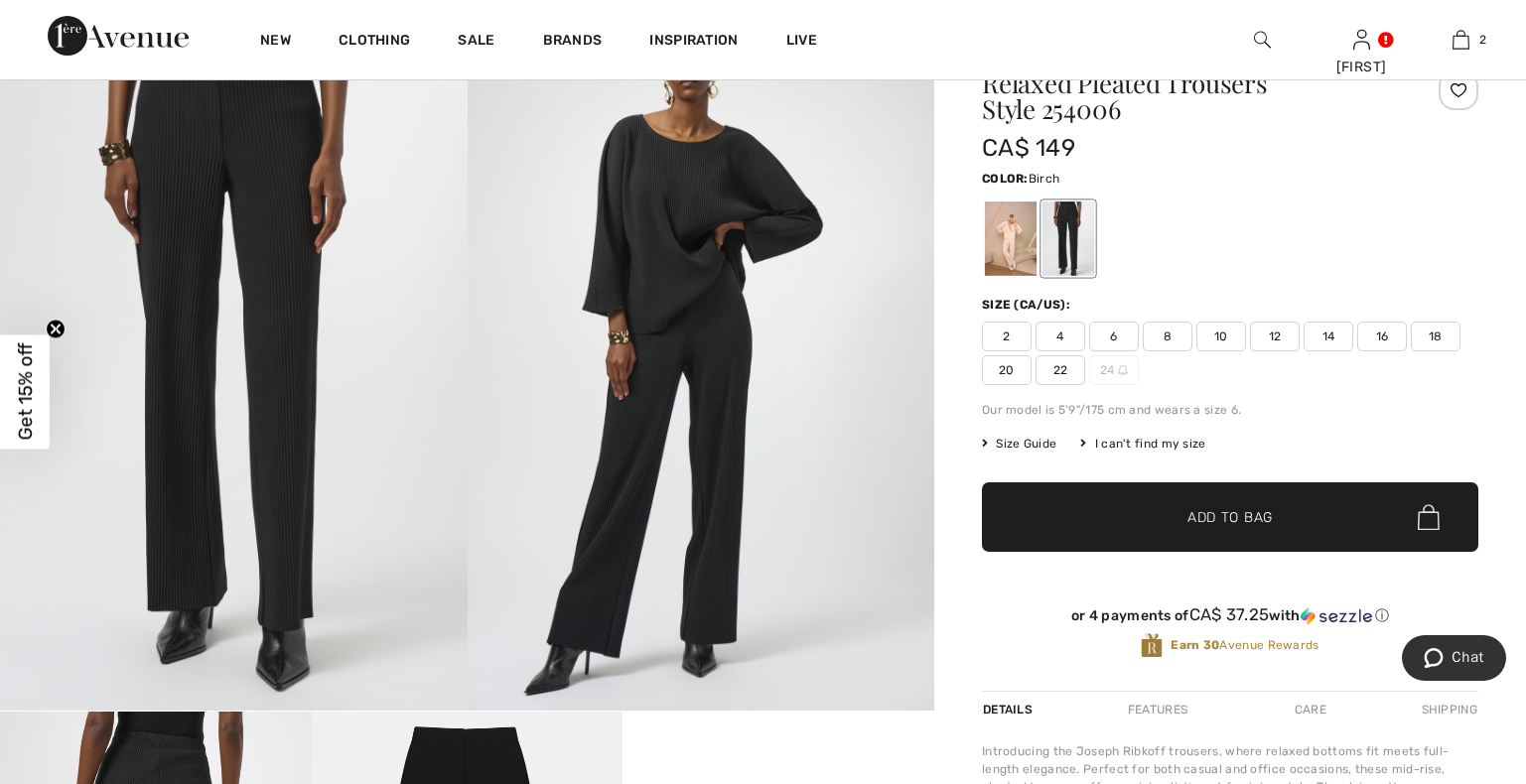 click at bounding box center (1011, 238) 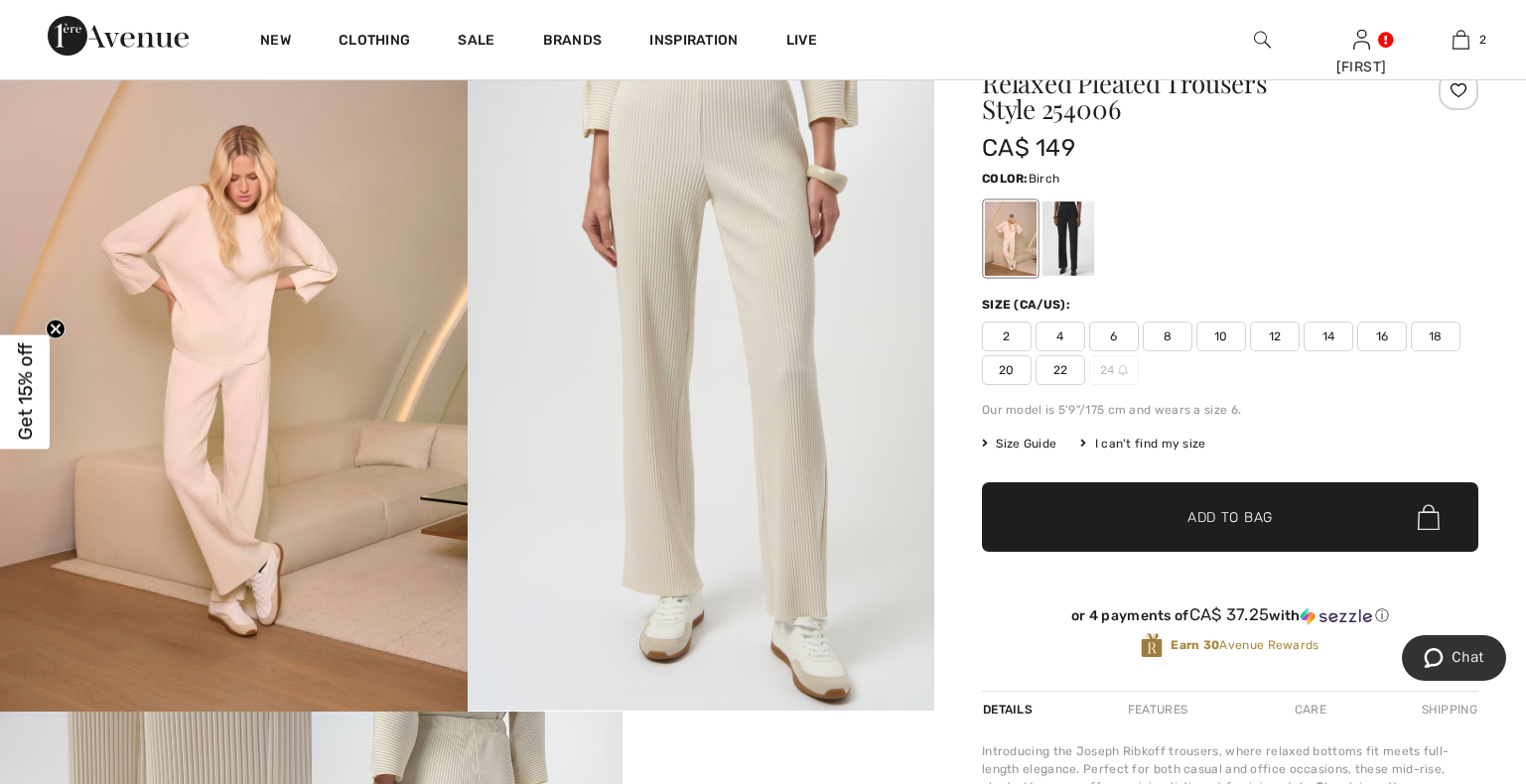 click on "18" at bounding box center [1436, 336] 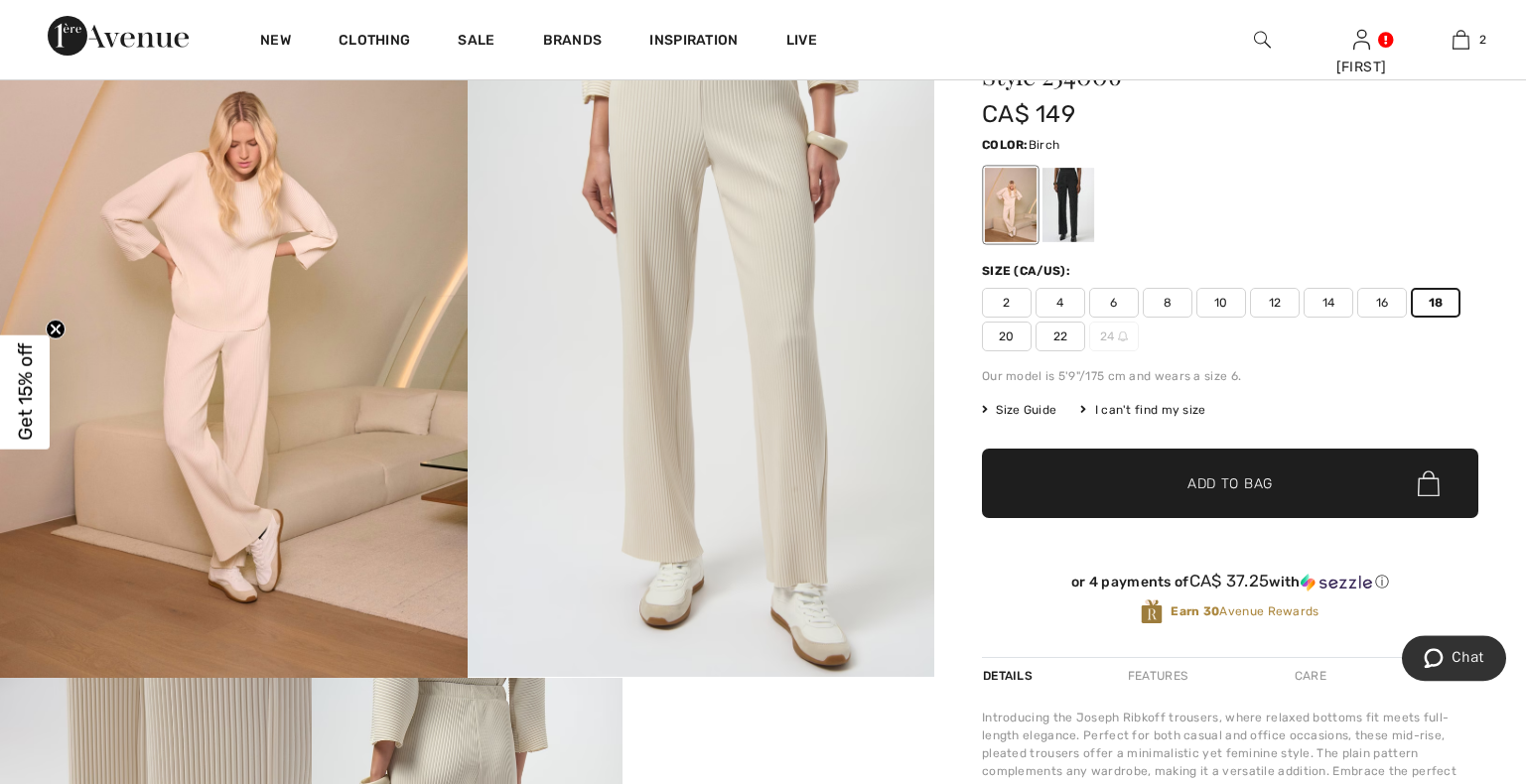 scroll, scrollTop: 202, scrollLeft: 0, axis: vertical 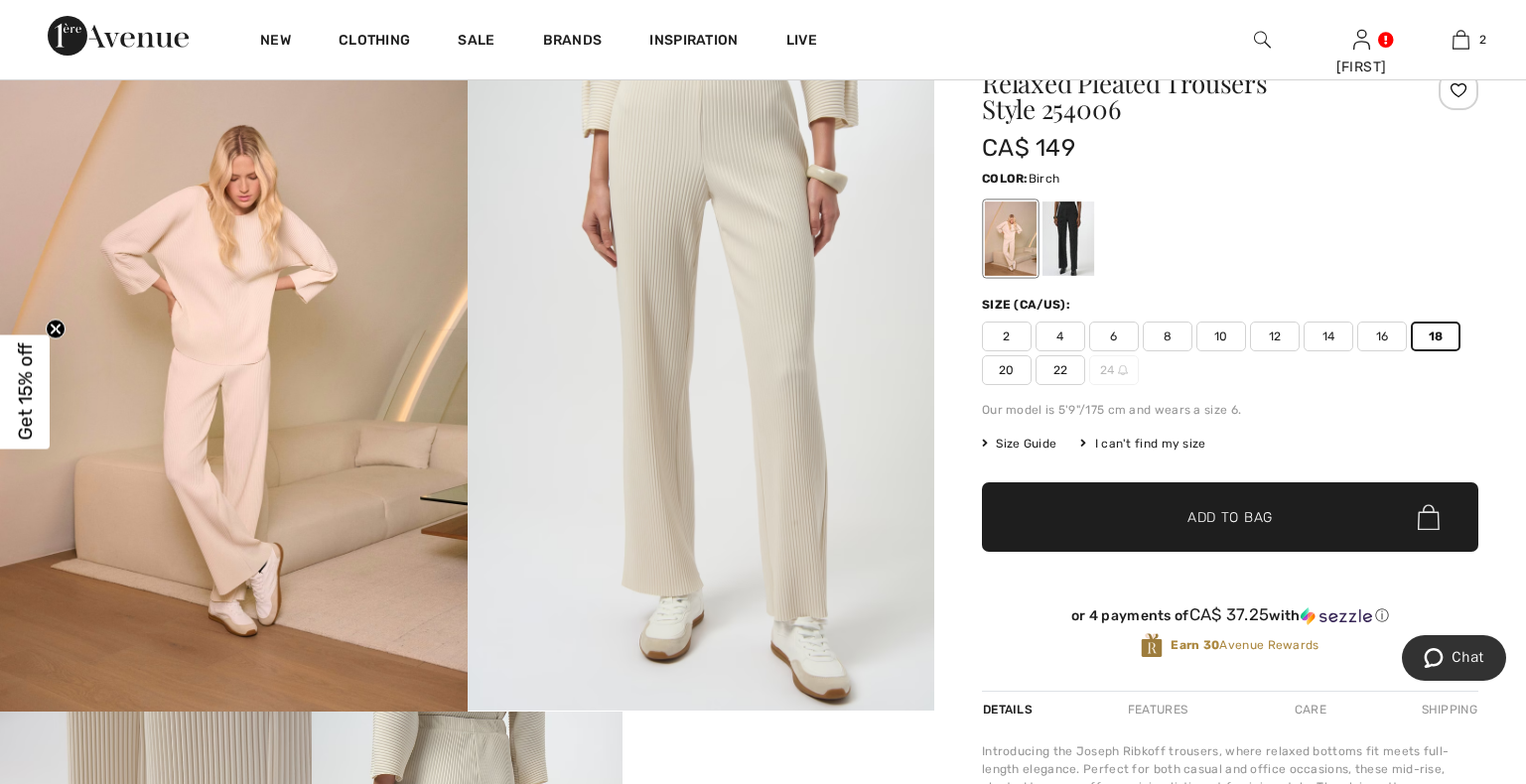 click at bounding box center [233, 361] 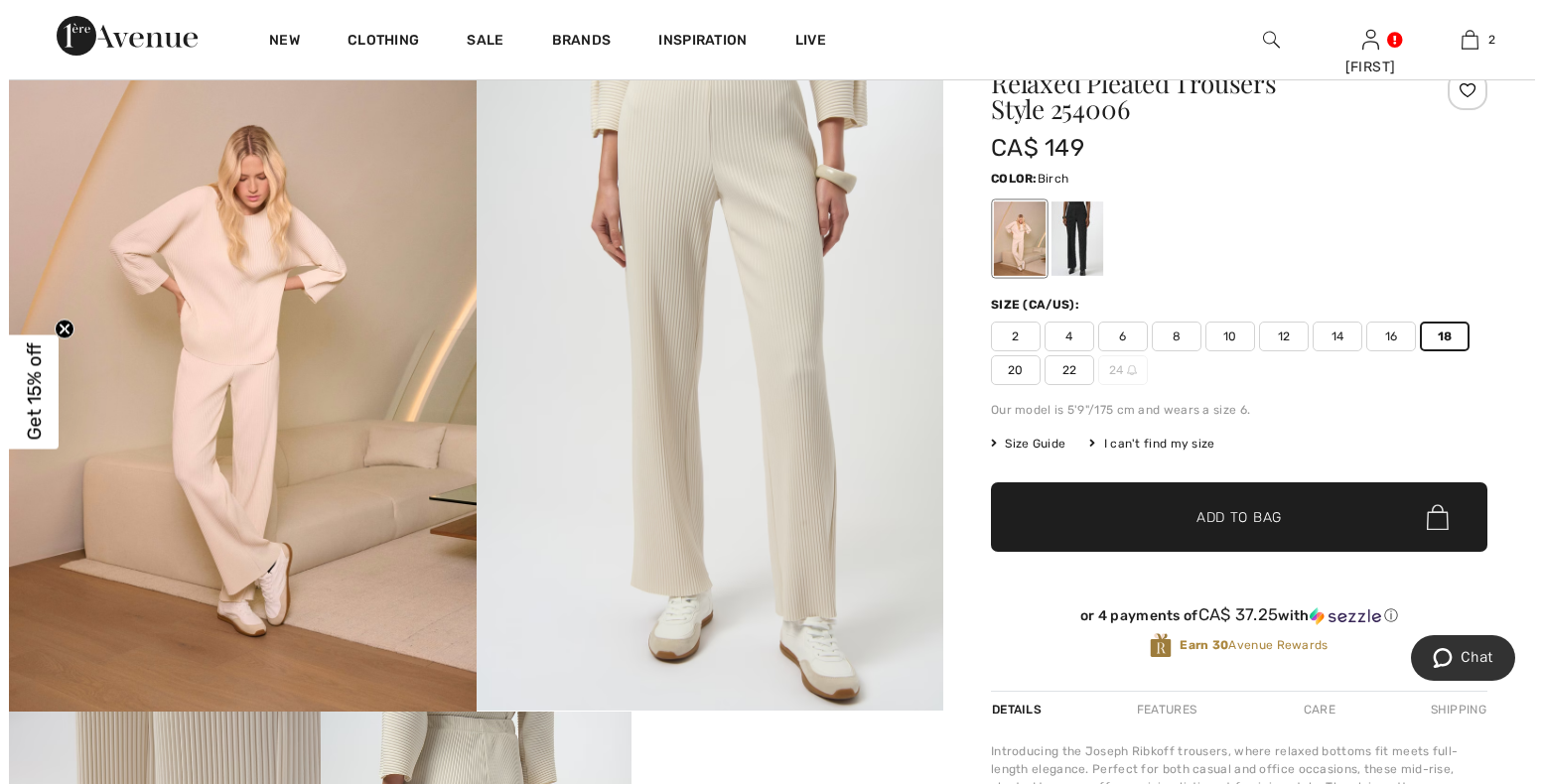 scroll, scrollTop: 203, scrollLeft: 0, axis: vertical 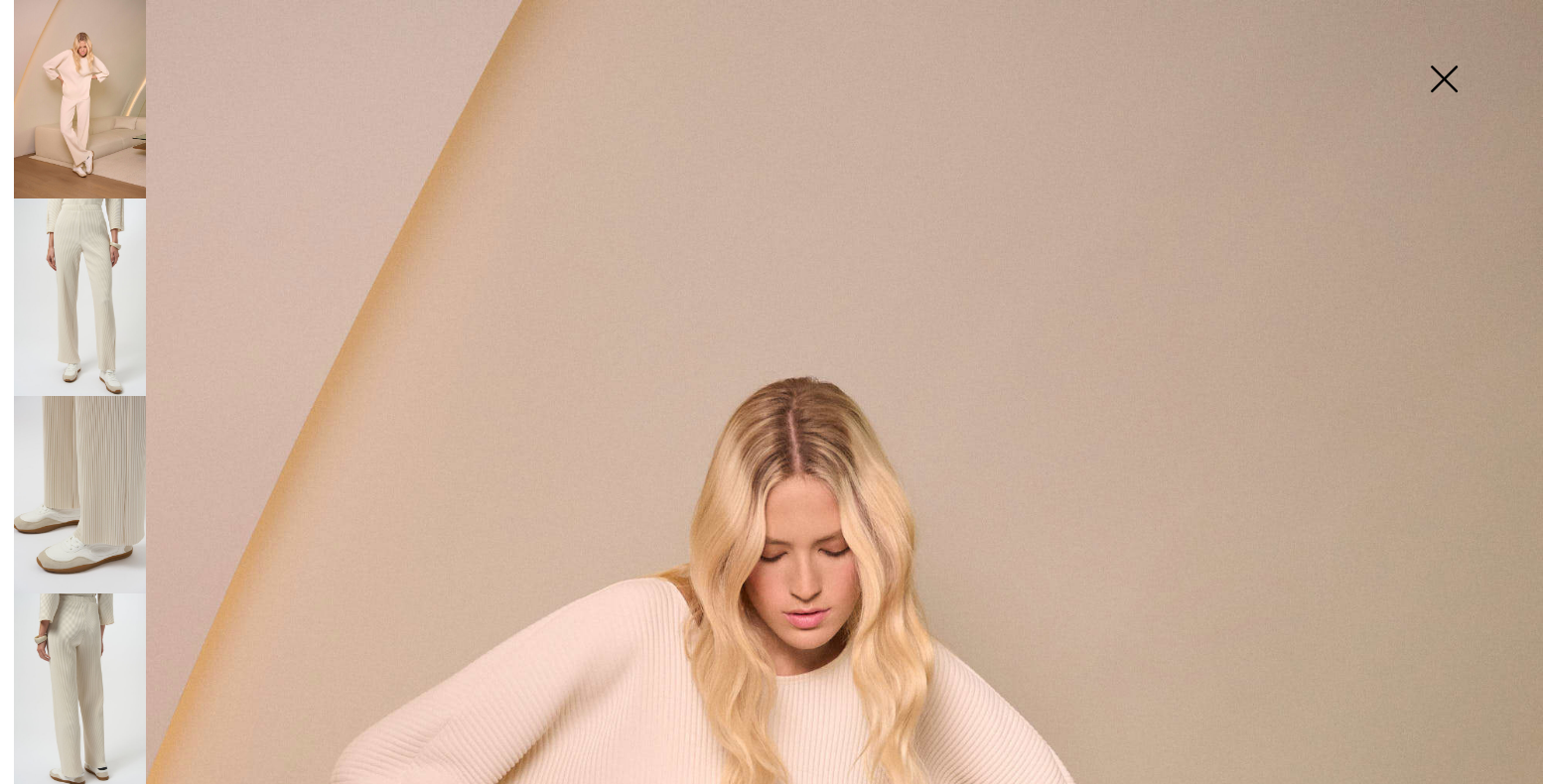 click at bounding box center [1444, 80] 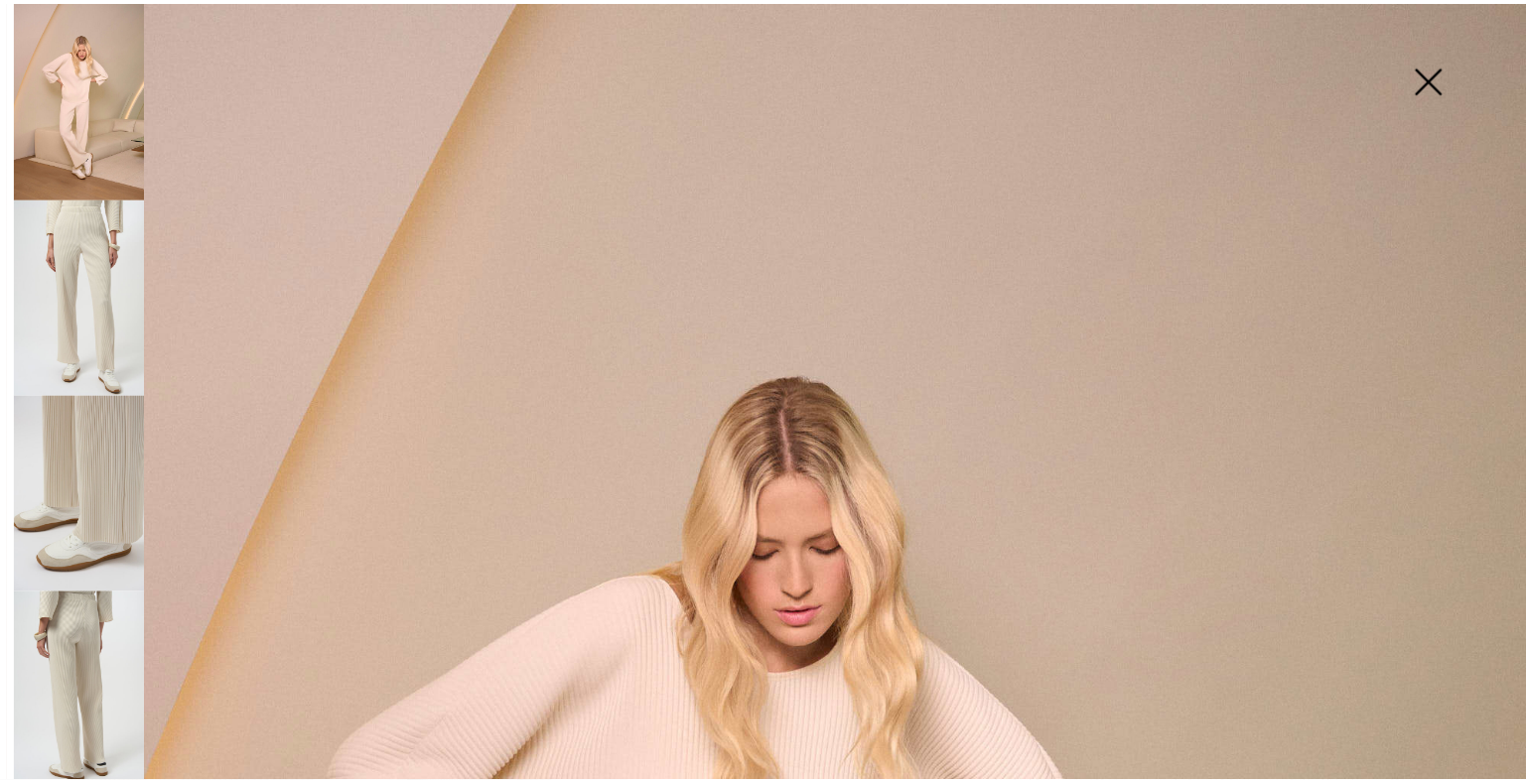 scroll, scrollTop: 202, scrollLeft: 0, axis: vertical 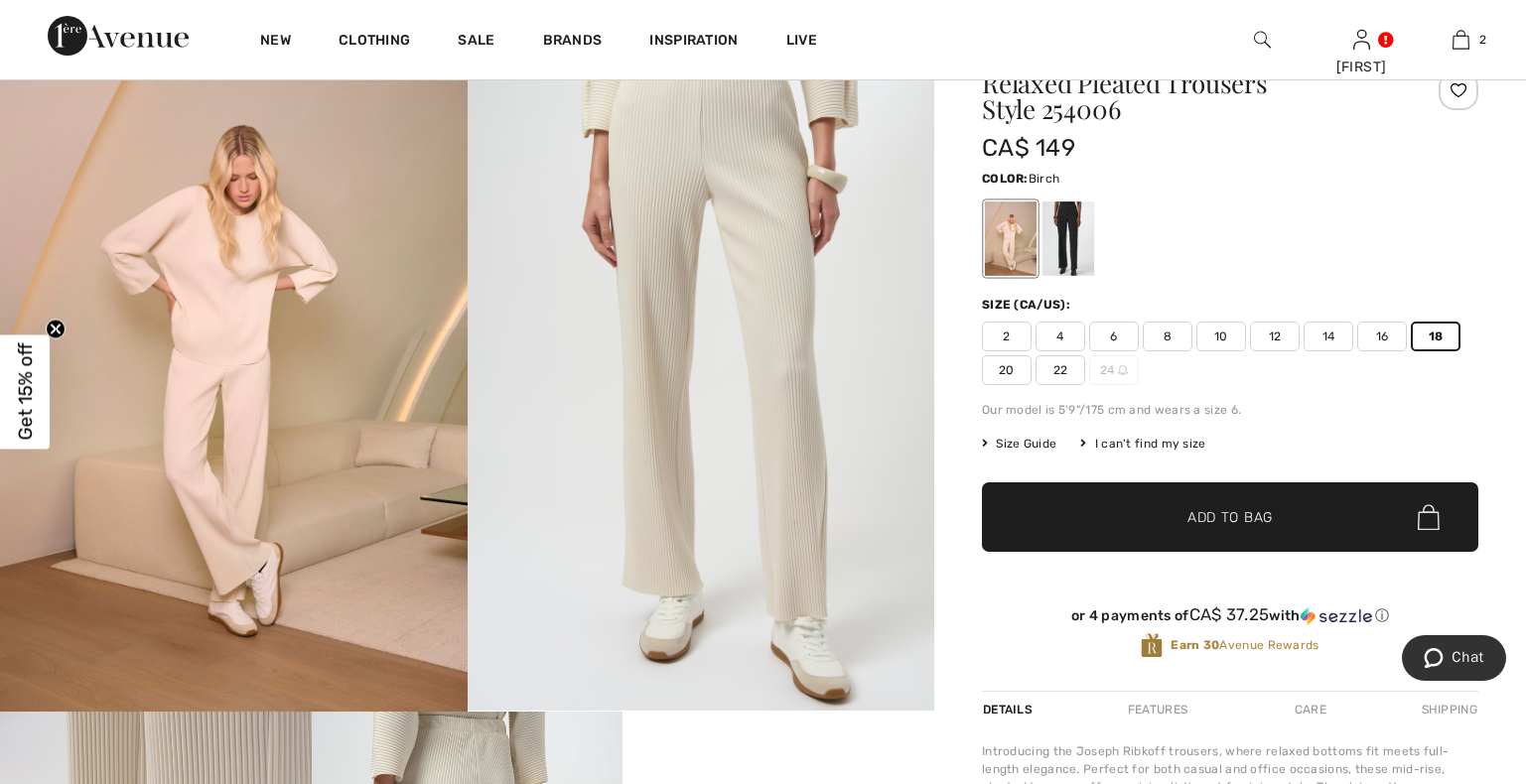 click at bounding box center (1458, 90) 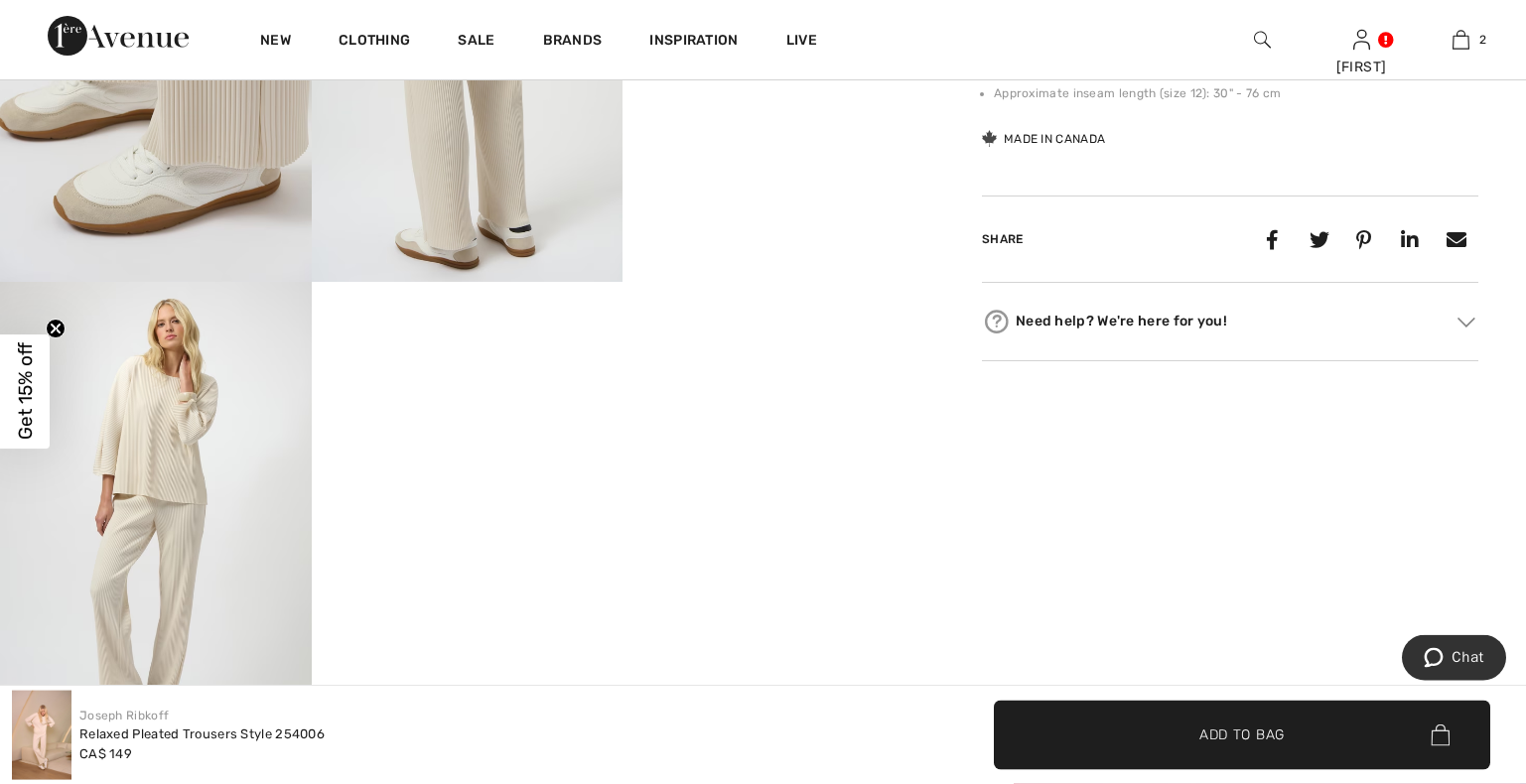 scroll, scrollTop: 1215, scrollLeft: 0, axis: vertical 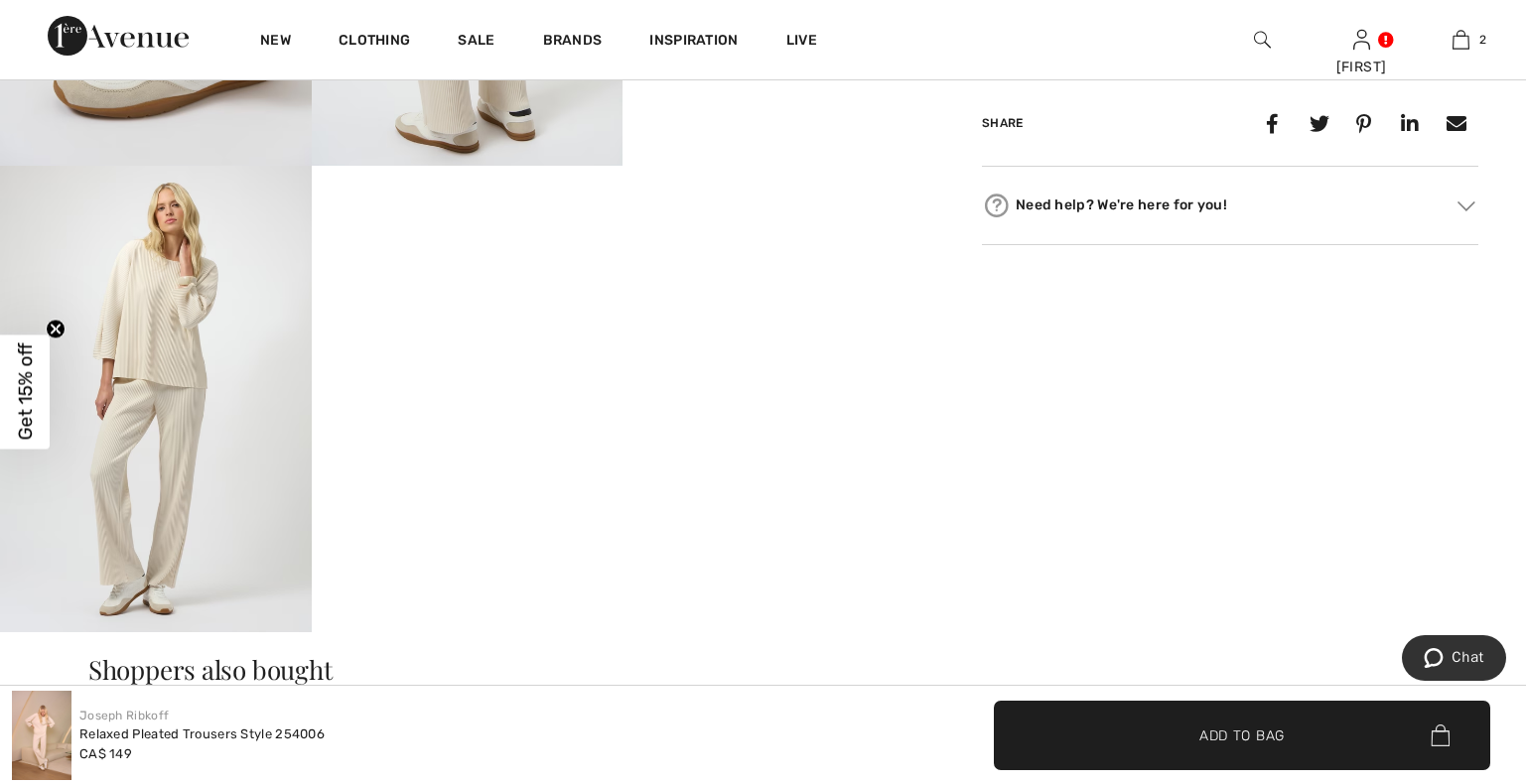 click 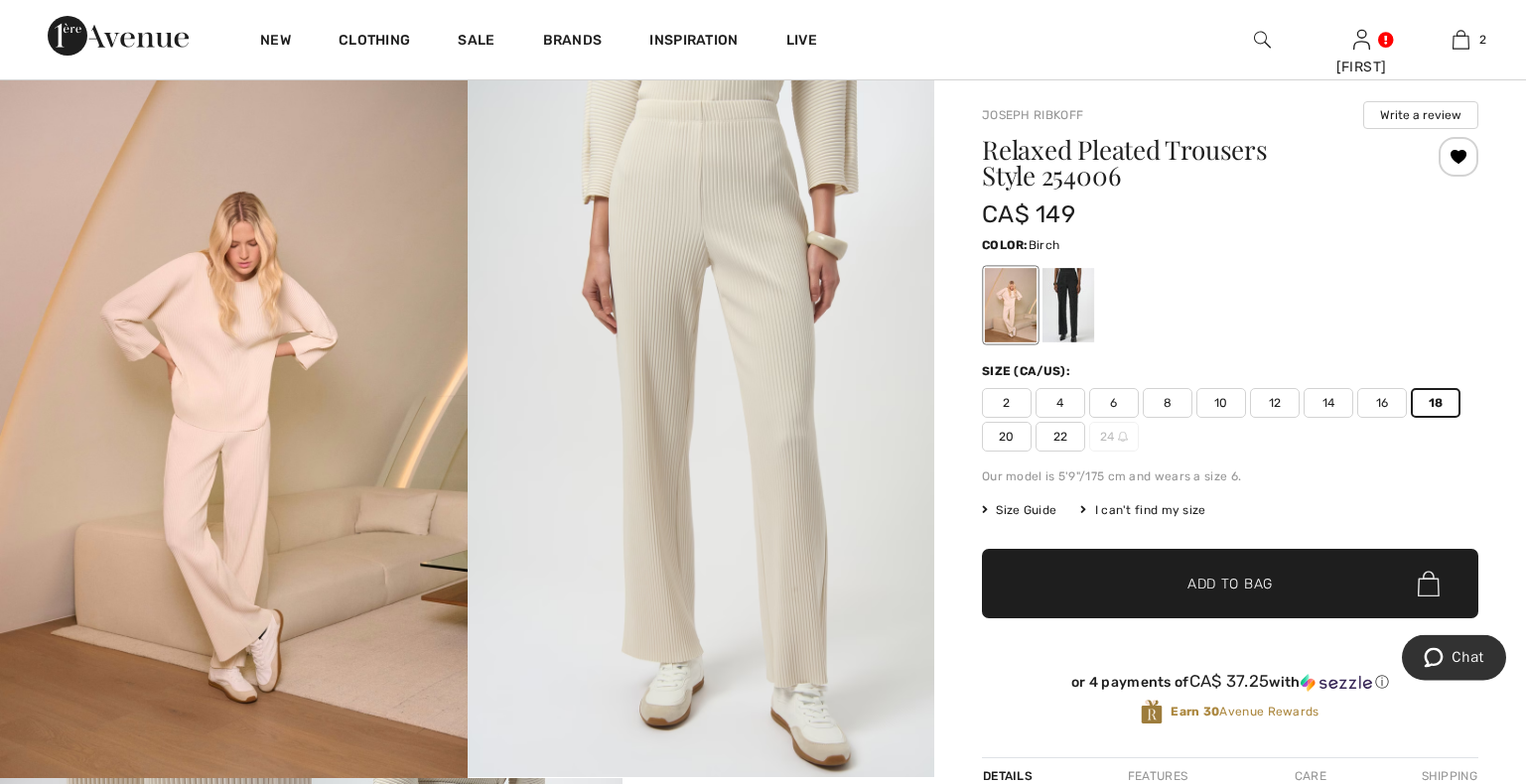 scroll, scrollTop: 101, scrollLeft: 0, axis: vertical 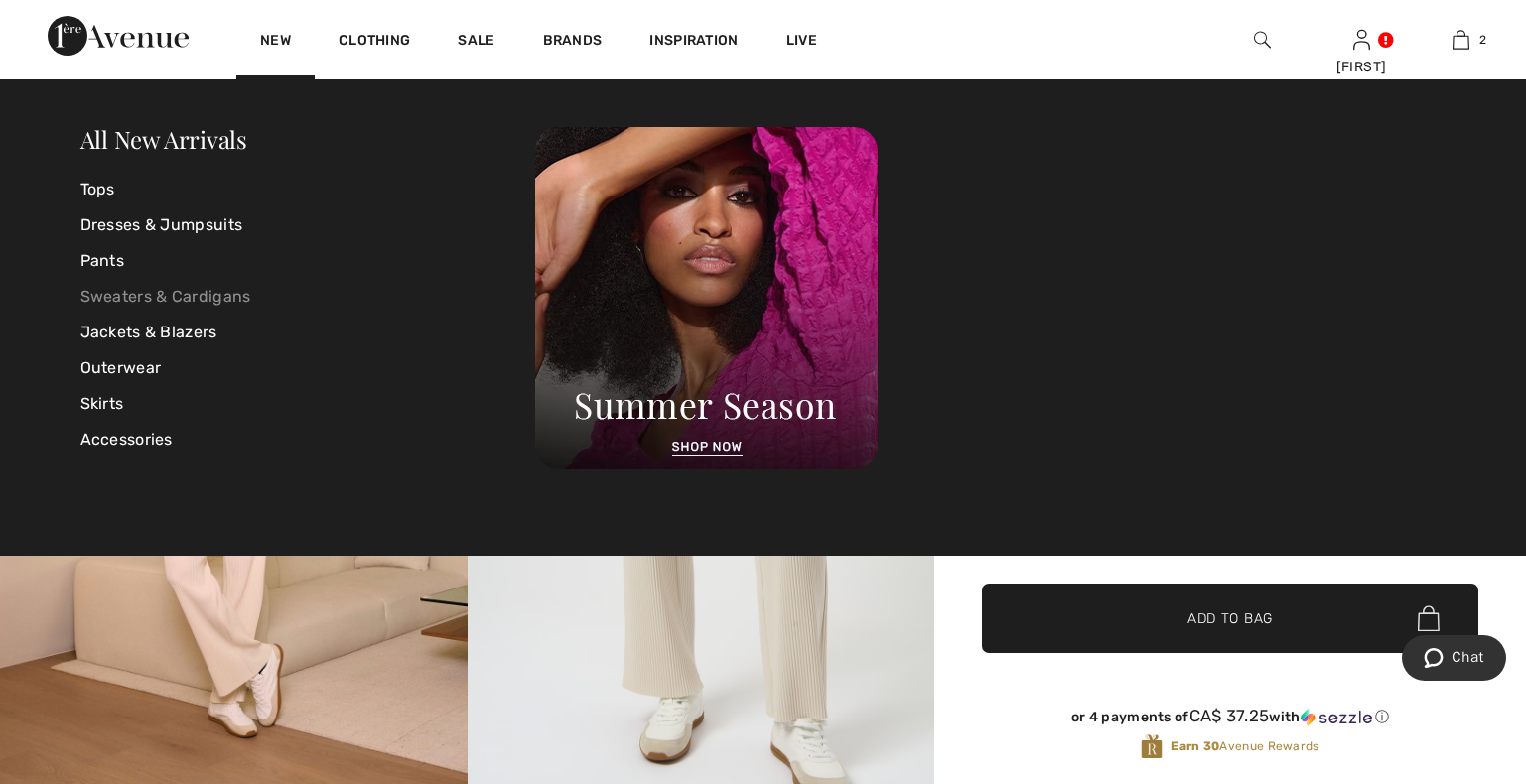 click on "Sweaters & Cardigans" at bounding box center (308, 297) 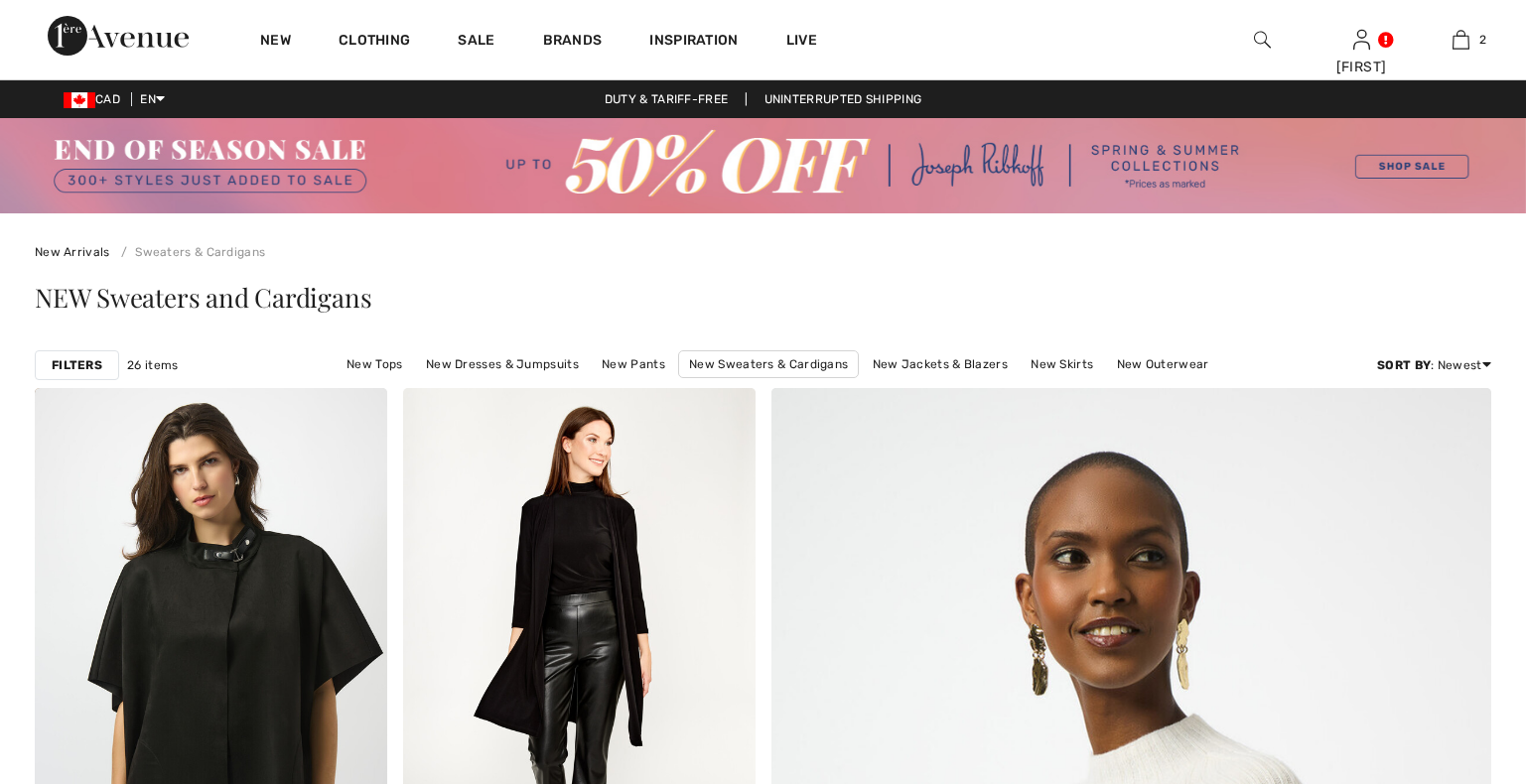 scroll, scrollTop: 0, scrollLeft: 0, axis: both 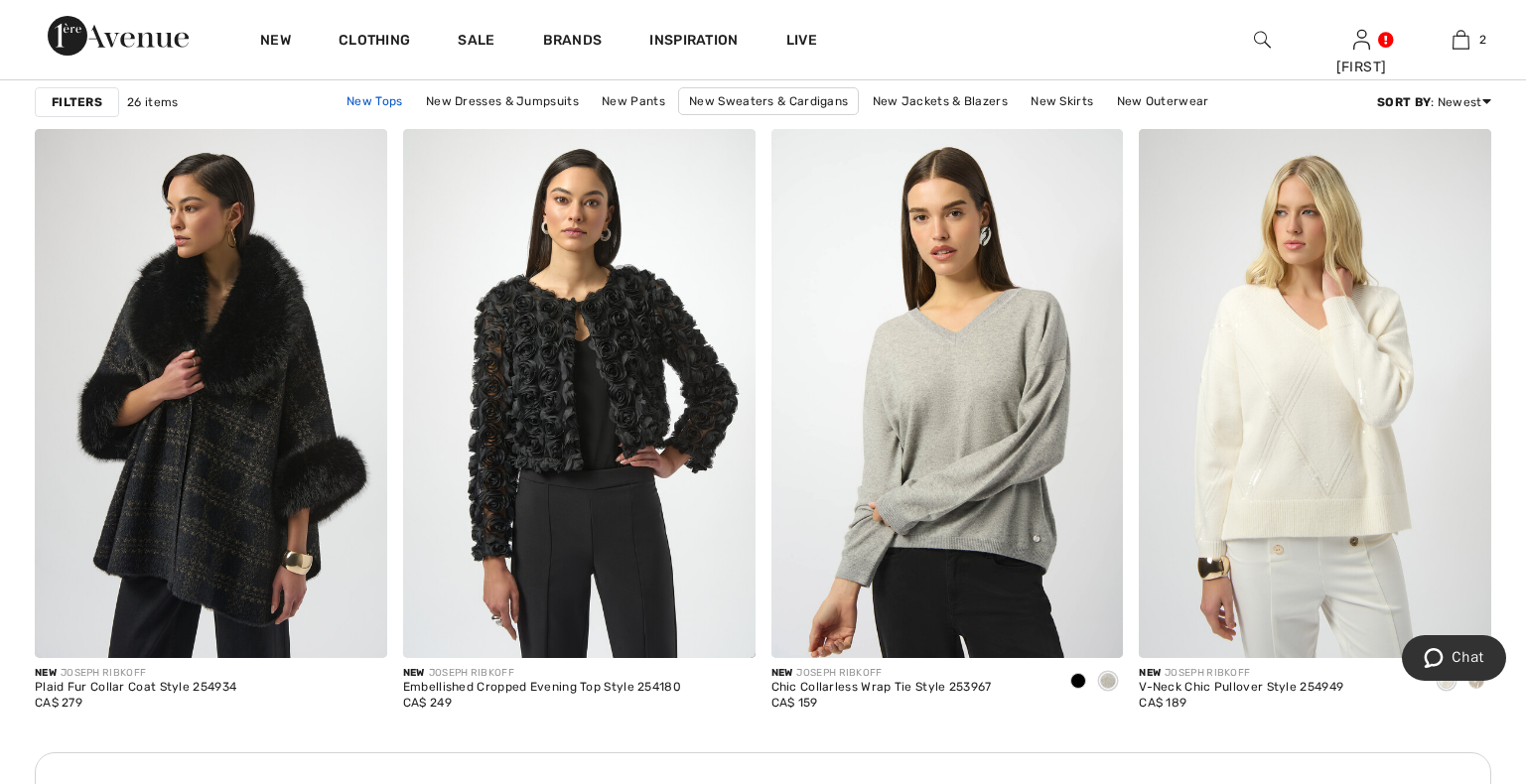 click on "New Tops" at bounding box center (374, 101) 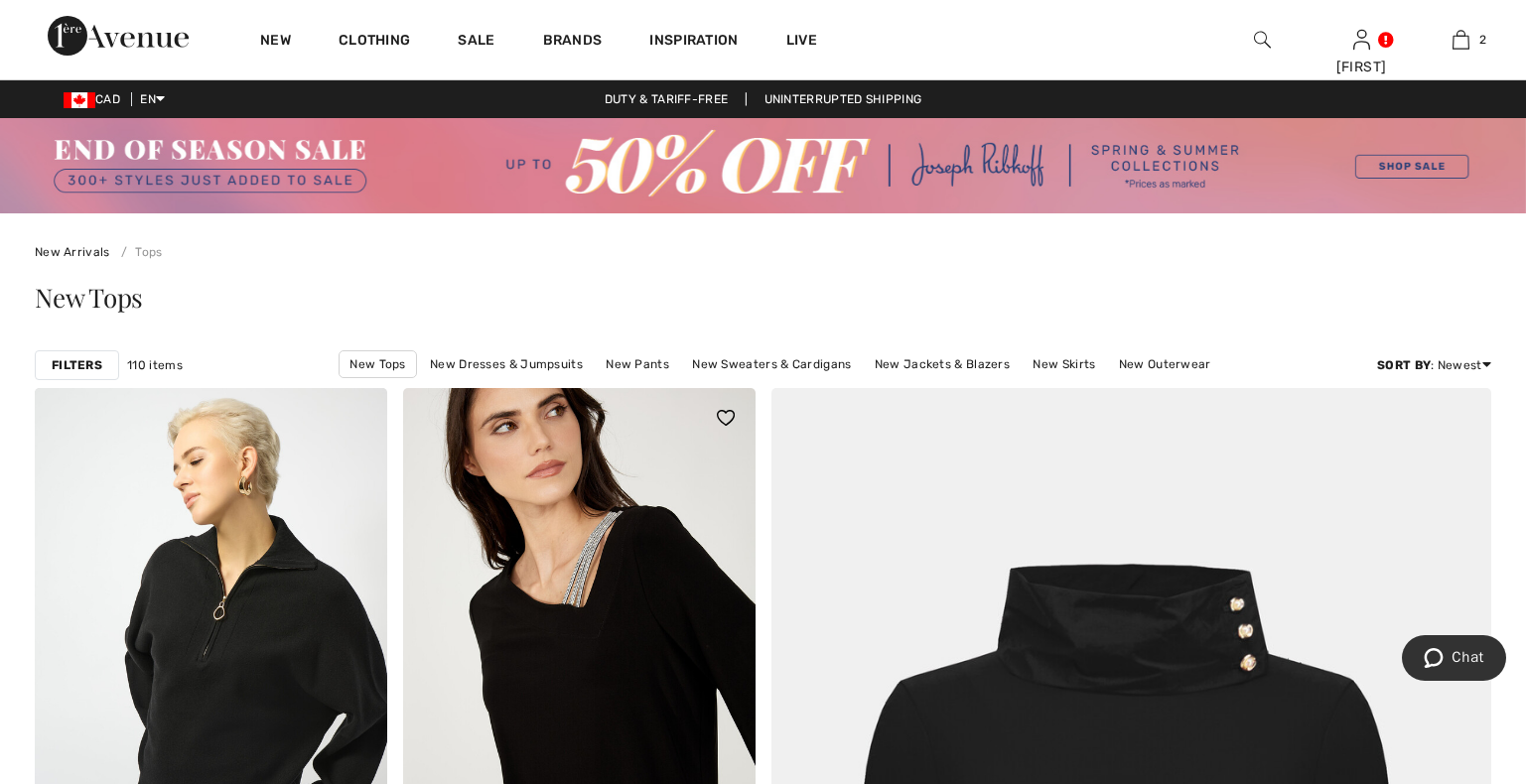 scroll, scrollTop: 405, scrollLeft: 0, axis: vertical 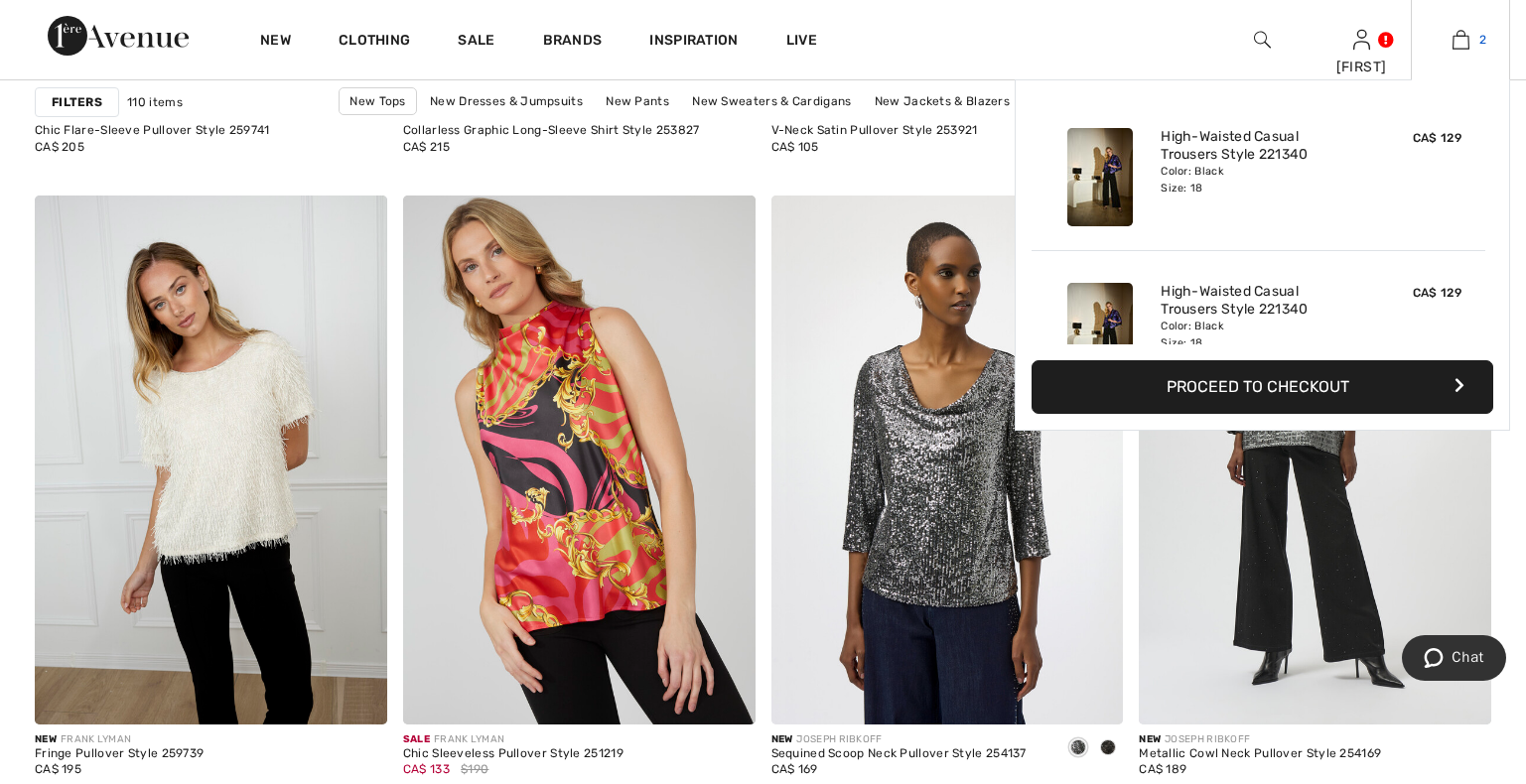 click at bounding box center (1460, 40) 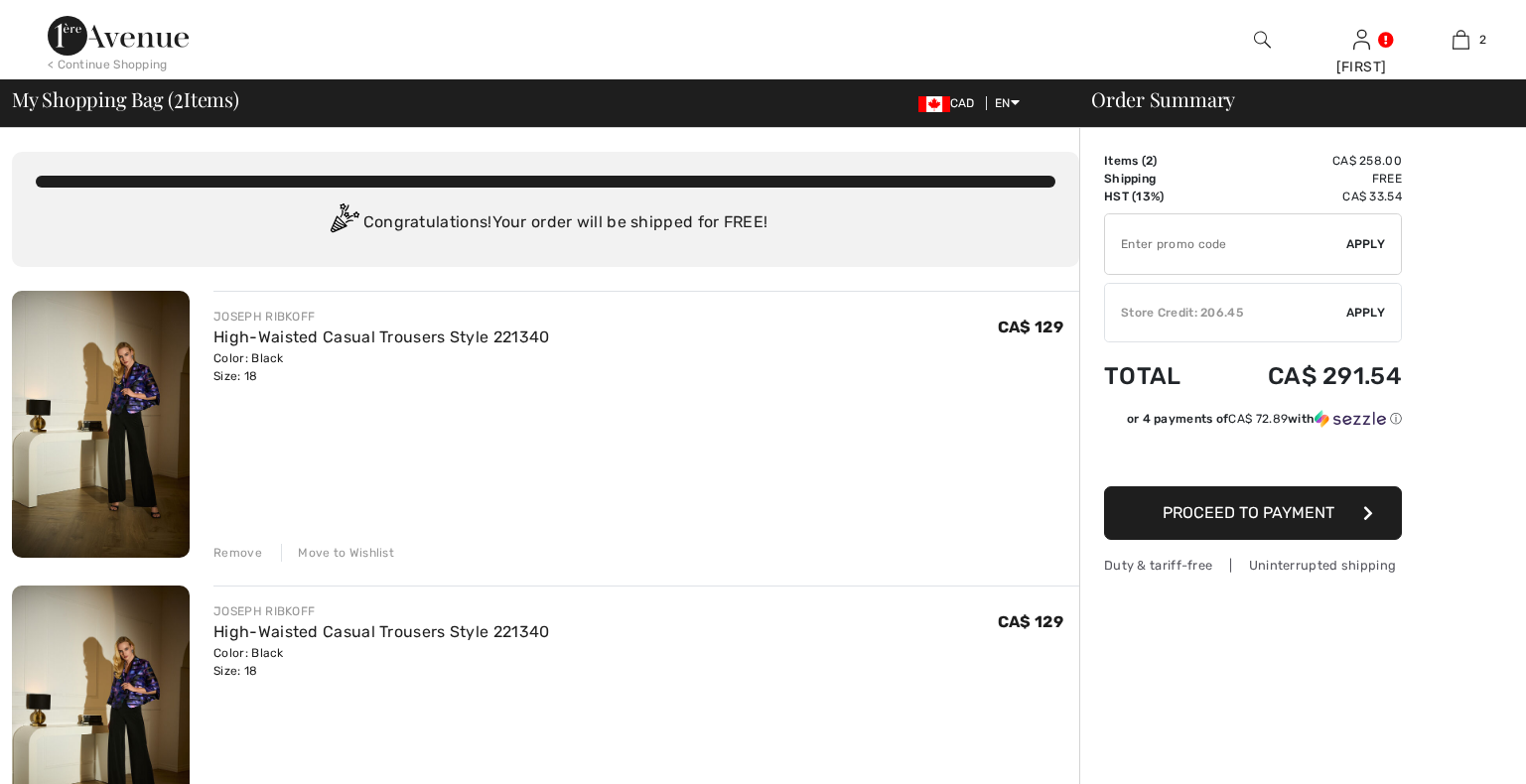 scroll, scrollTop: 0, scrollLeft: 0, axis: both 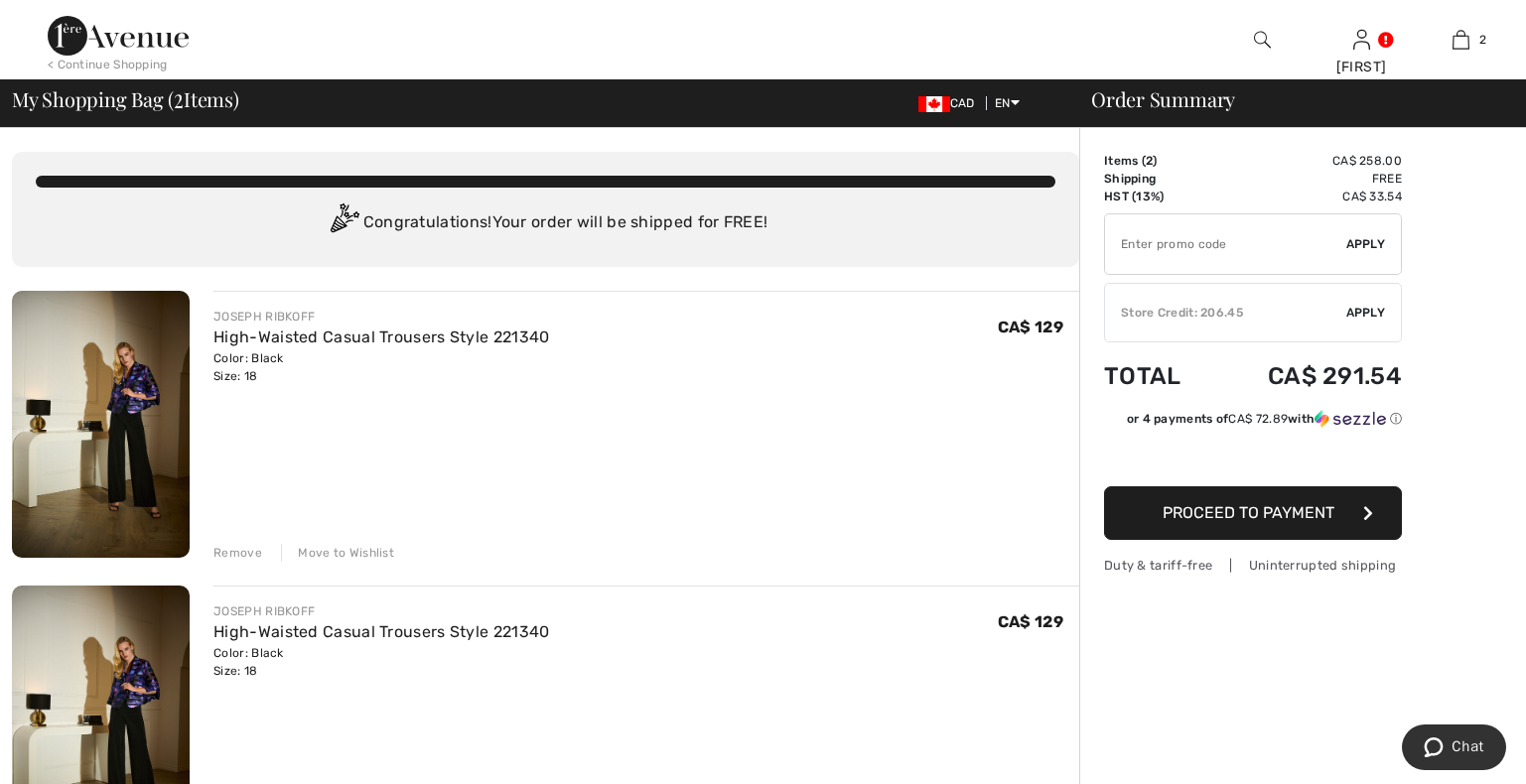 click at bounding box center [100, 424] 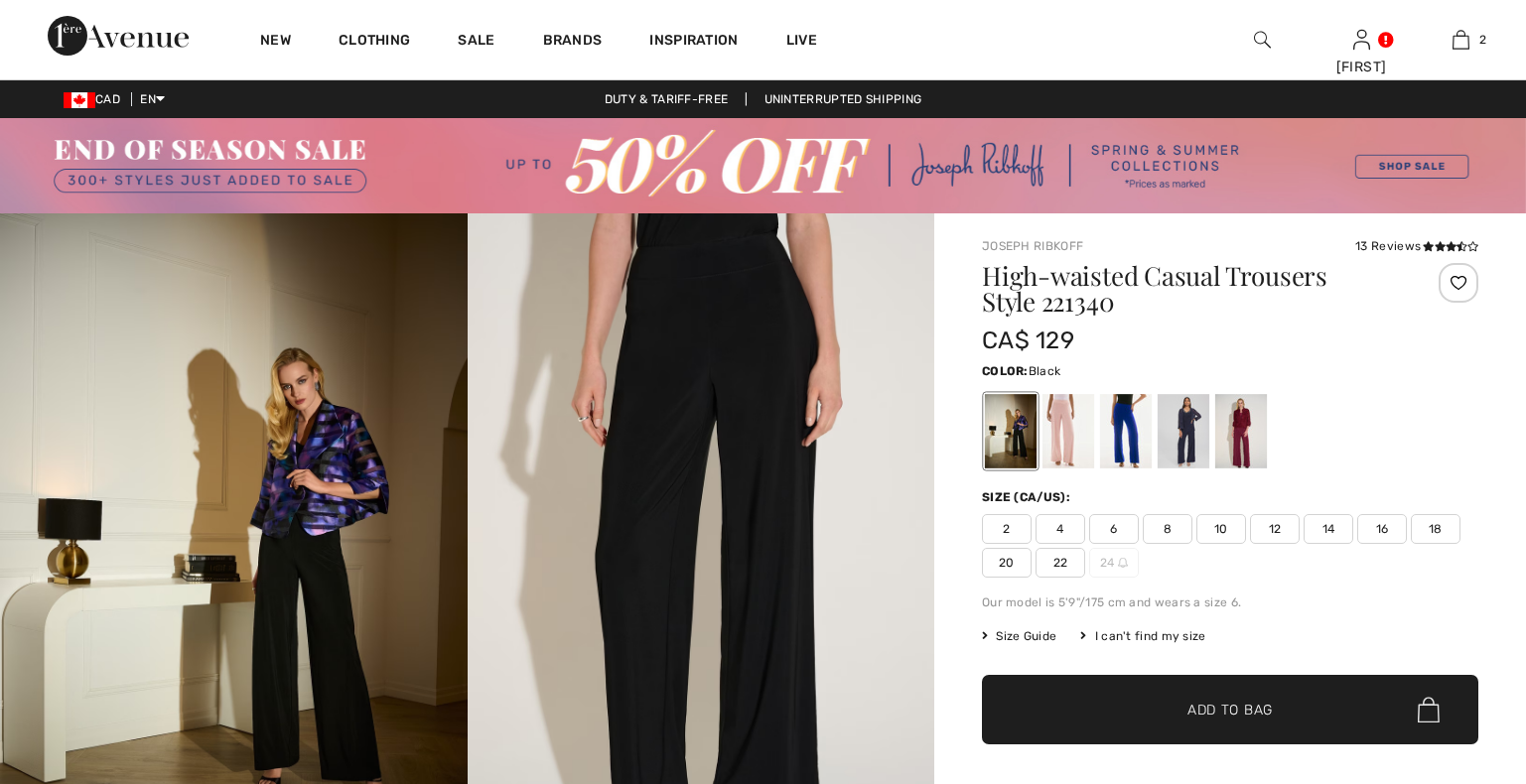 scroll, scrollTop: 0, scrollLeft: 0, axis: both 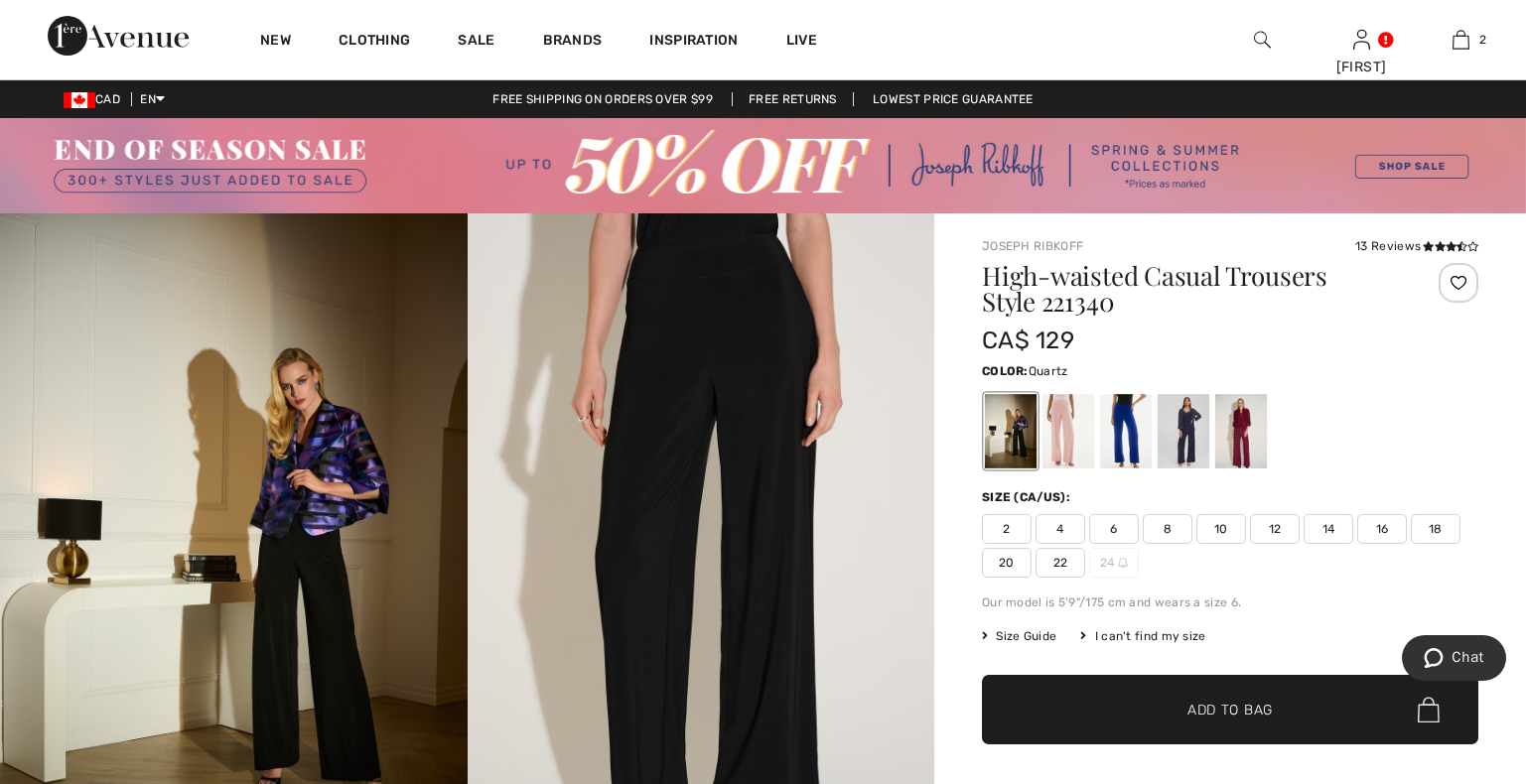 click at bounding box center (1068, 431) 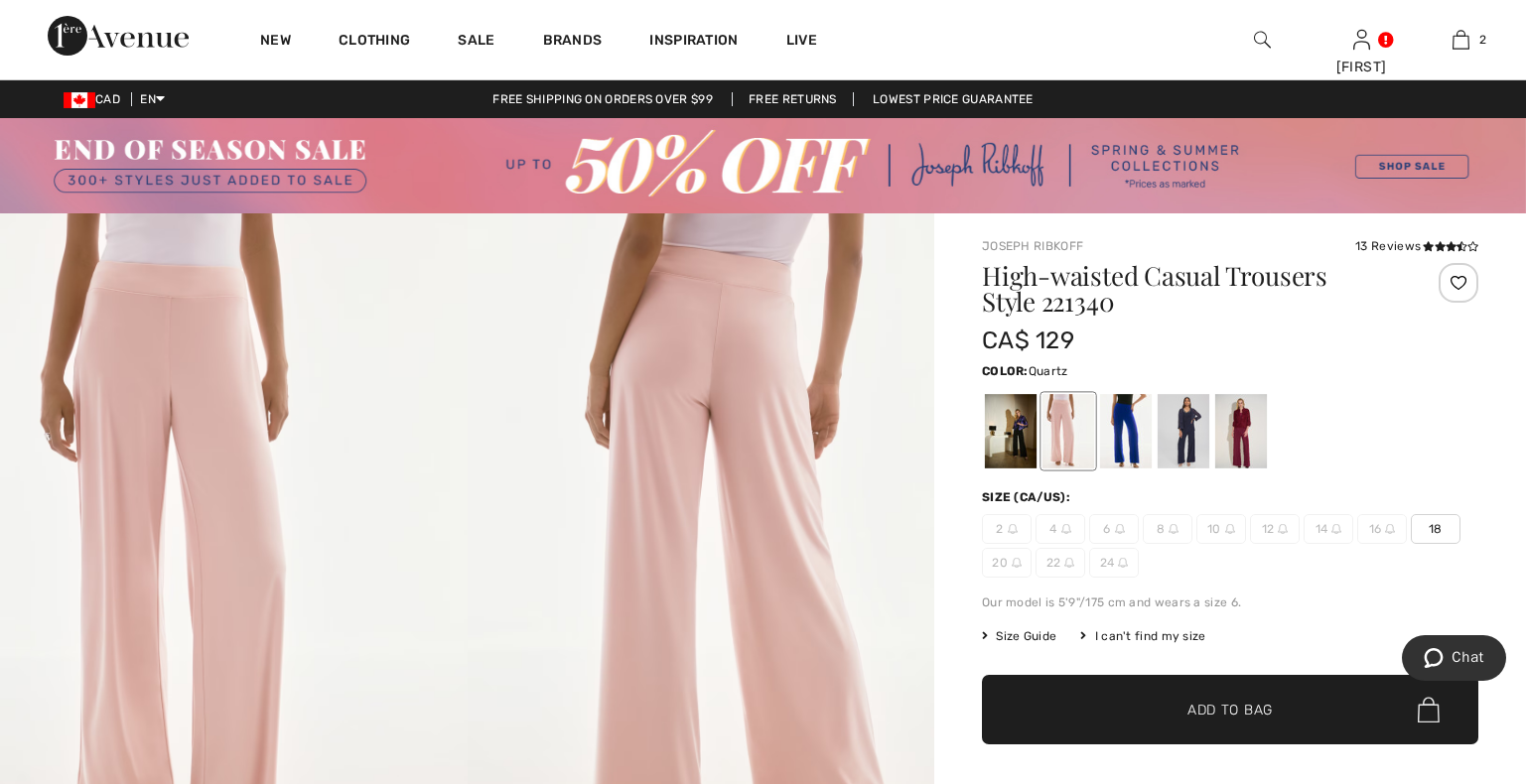 click at bounding box center [1458, 283] 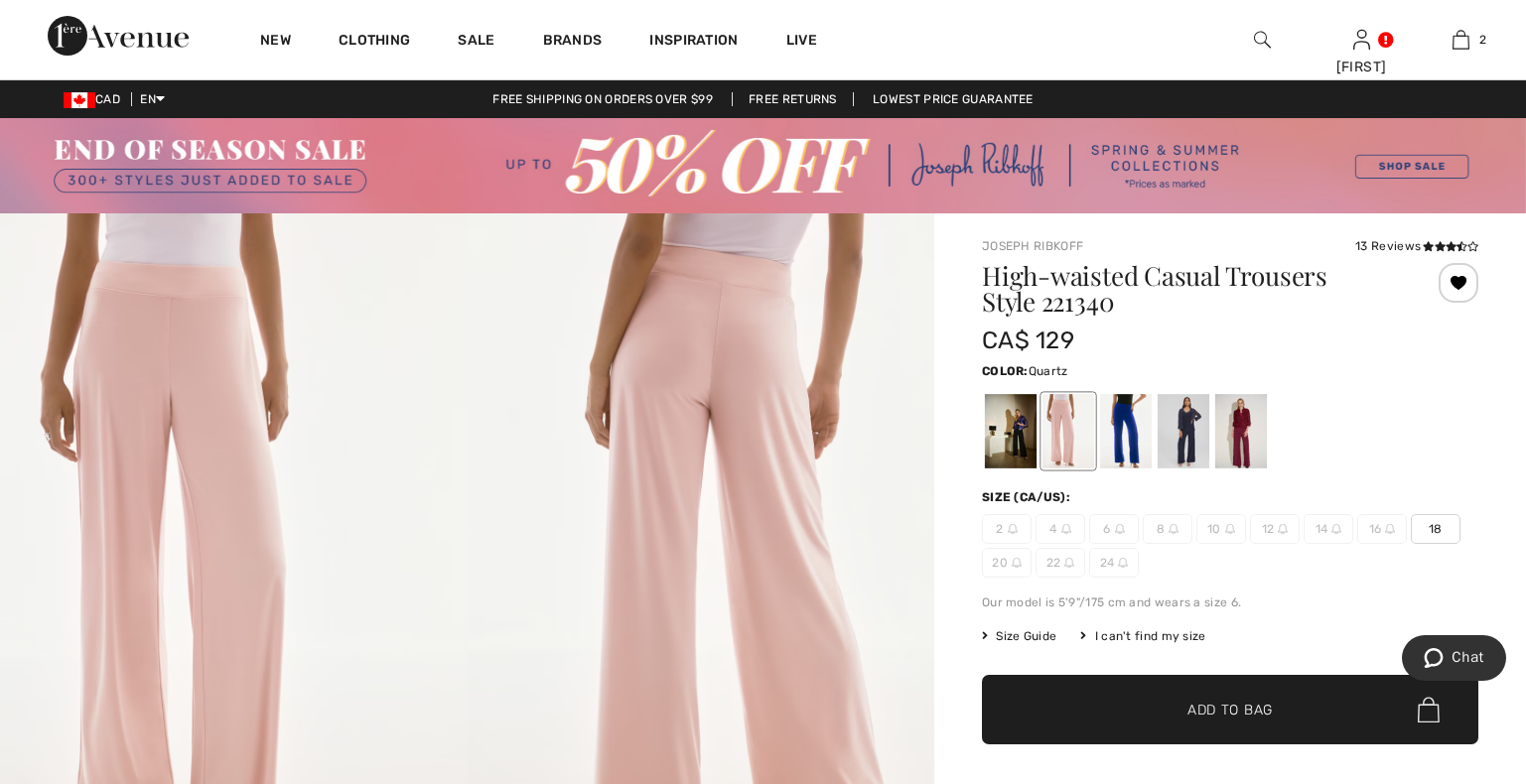 click at bounding box center (1458, 283) 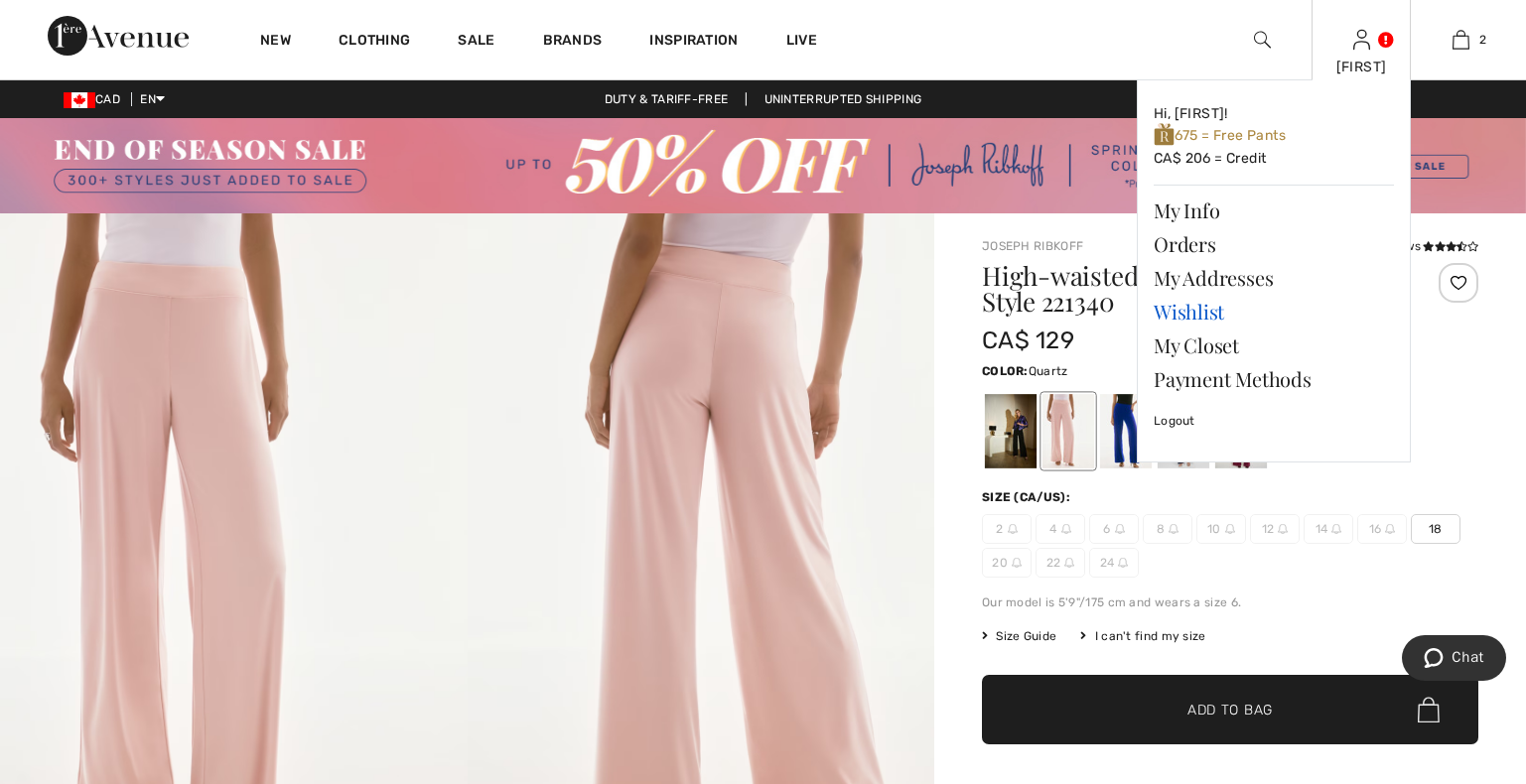 click on "Wishlist" at bounding box center [1274, 312] 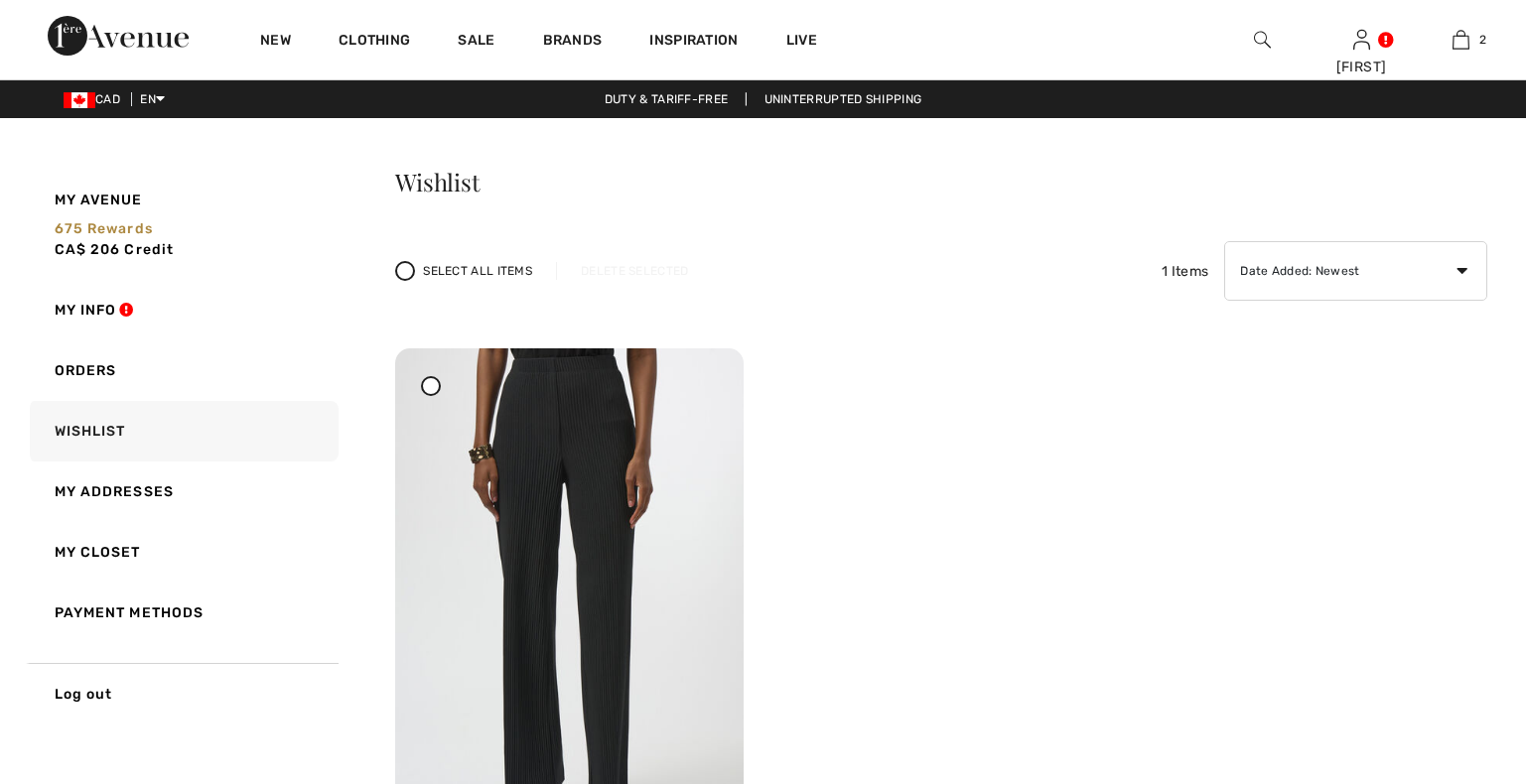scroll, scrollTop: 0, scrollLeft: 0, axis: both 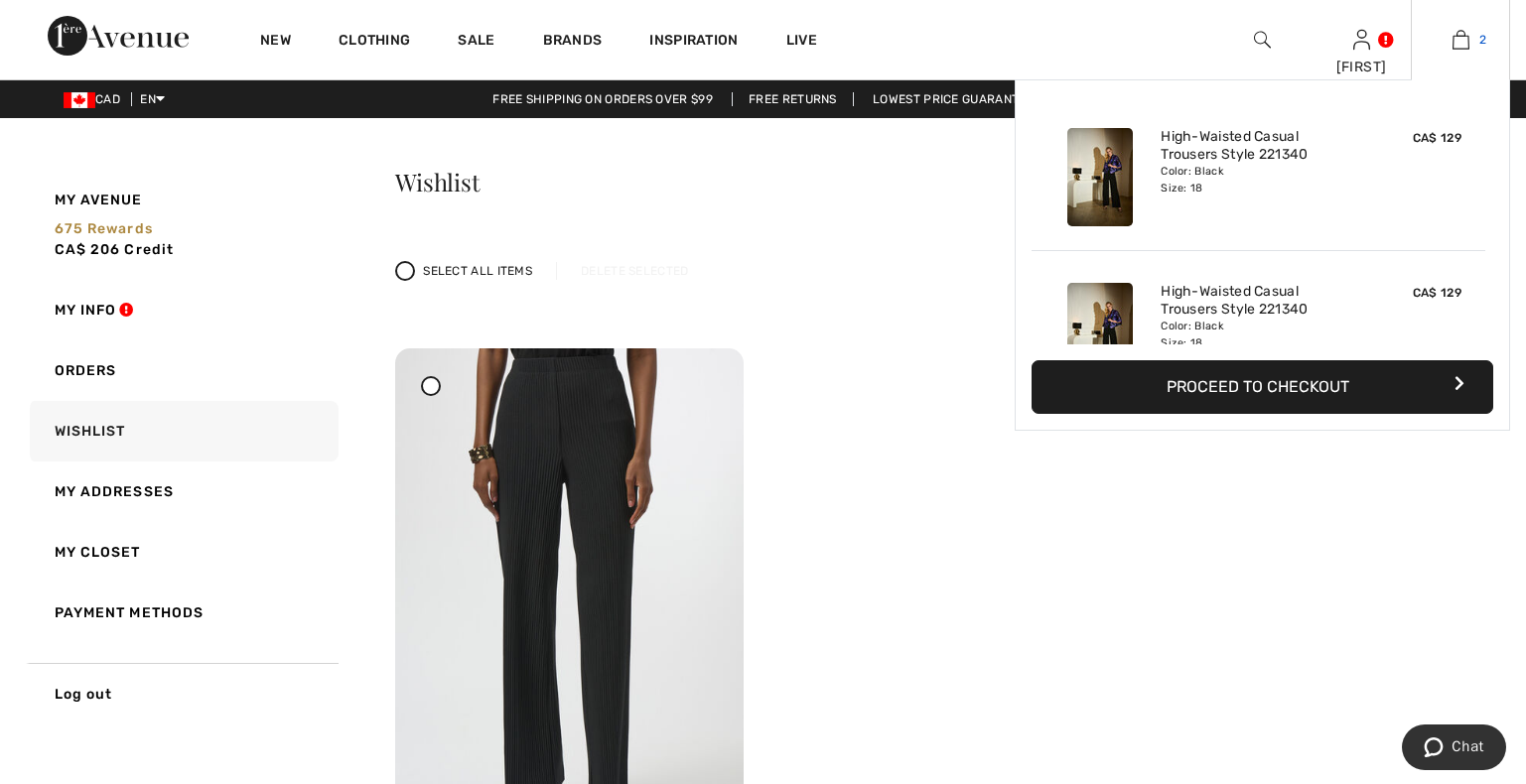click at bounding box center [1460, 40] 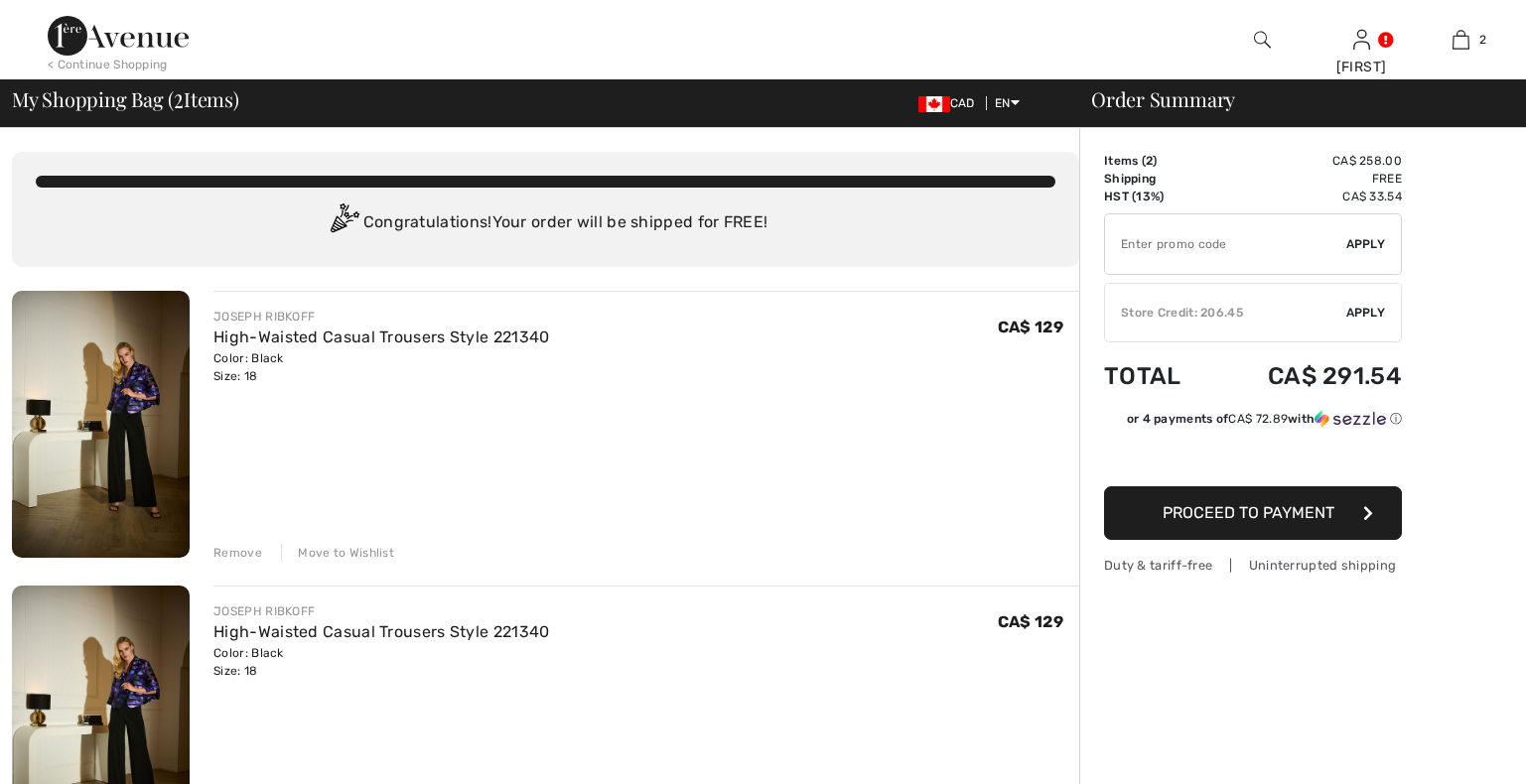 scroll, scrollTop: 0, scrollLeft: 0, axis: both 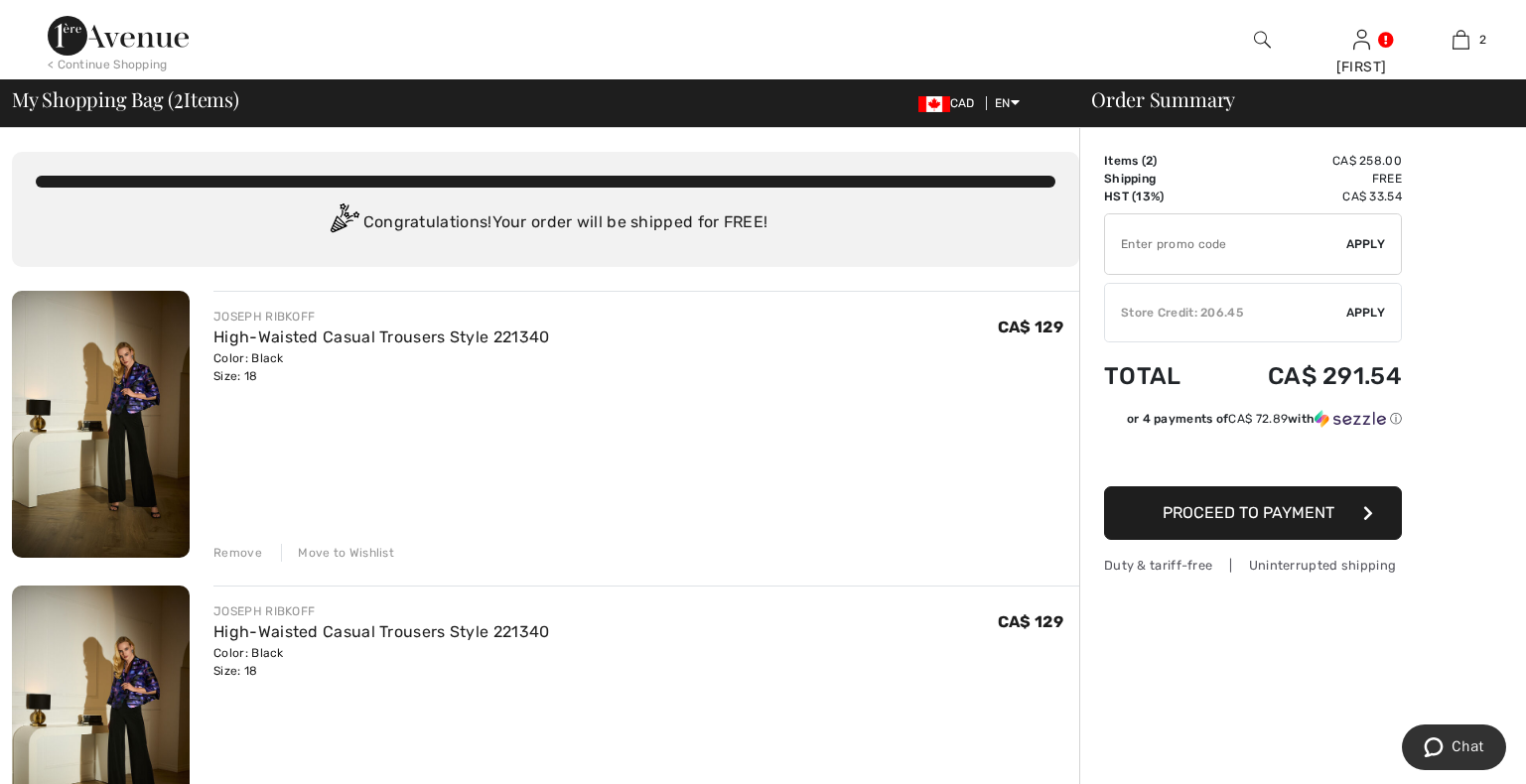 click on "Remove" at bounding box center (237, 553) 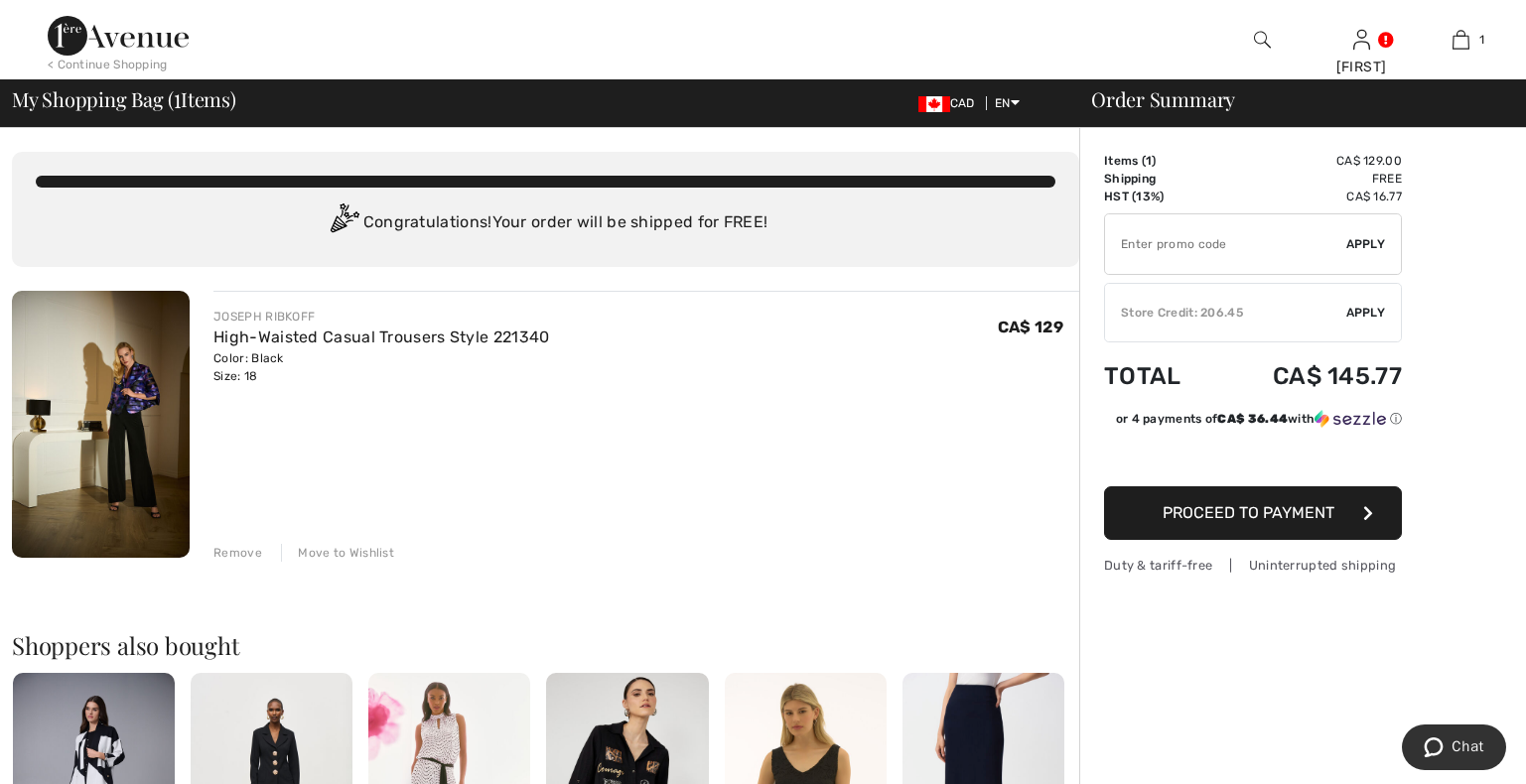 click on "Remove" at bounding box center [237, 553] 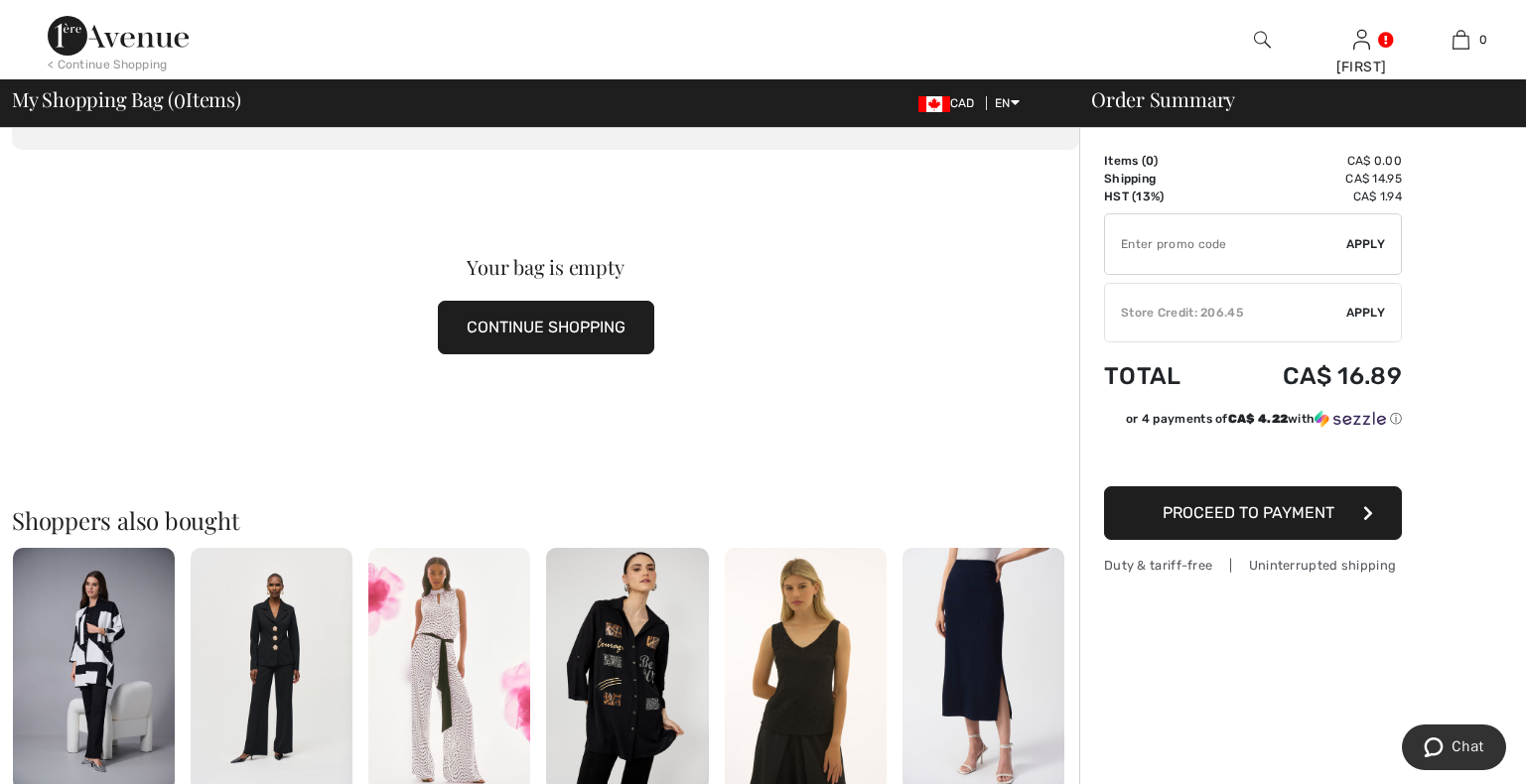 scroll, scrollTop: 0, scrollLeft: 0, axis: both 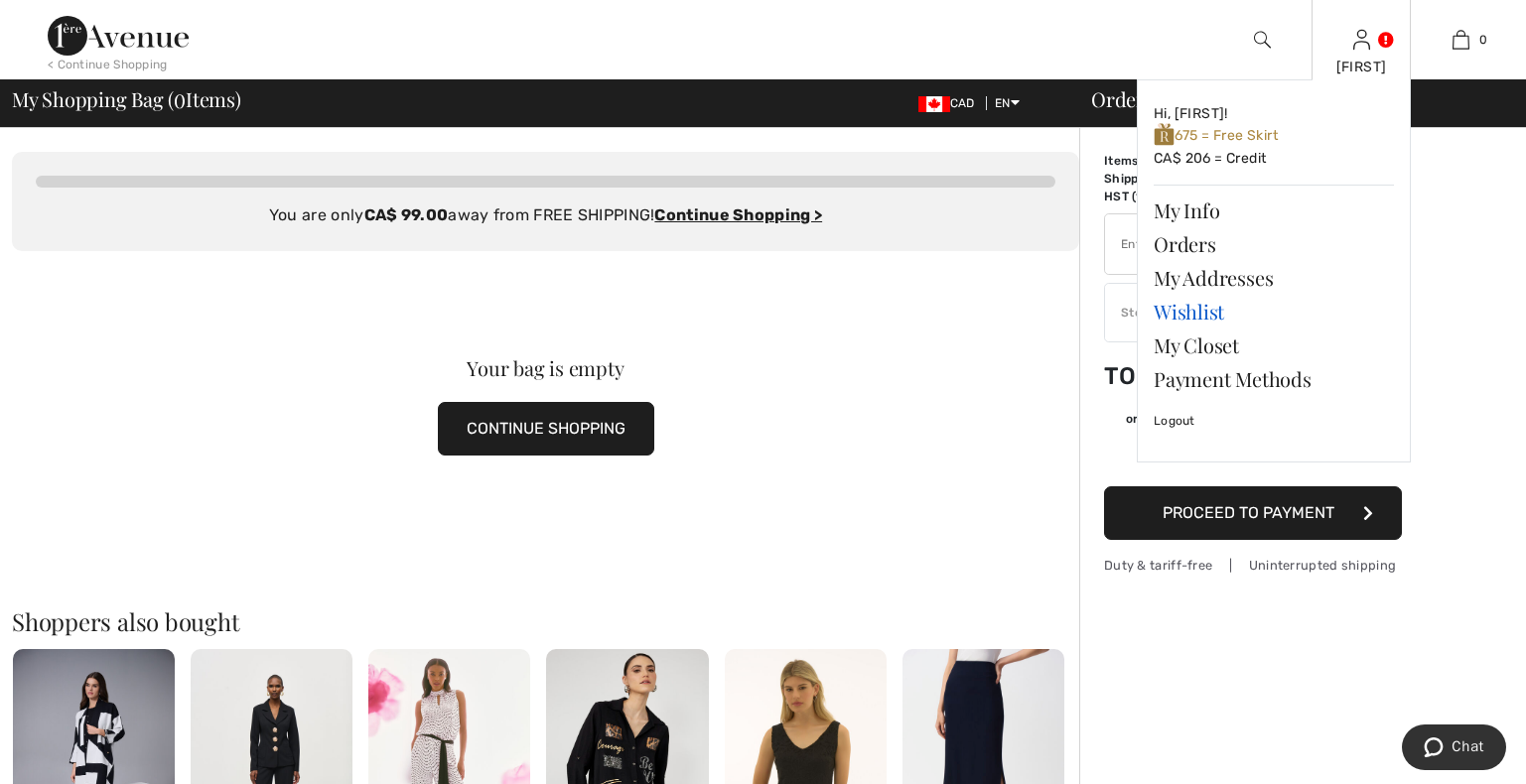 click on "Wishlist" at bounding box center (1274, 312) 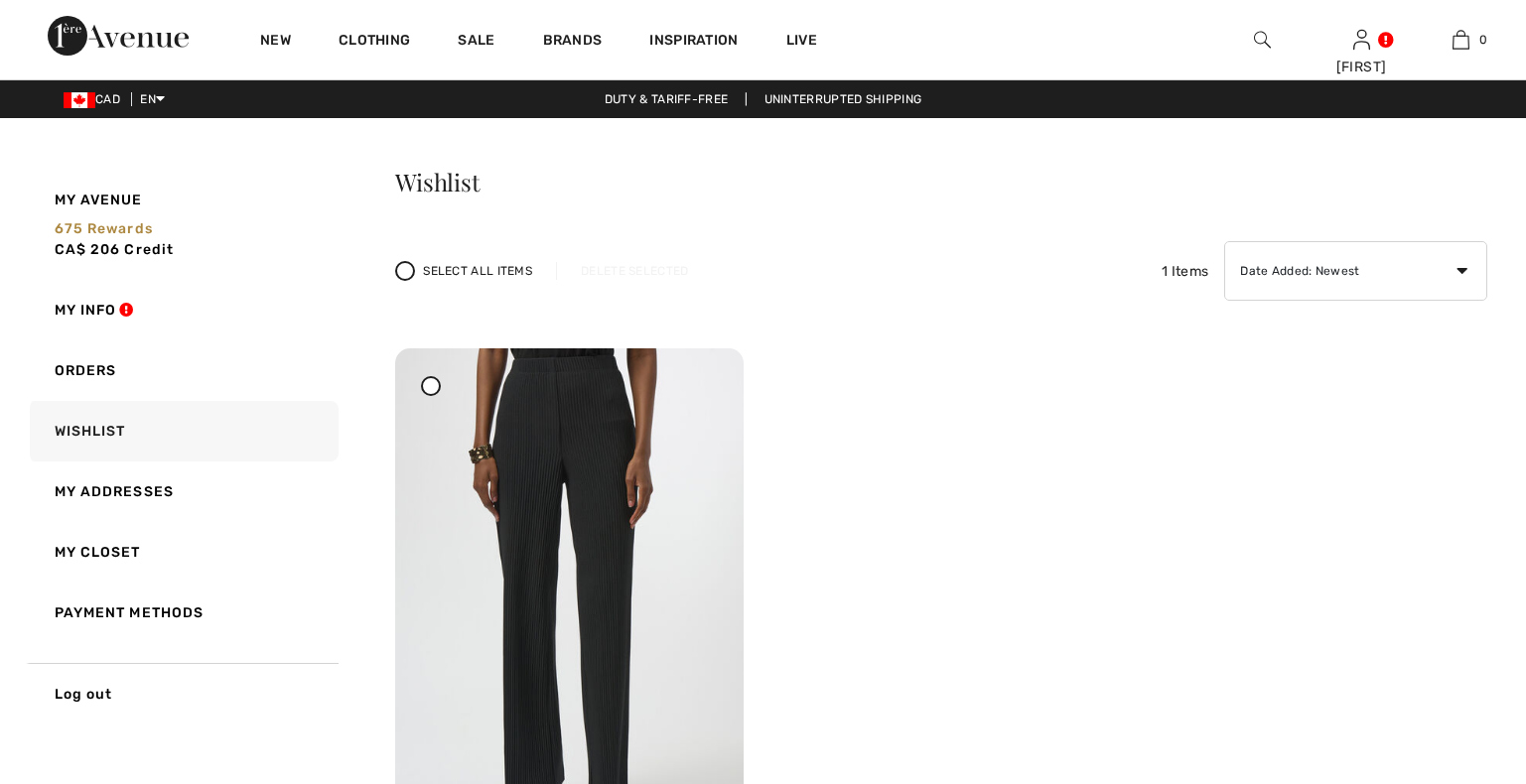 scroll, scrollTop: 0, scrollLeft: 0, axis: both 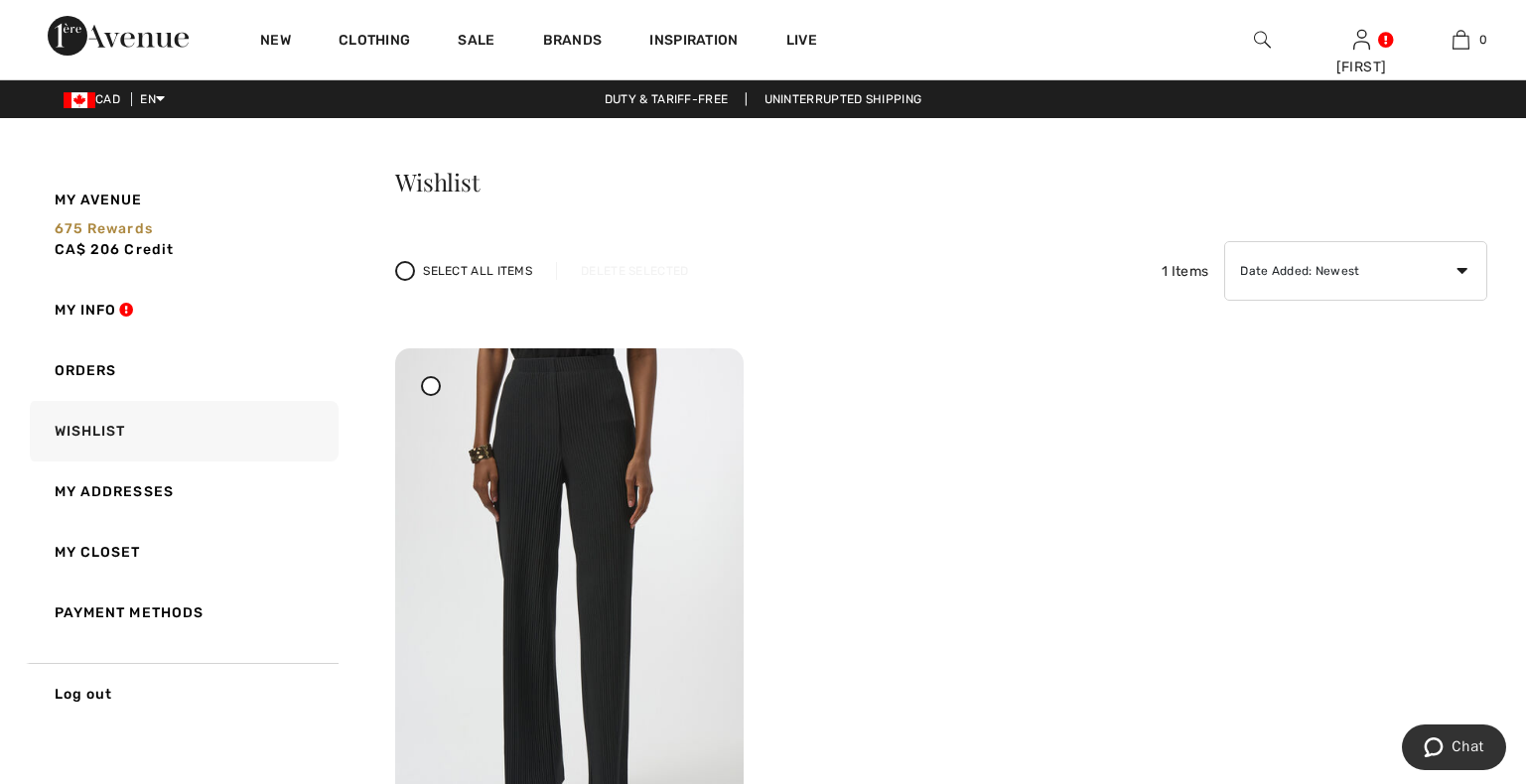 click at bounding box center [405, 271] 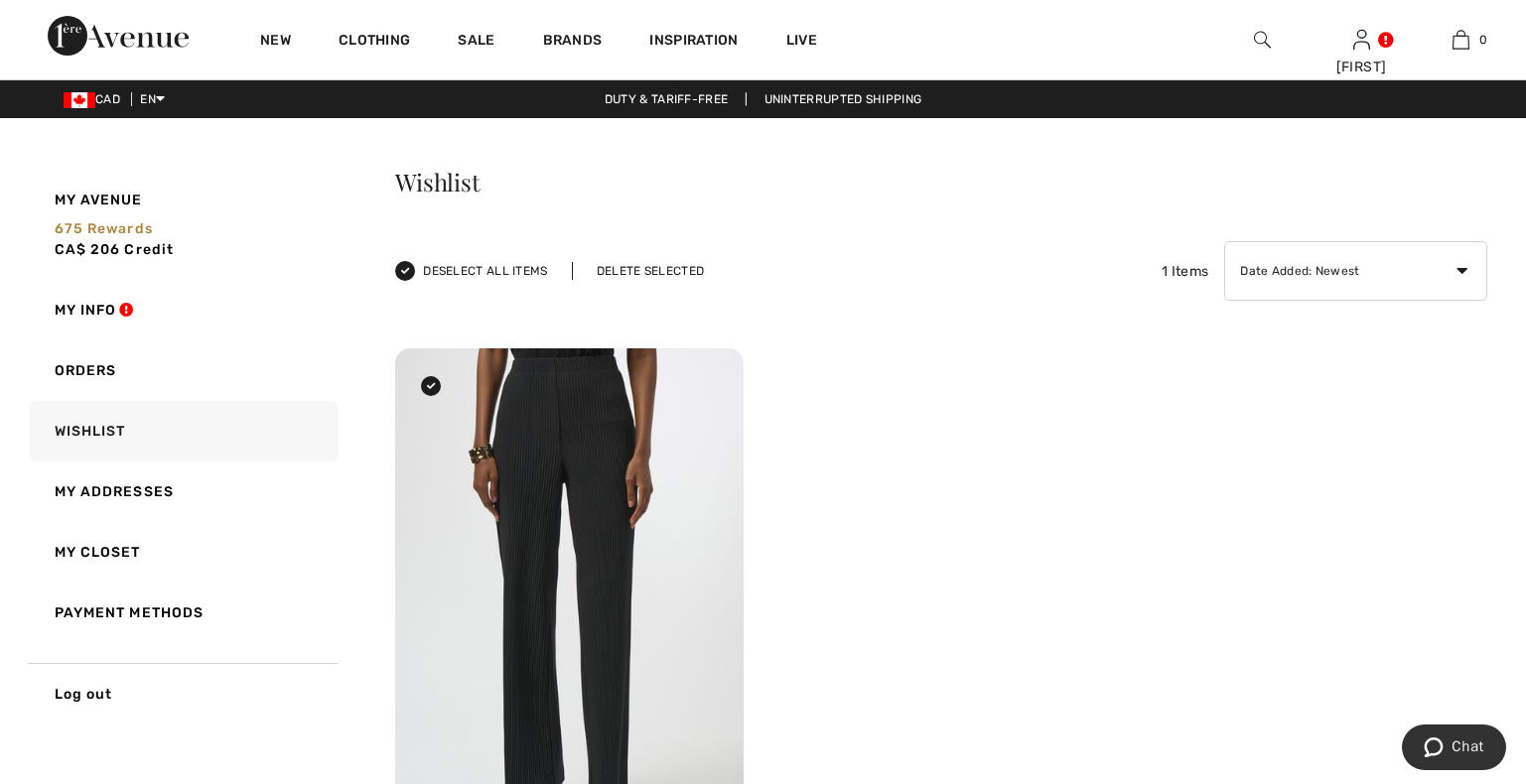 click on "Delete Selected" at bounding box center (650, 271) 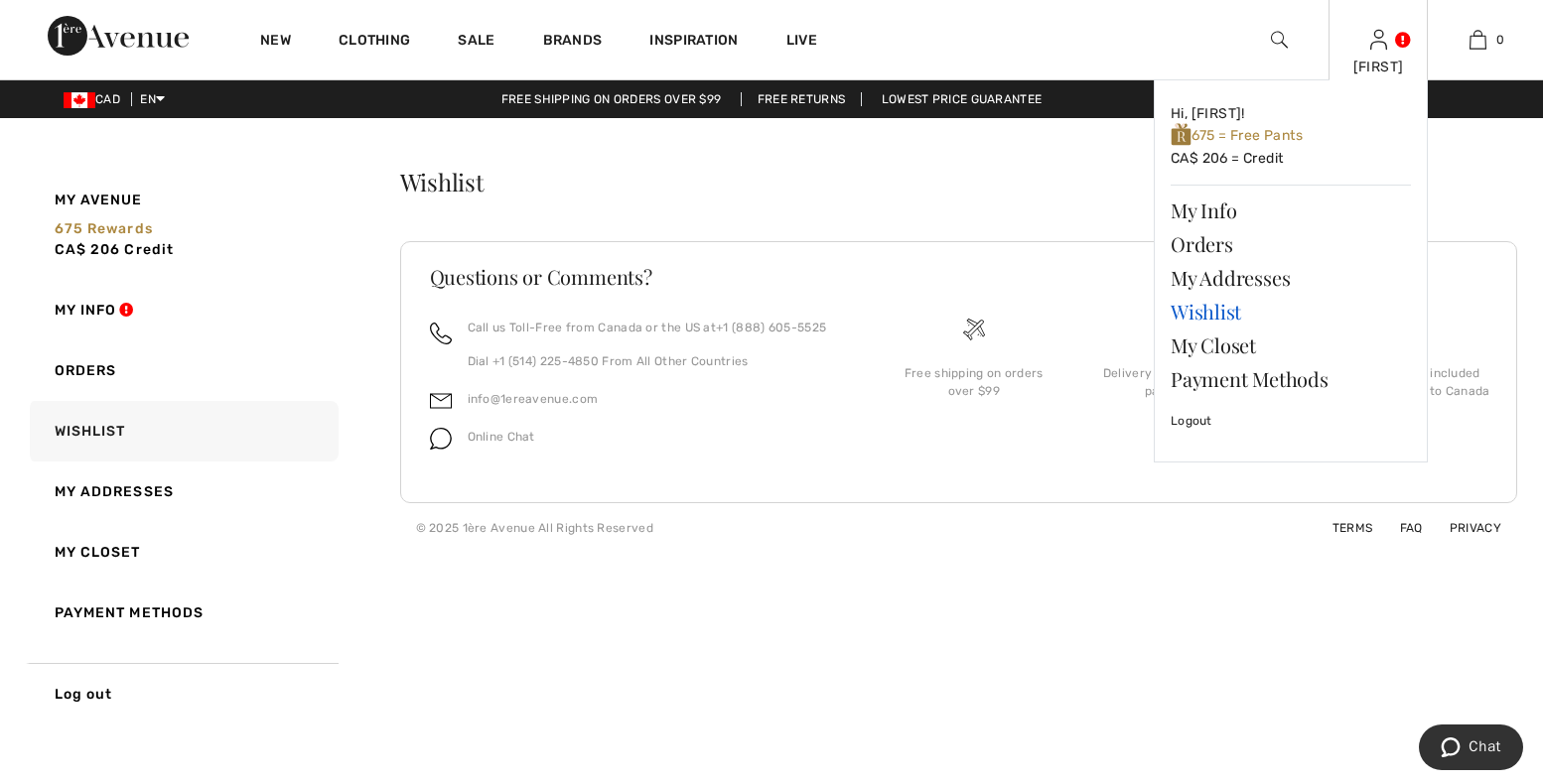 click on "Wishlist" at bounding box center (1291, 312) 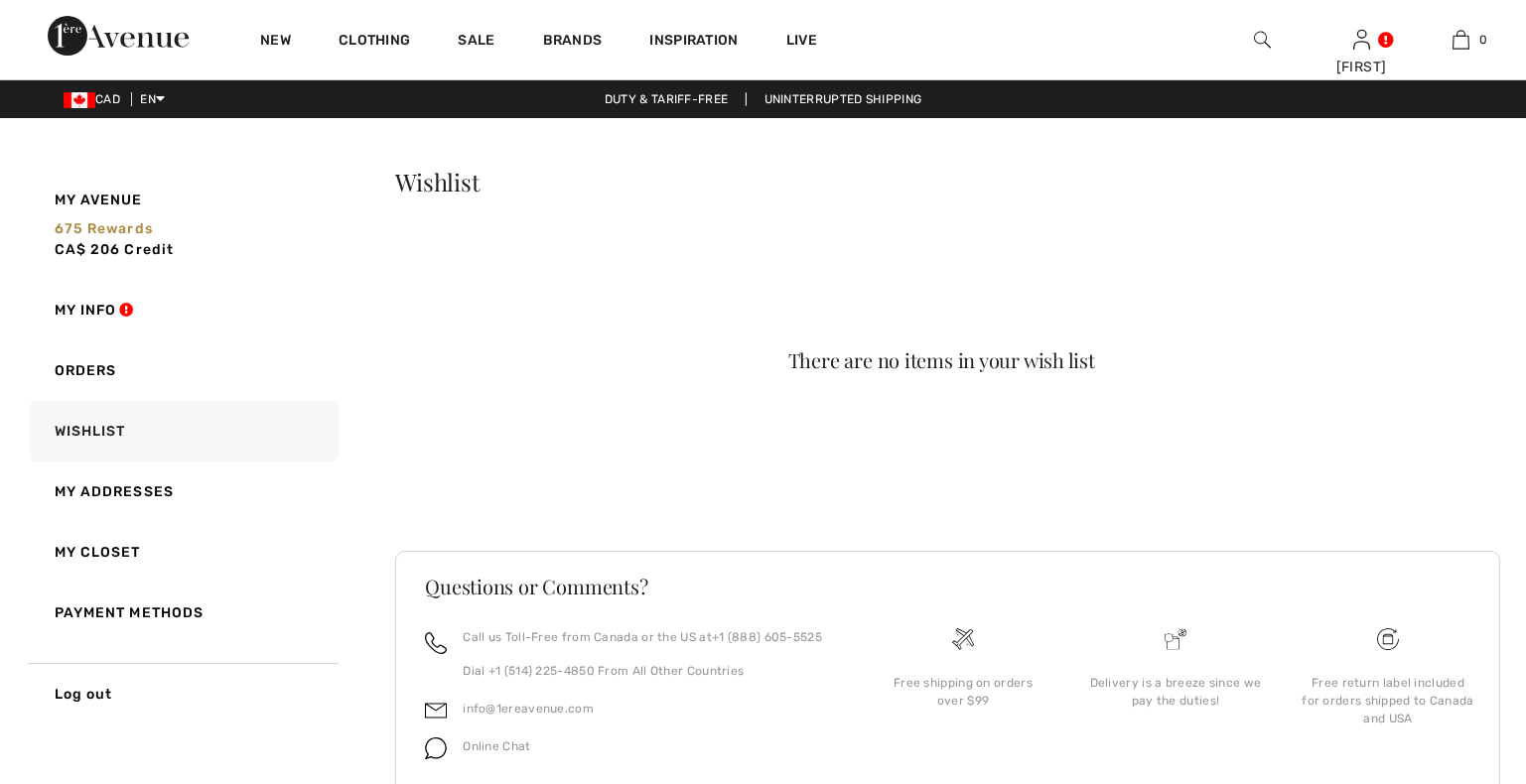 scroll, scrollTop: 0, scrollLeft: 0, axis: both 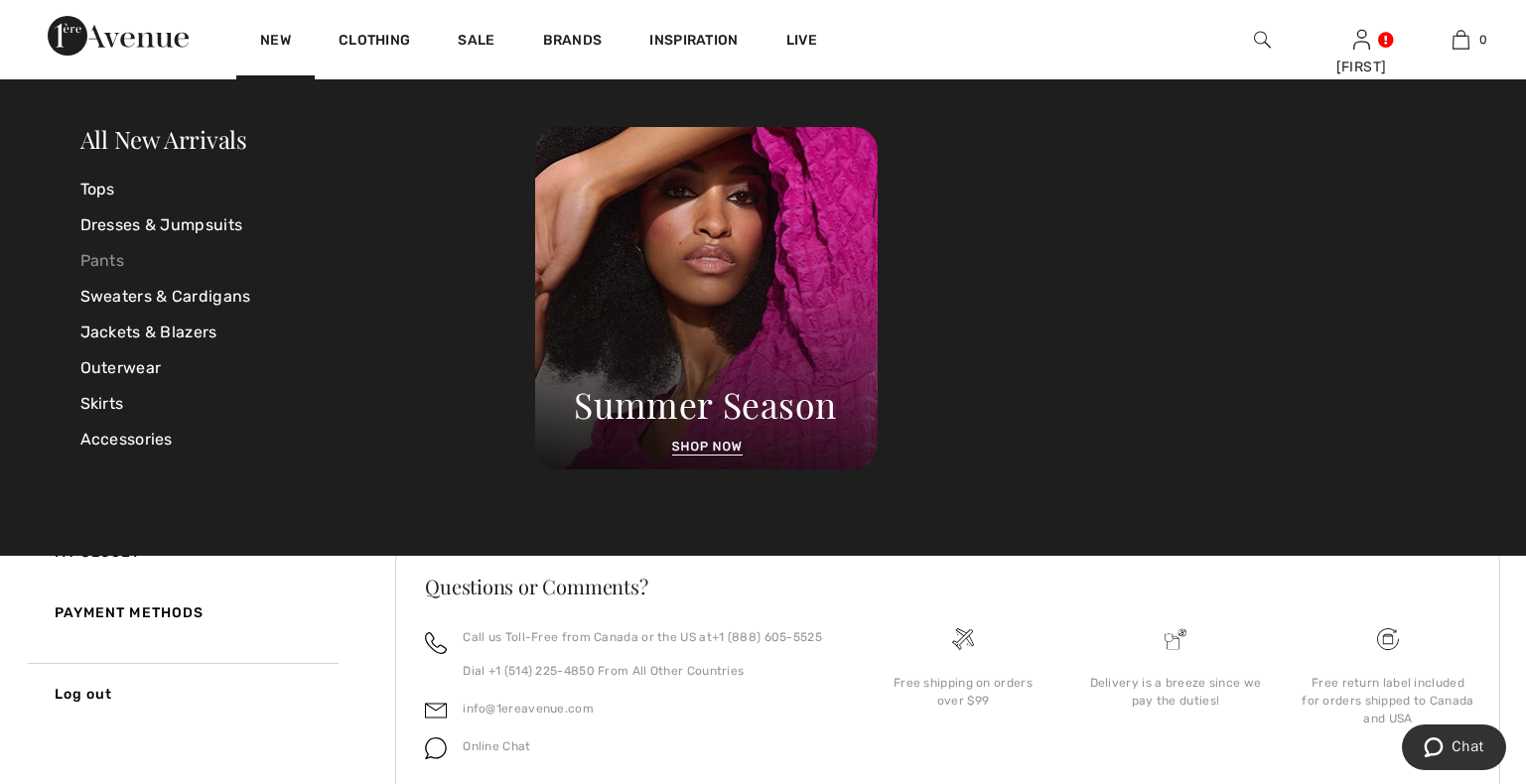 click on "Pants" at bounding box center (308, 261) 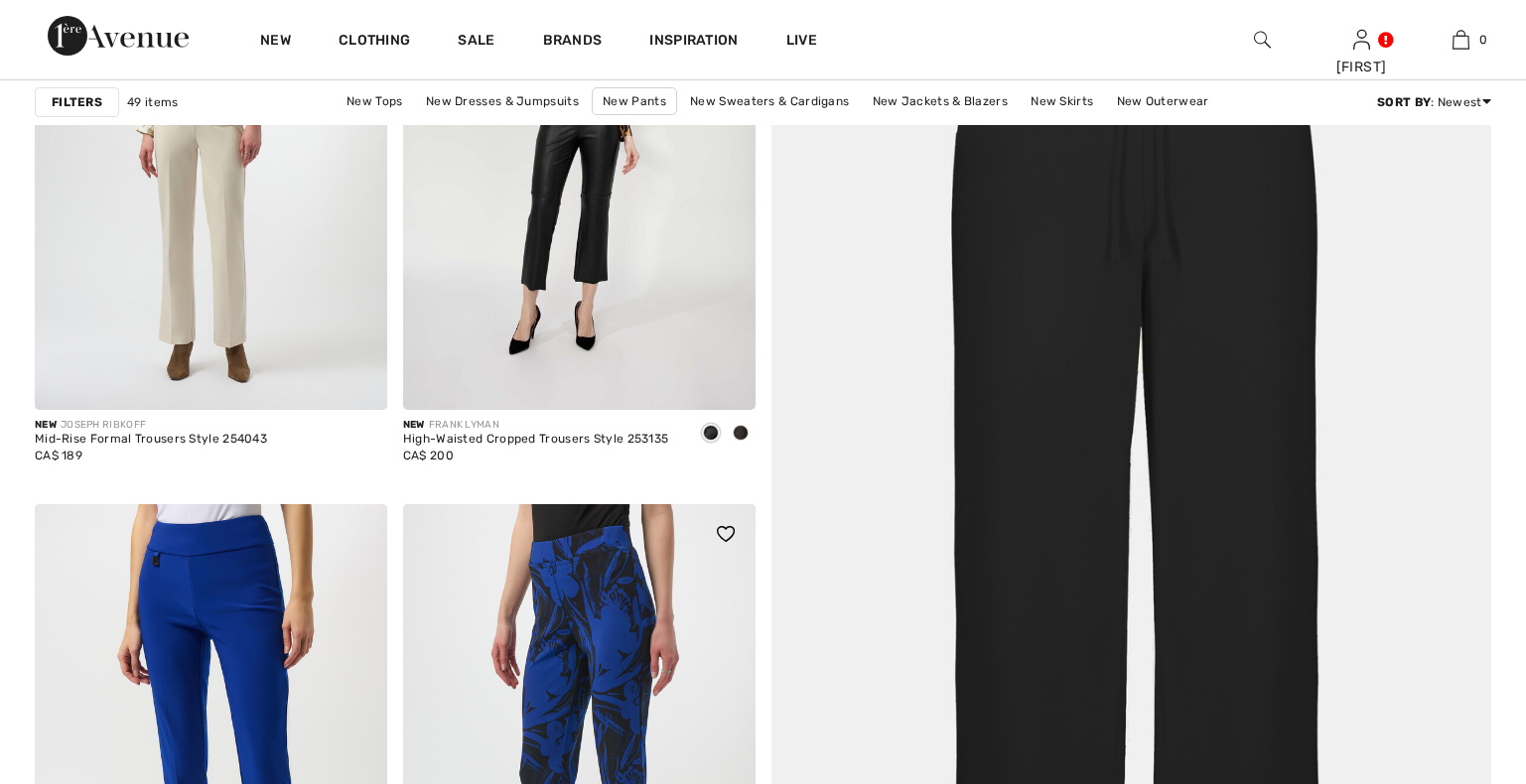 scroll, scrollTop: 553, scrollLeft: 0, axis: vertical 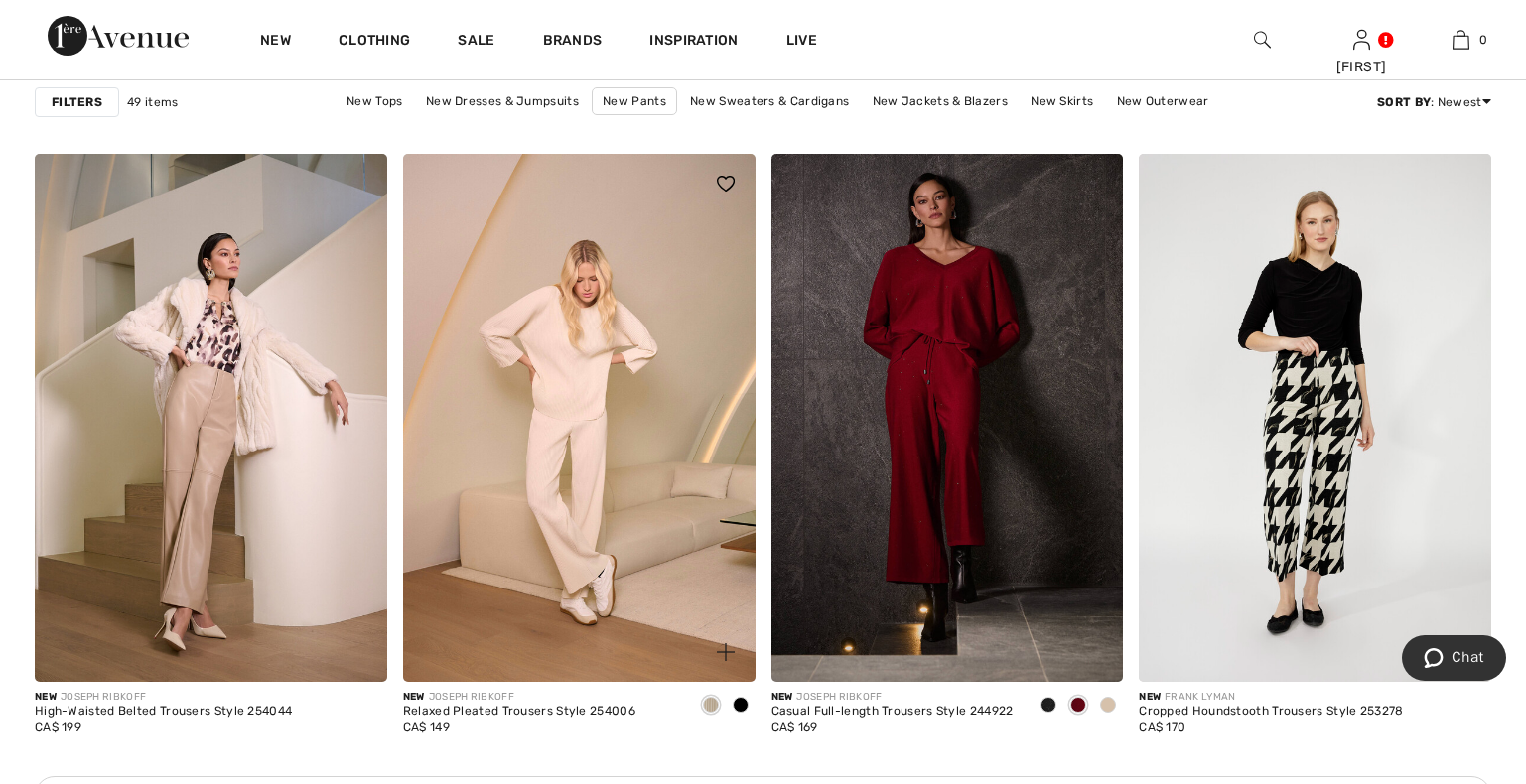 click at bounding box center (711, 705) 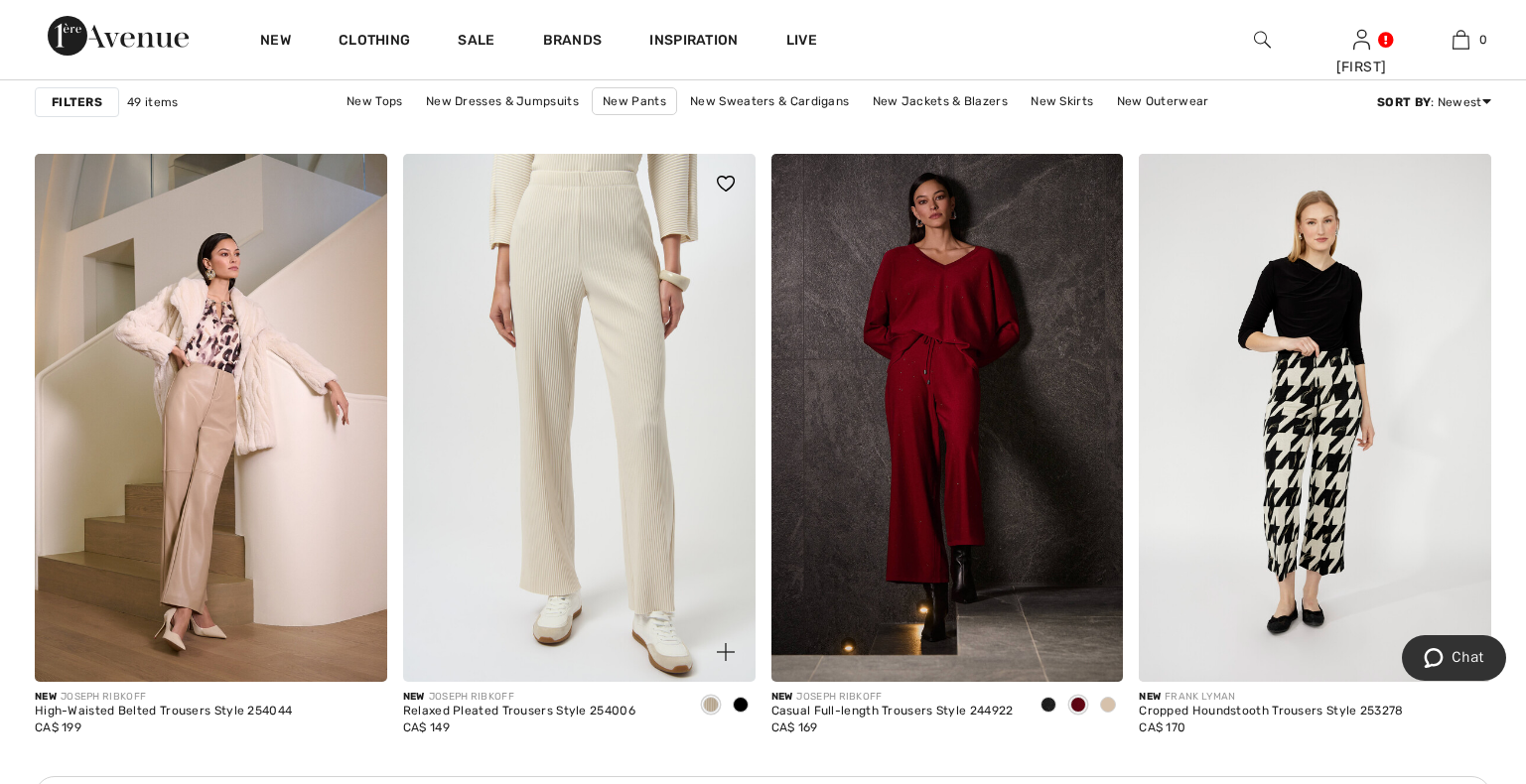 click at bounding box center (579, 418) 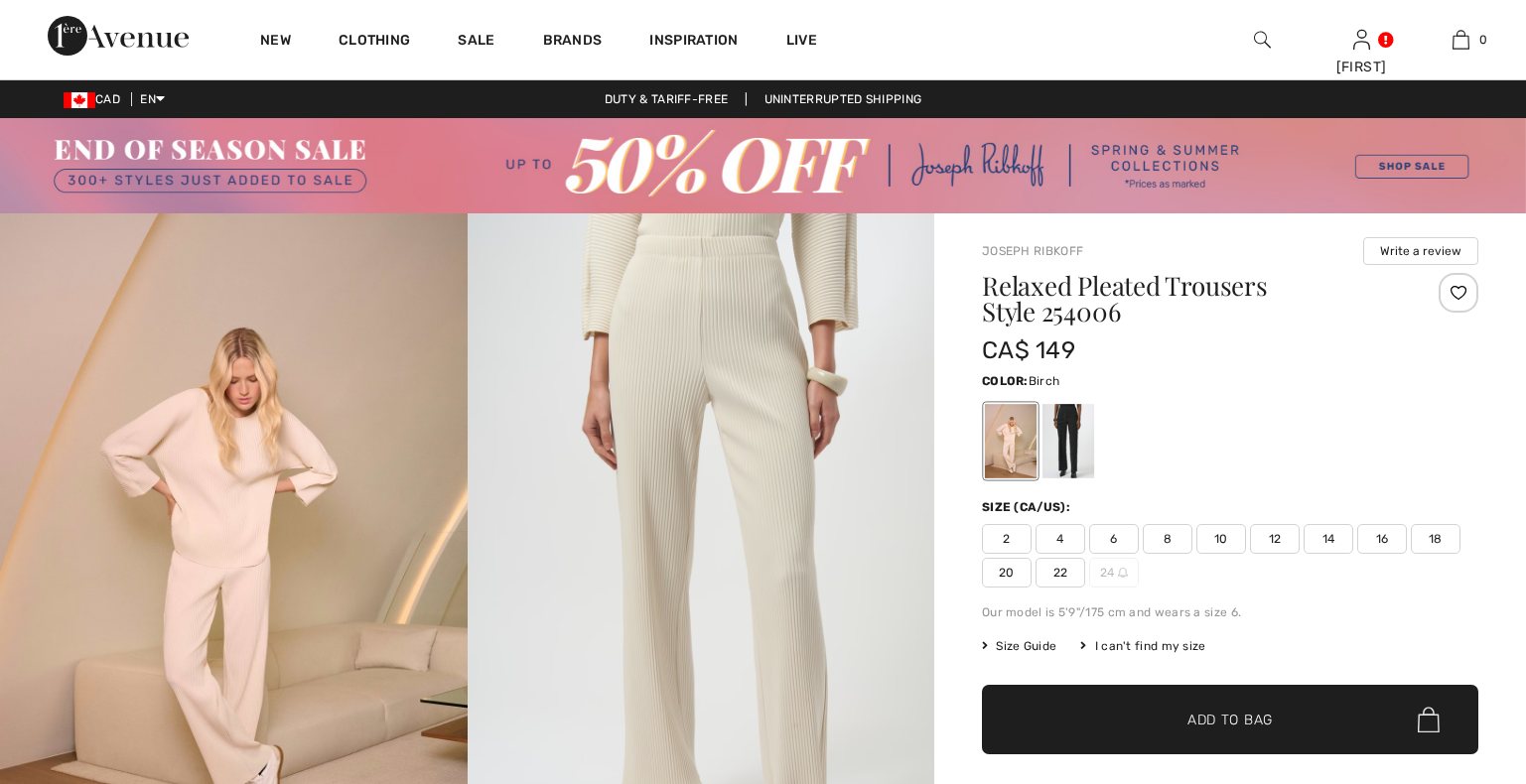 scroll, scrollTop: 0, scrollLeft: 0, axis: both 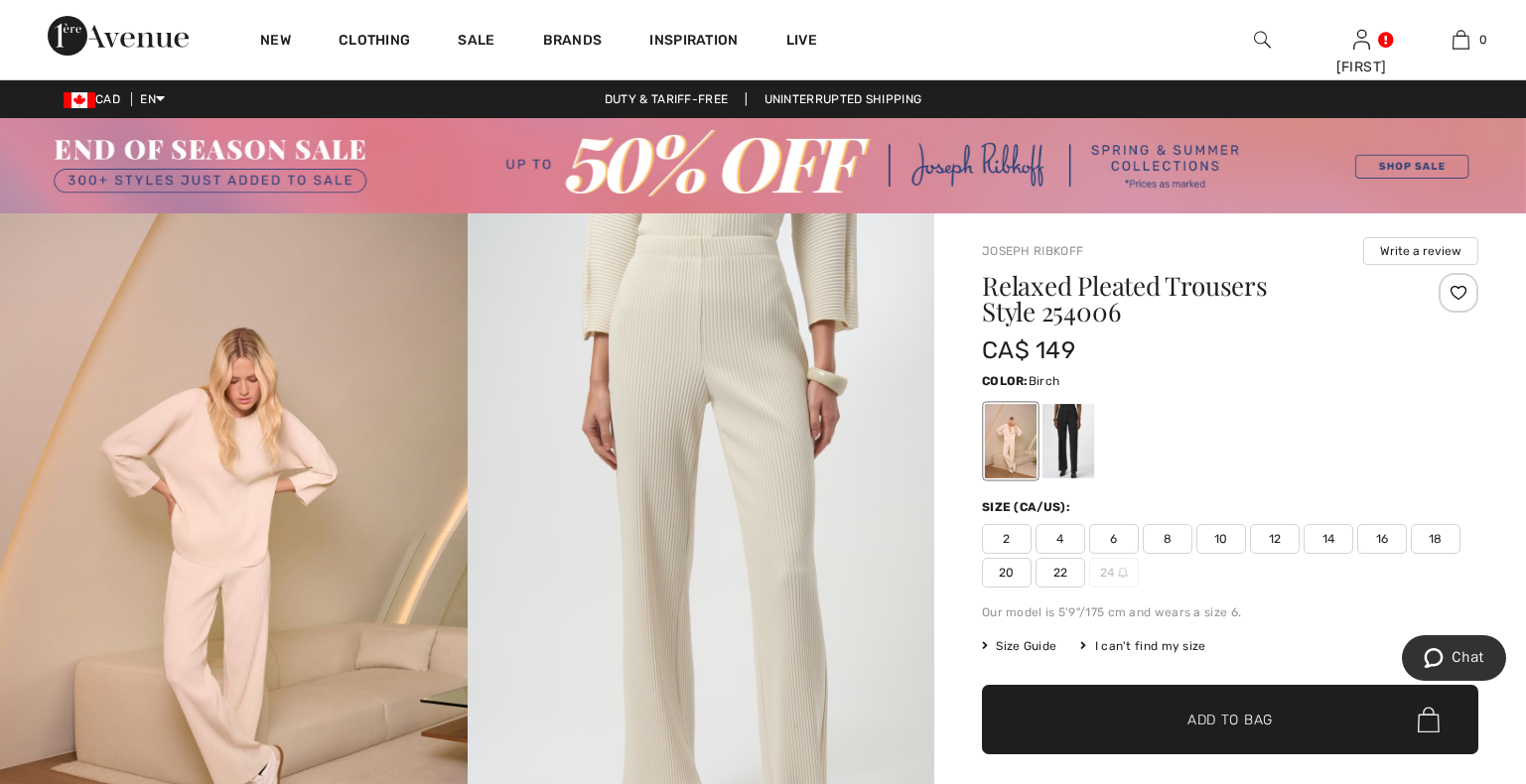 click on "18" at bounding box center [1436, 539] 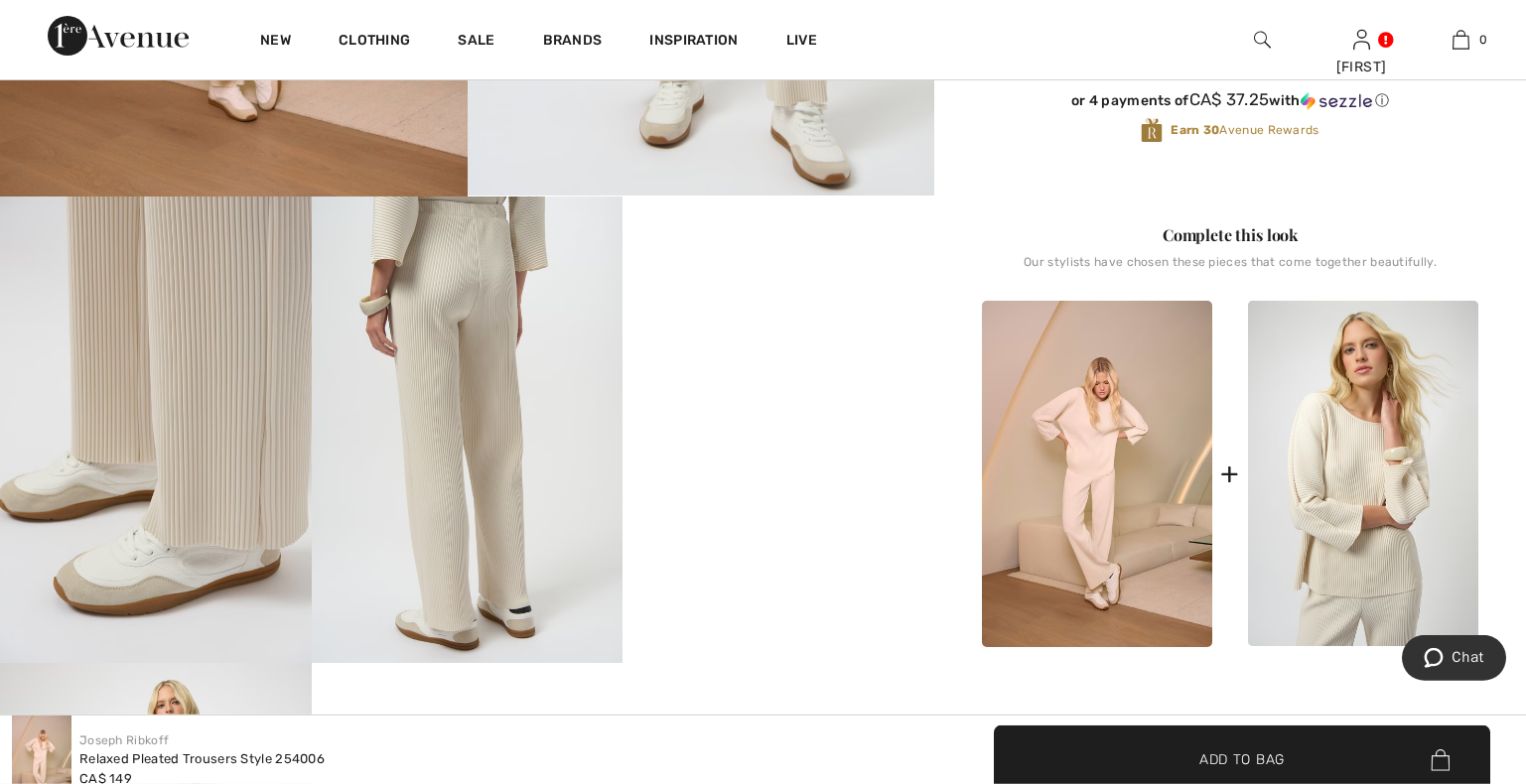 scroll, scrollTop: 810, scrollLeft: 0, axis: vertical 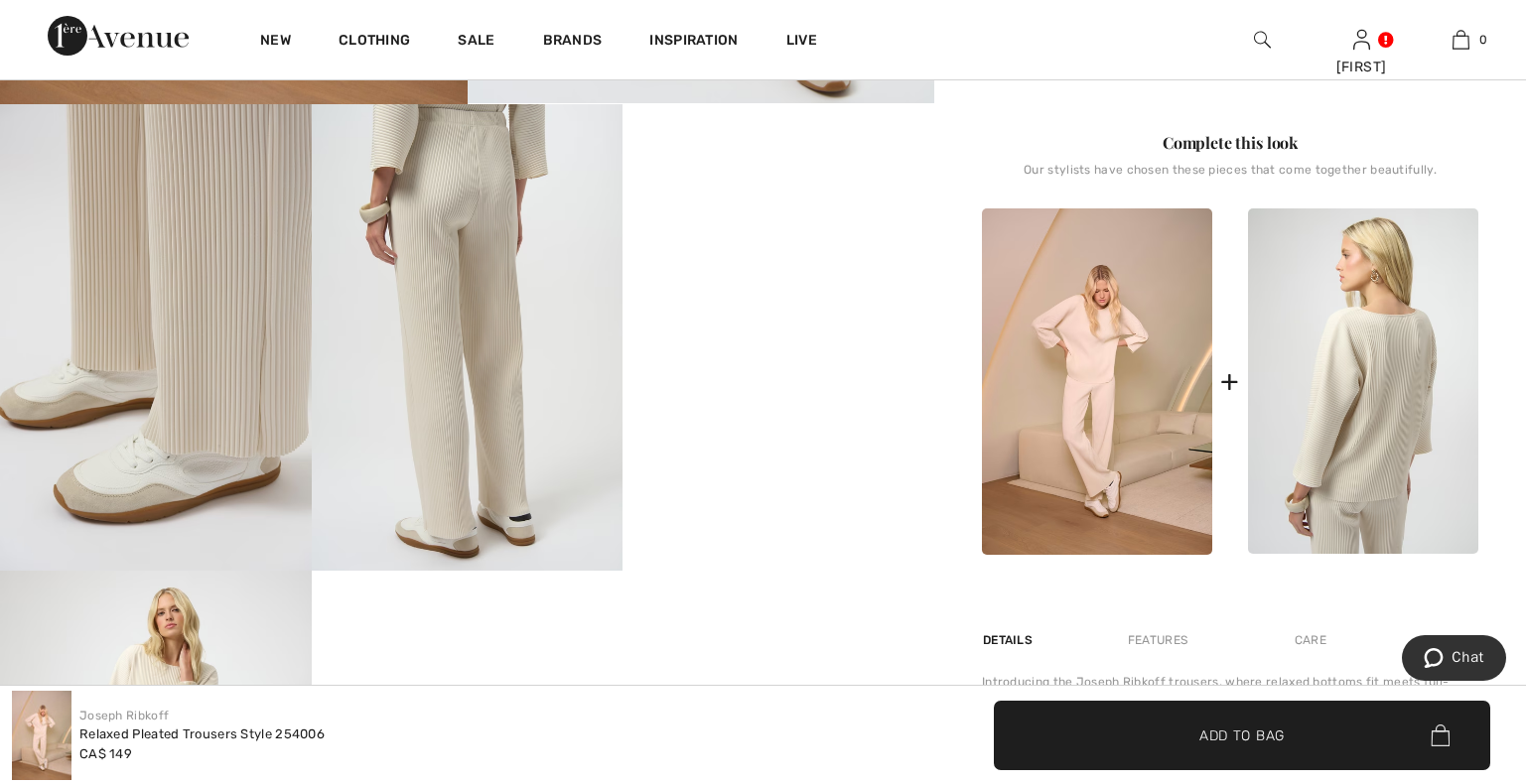 click at bounding box center (1363, 381) 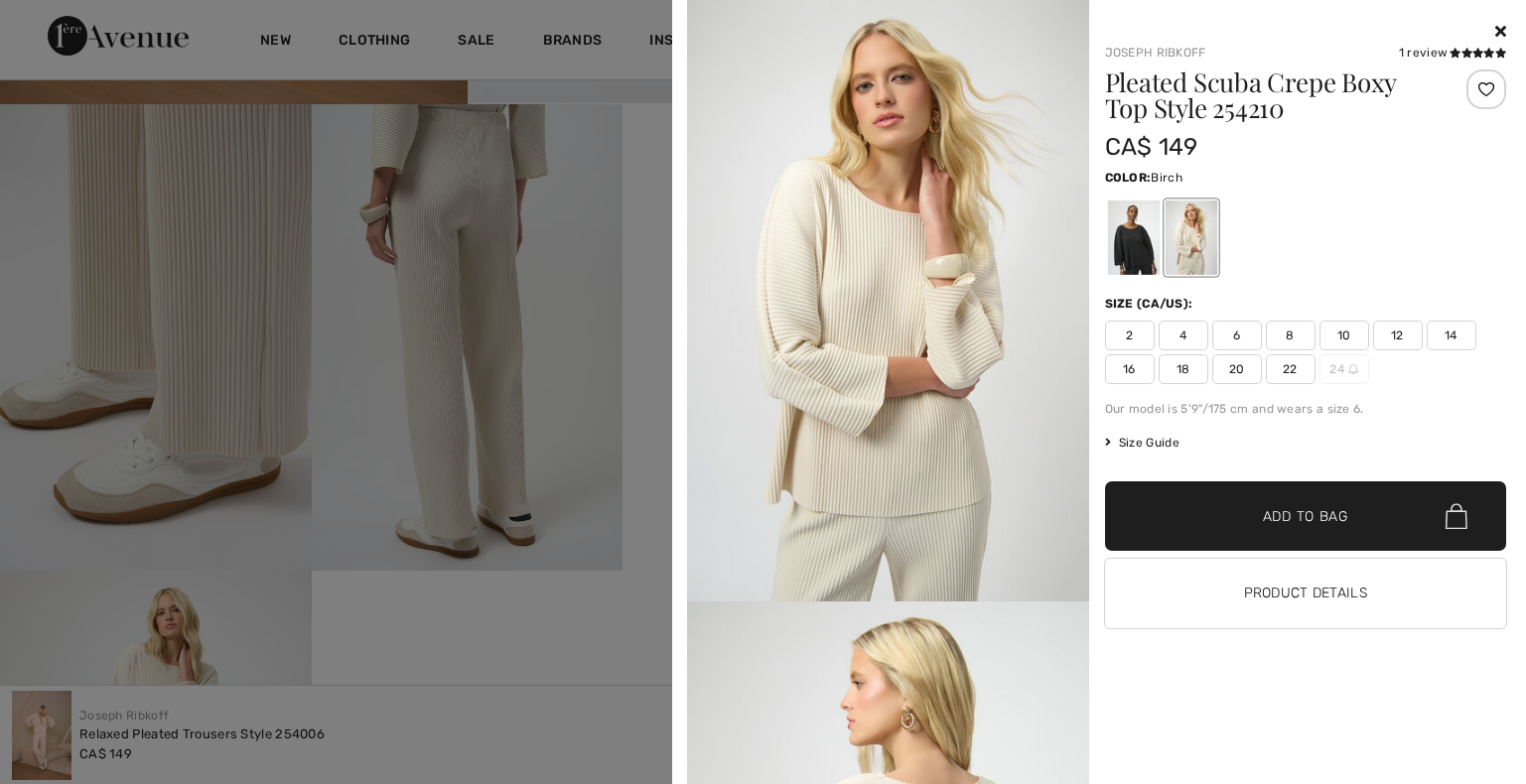 click at bounding box center [1486, 89] 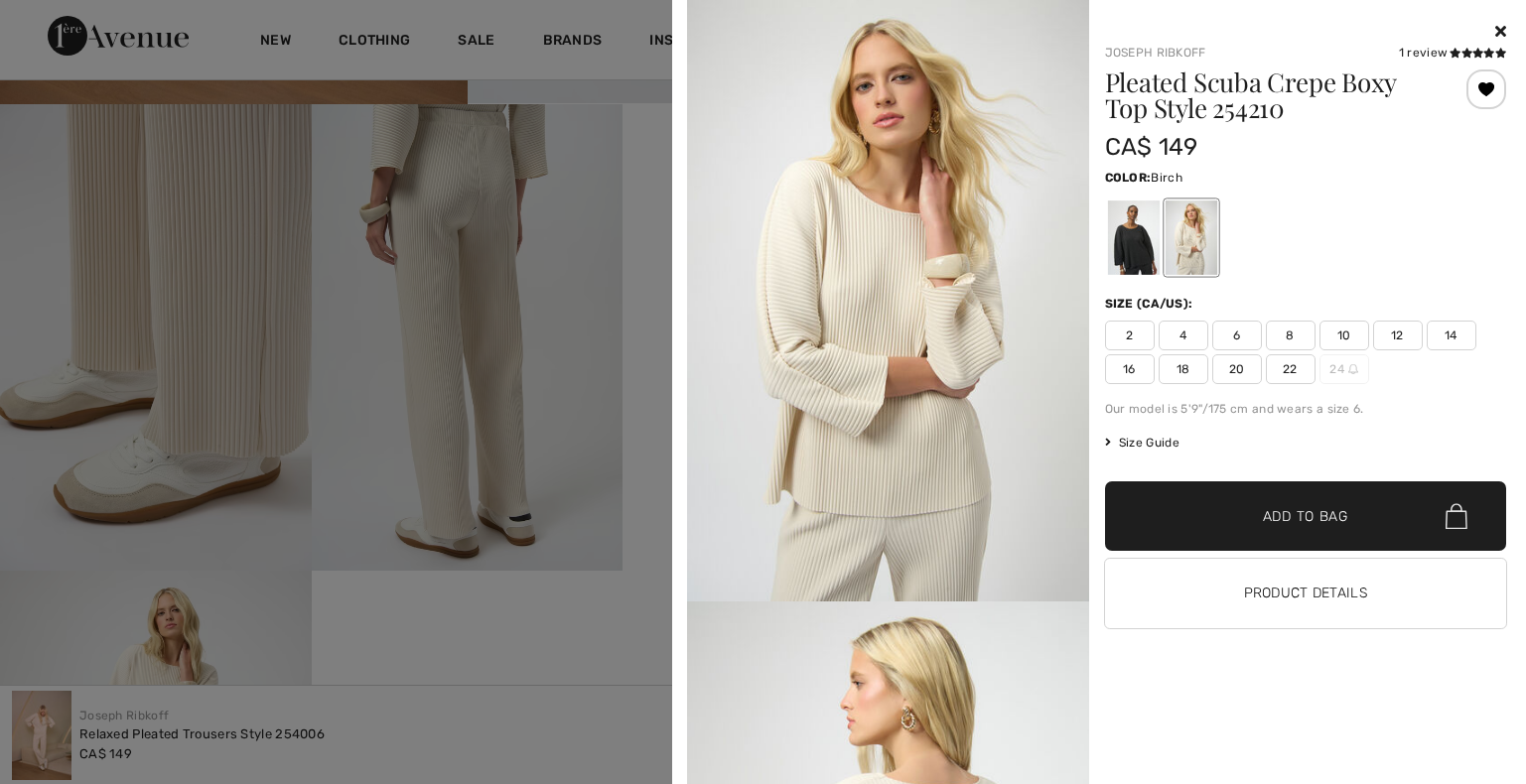 click at bounding box center [1500, 31] 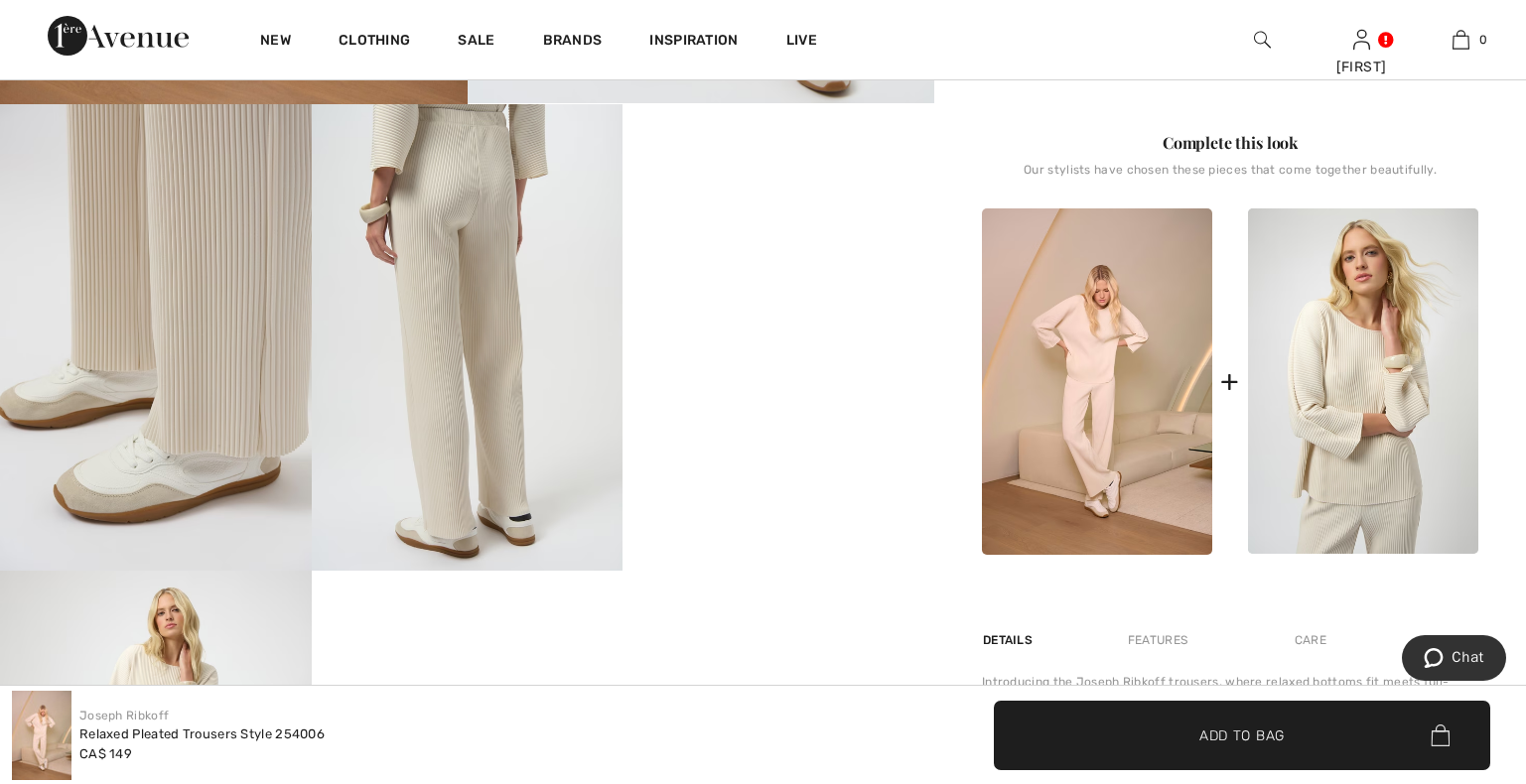 click at bounding box center (468, 337) 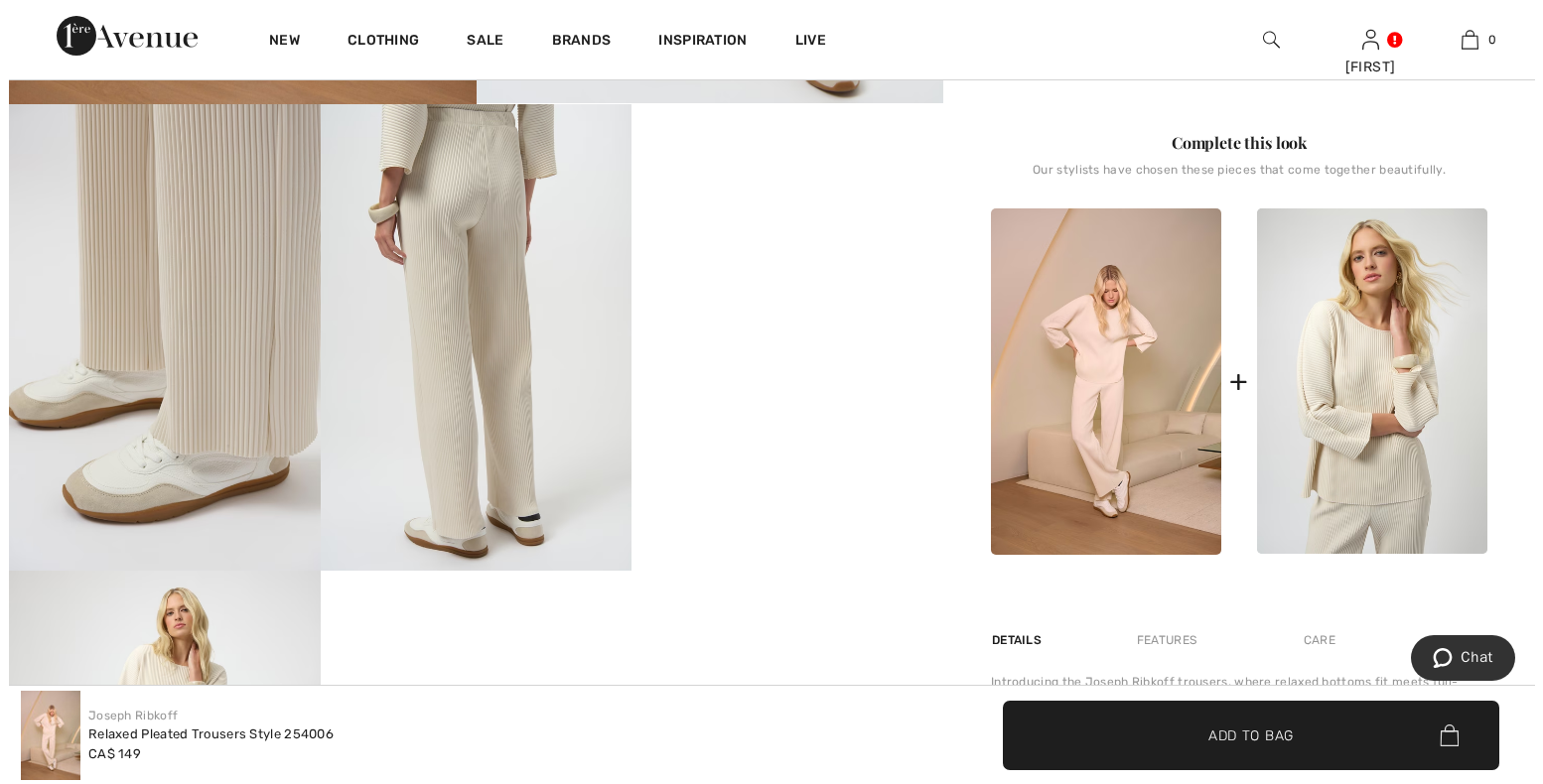 scroll, scrollTop: 811, scrollLeft: 0, axis: vertical 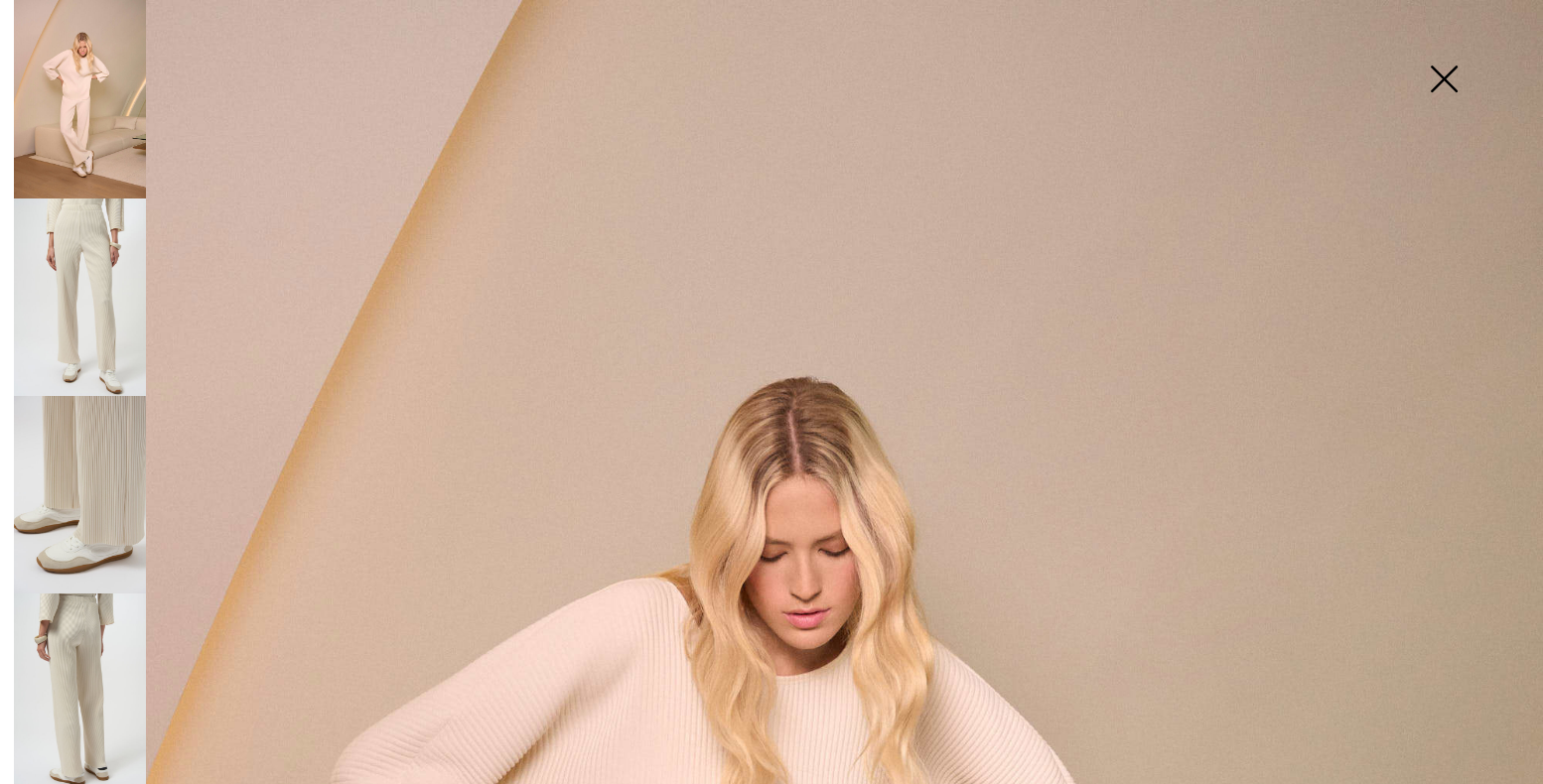 click at bounding box center [1444, 80] 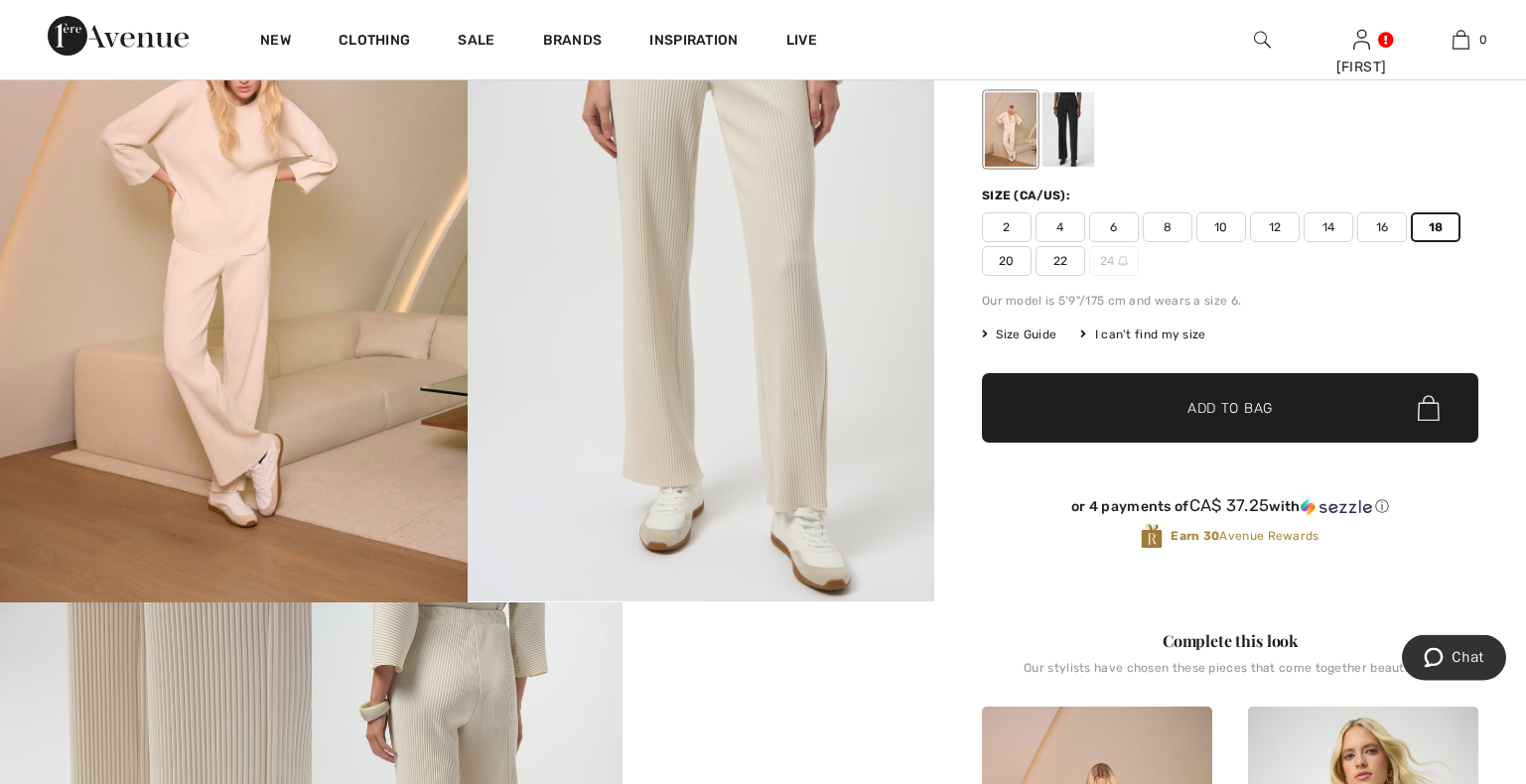 scroll, scrollTop: 202, scrollLeft: 0, axis: vertical 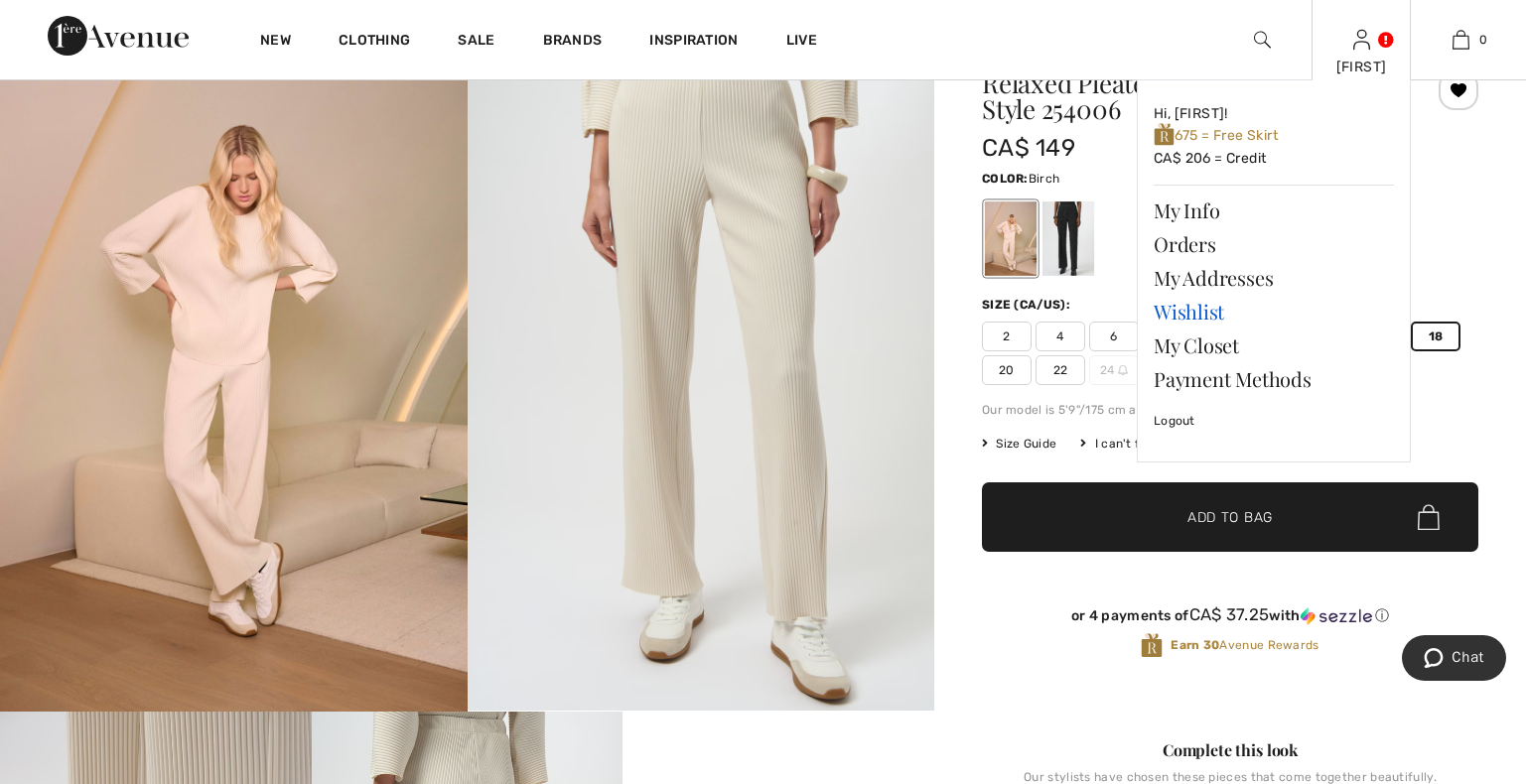 click on "Wishlist" at bounding box center [1274, 312] 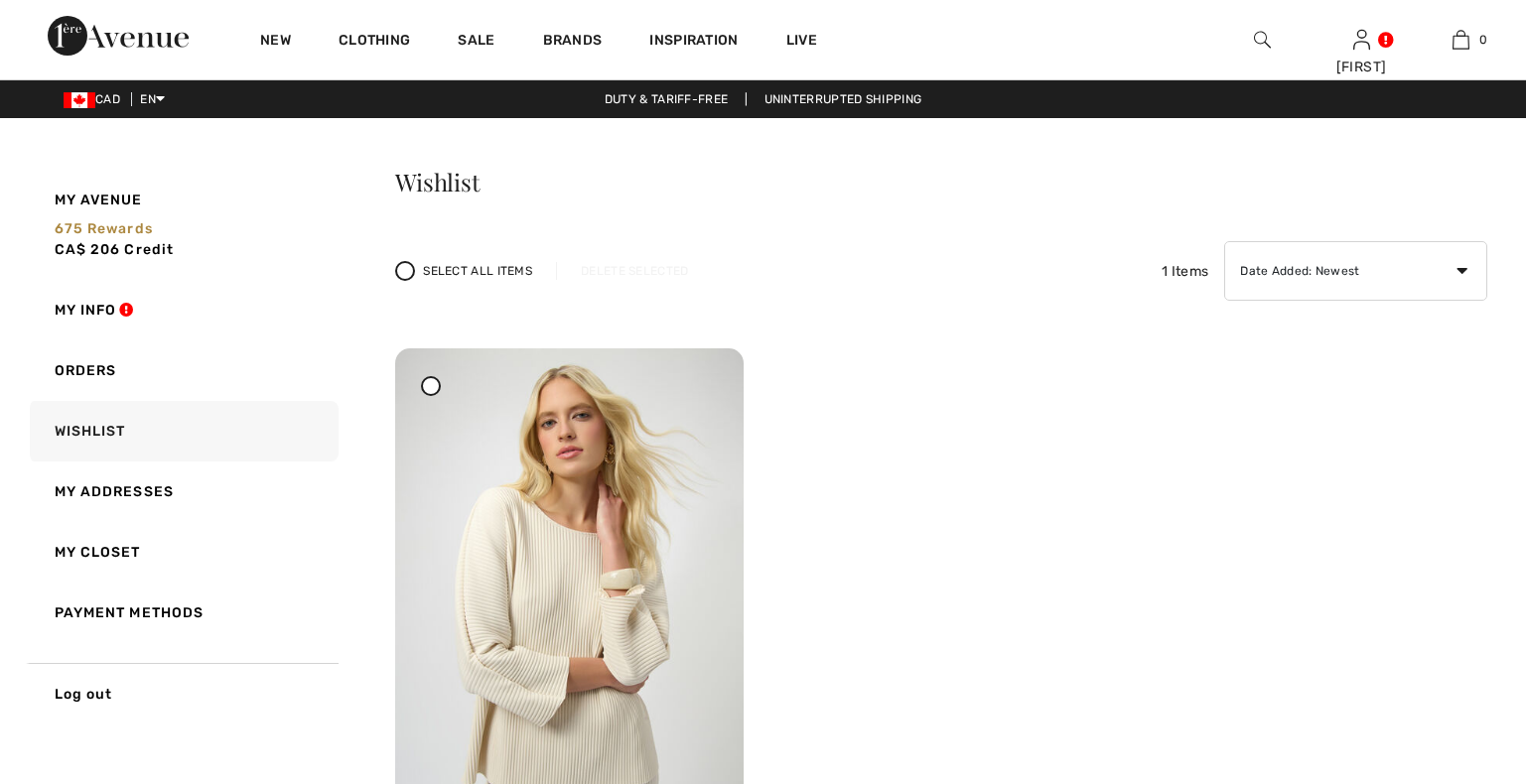 scroll, scrollTop: 0, scrollLeft: 0, axis: both 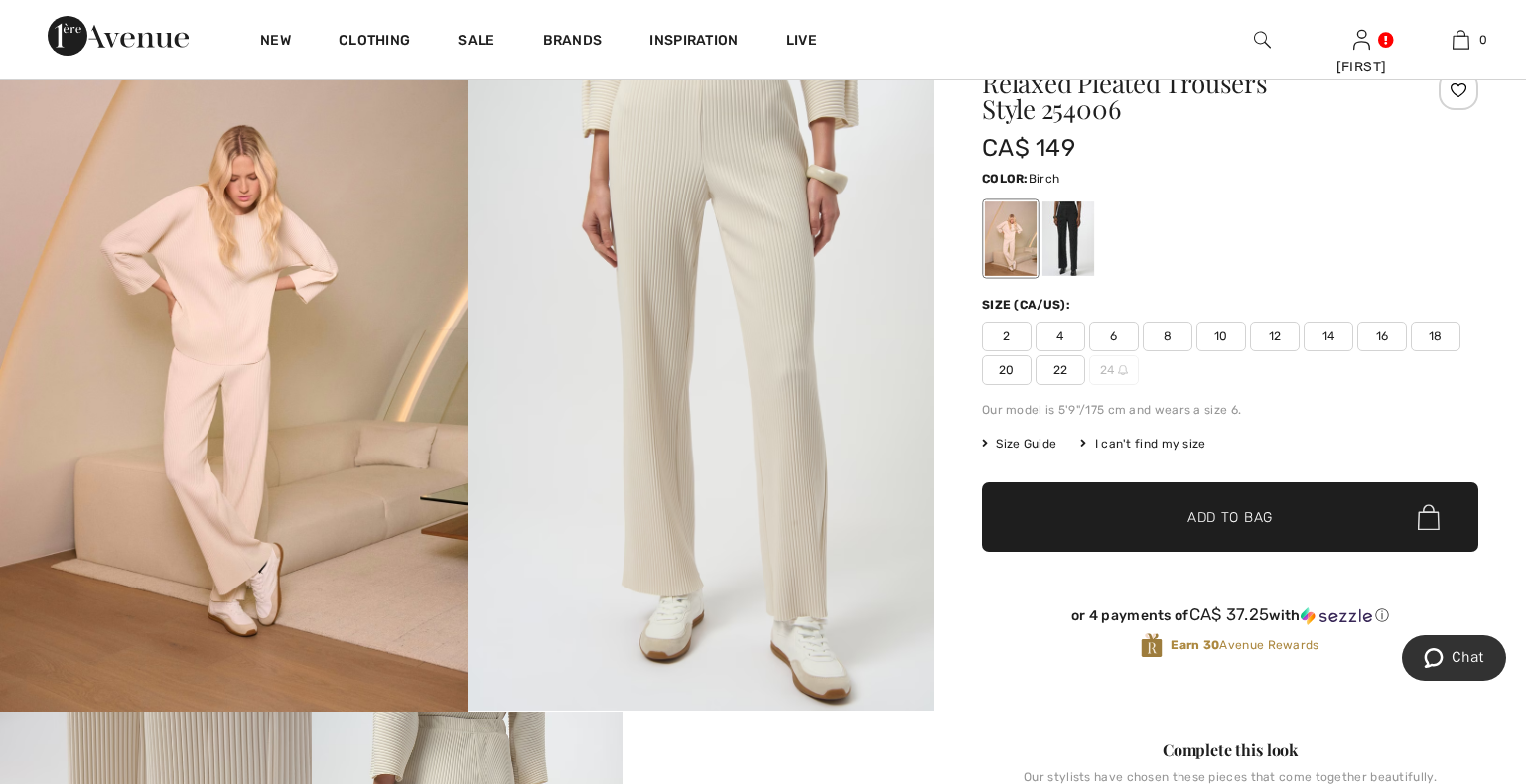 click on "18" at bounding box center (1436, 336) 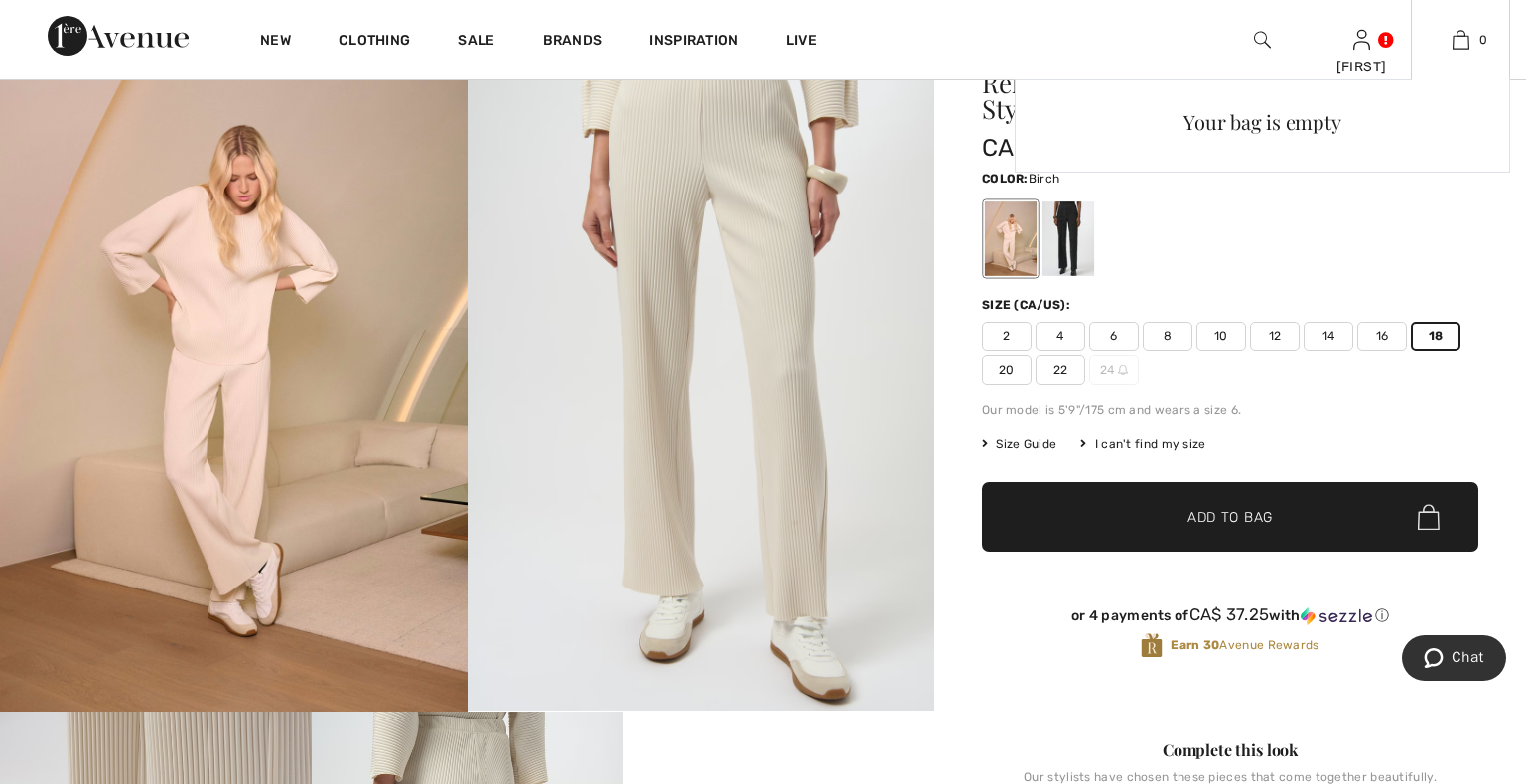 click on "Your bag is empty" at bounding box center [1262, 255] 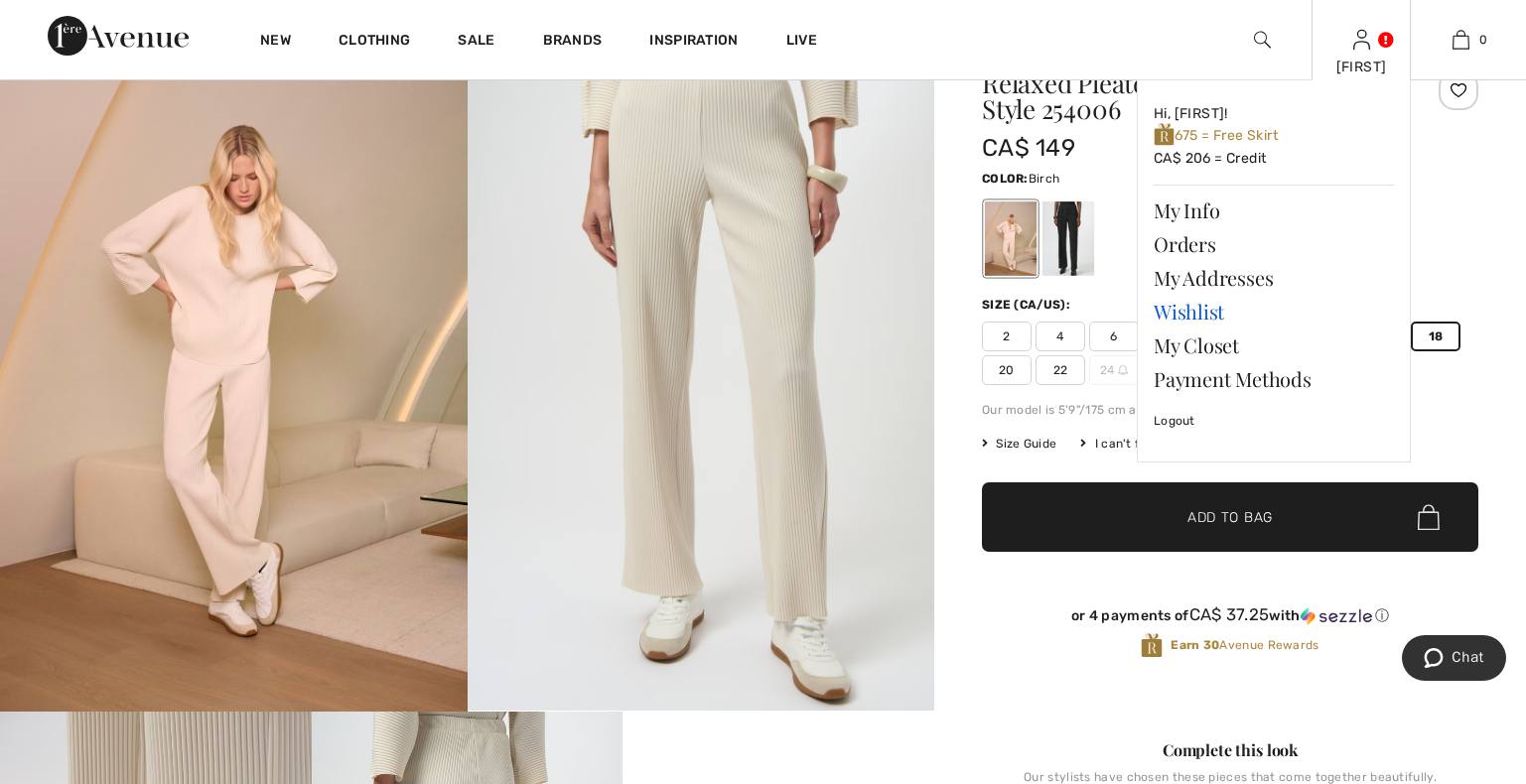 click on "Wishlist" at bounding box center (1274, 312) 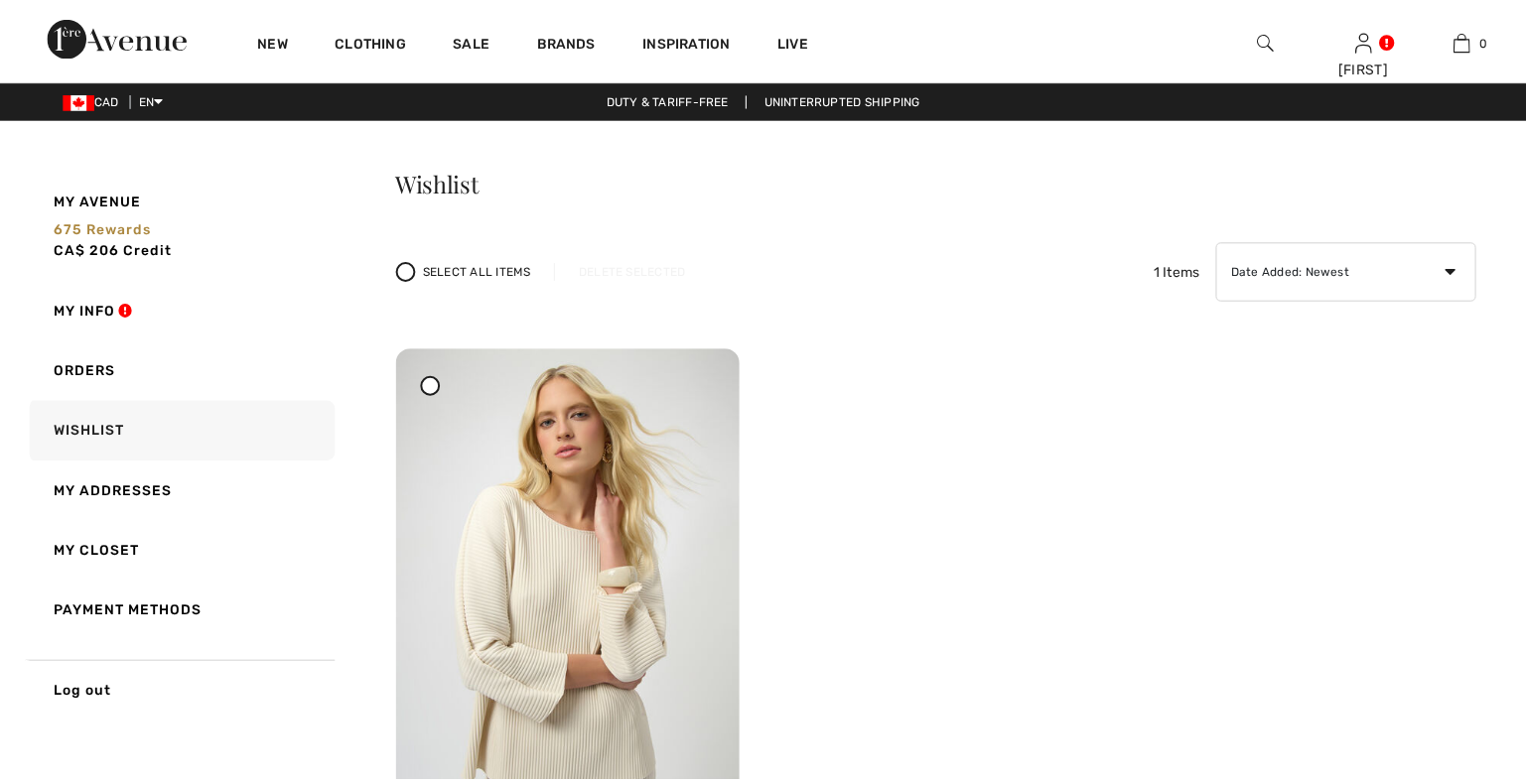 scroll, scrollTop: 0, scrollLeft: 0, axis: both 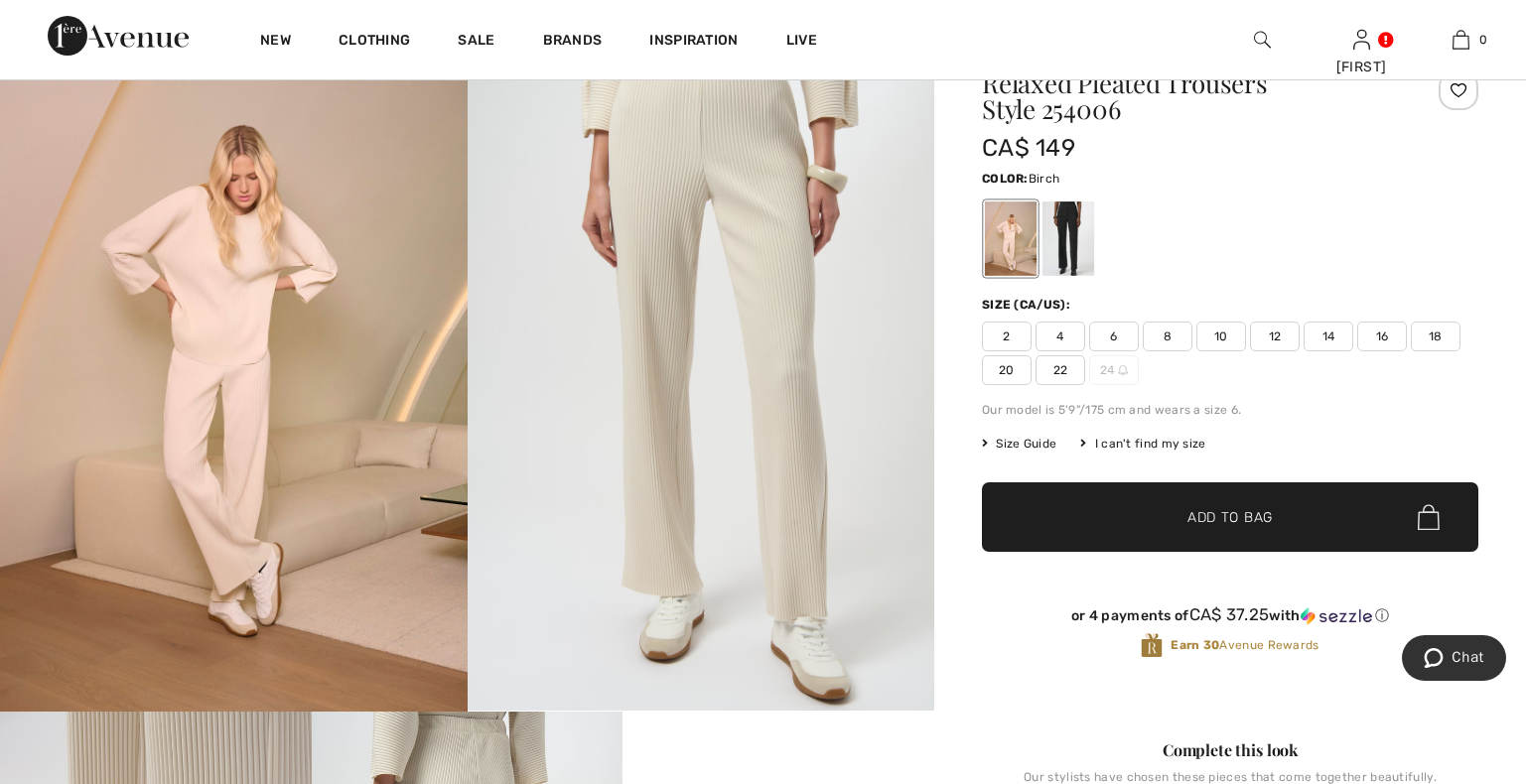 click on "18" at bounding box center (1436, 336) 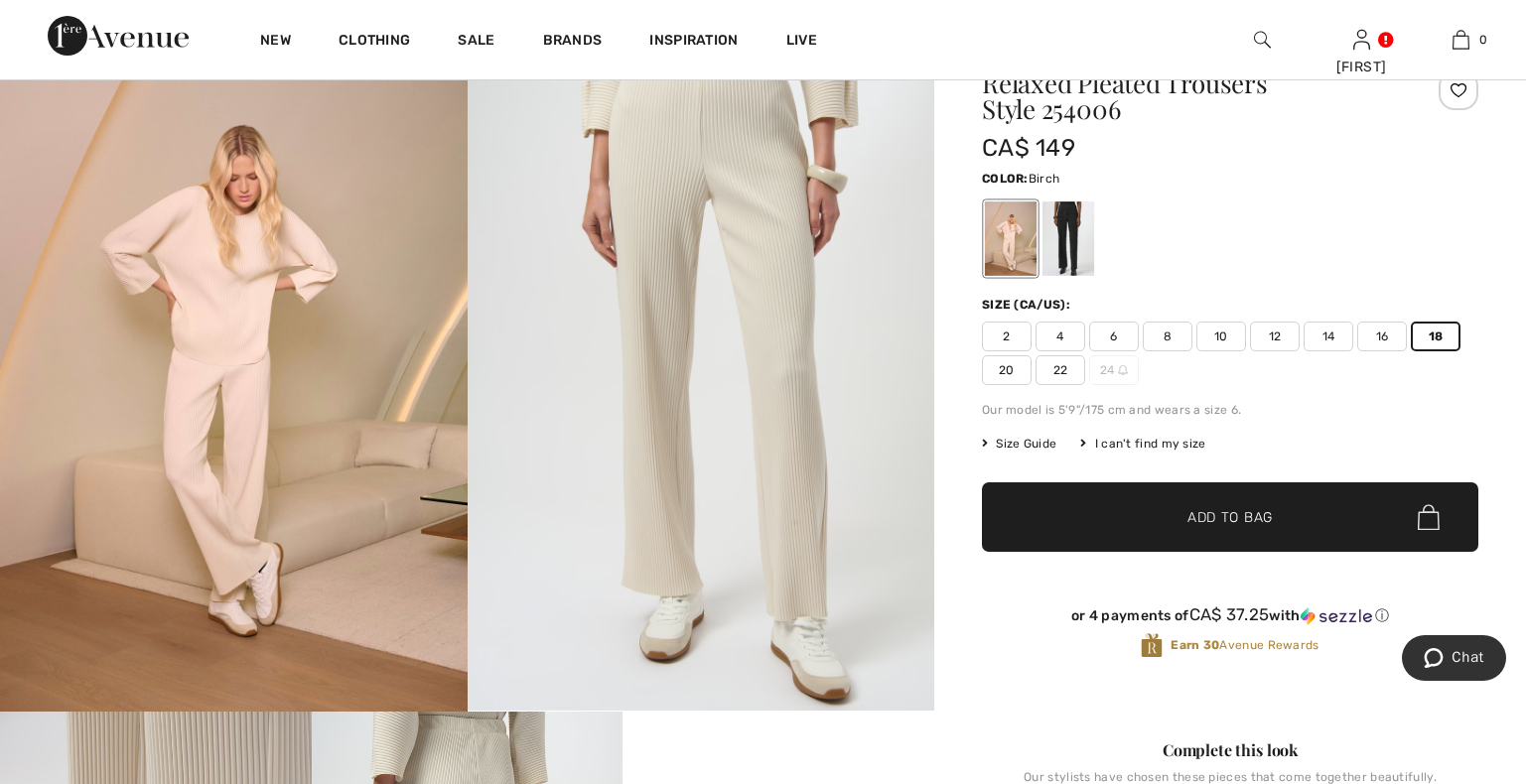click at bounding box center (1458, 90) 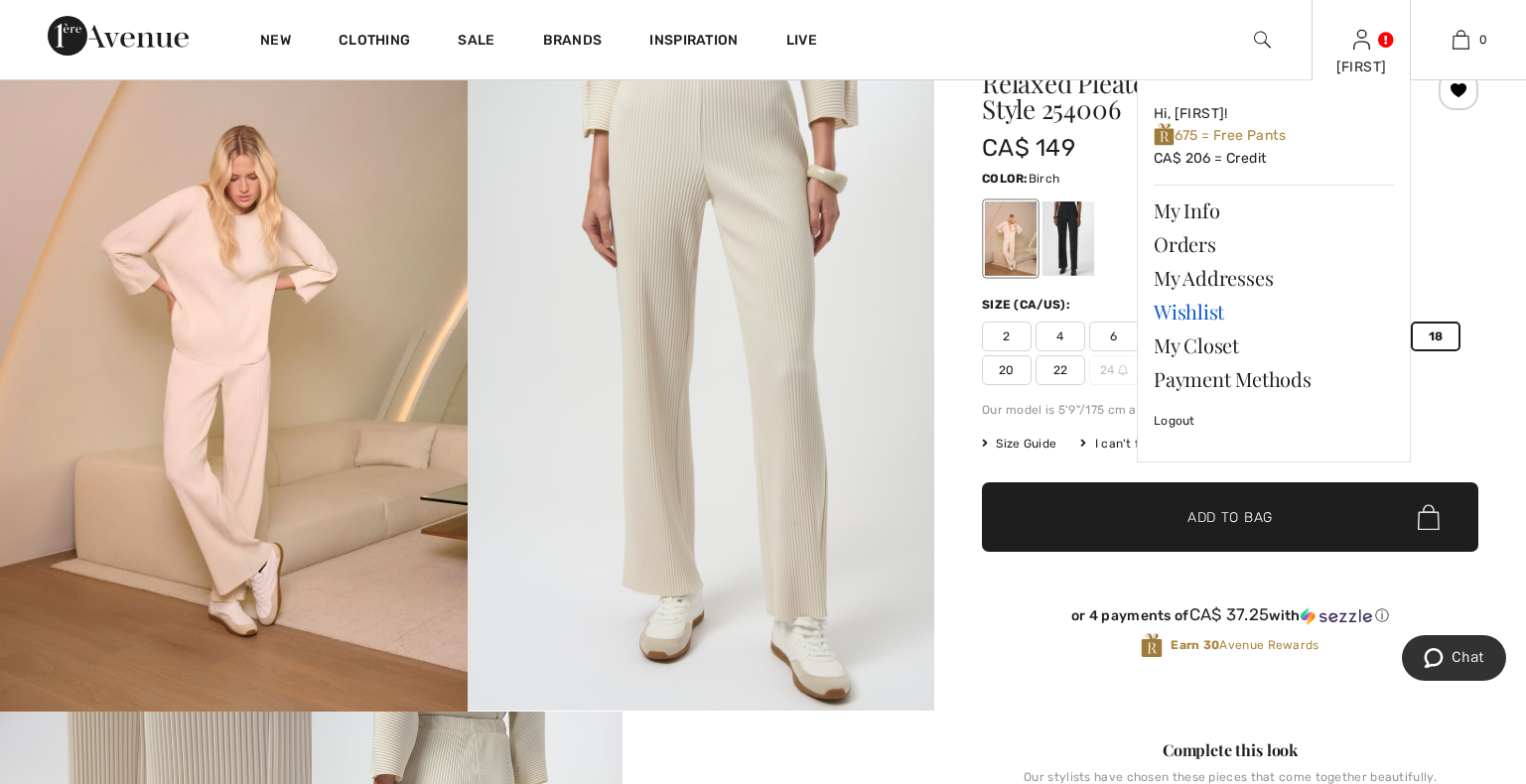 click on "Wishlist" at bounding box center (1274, 312) 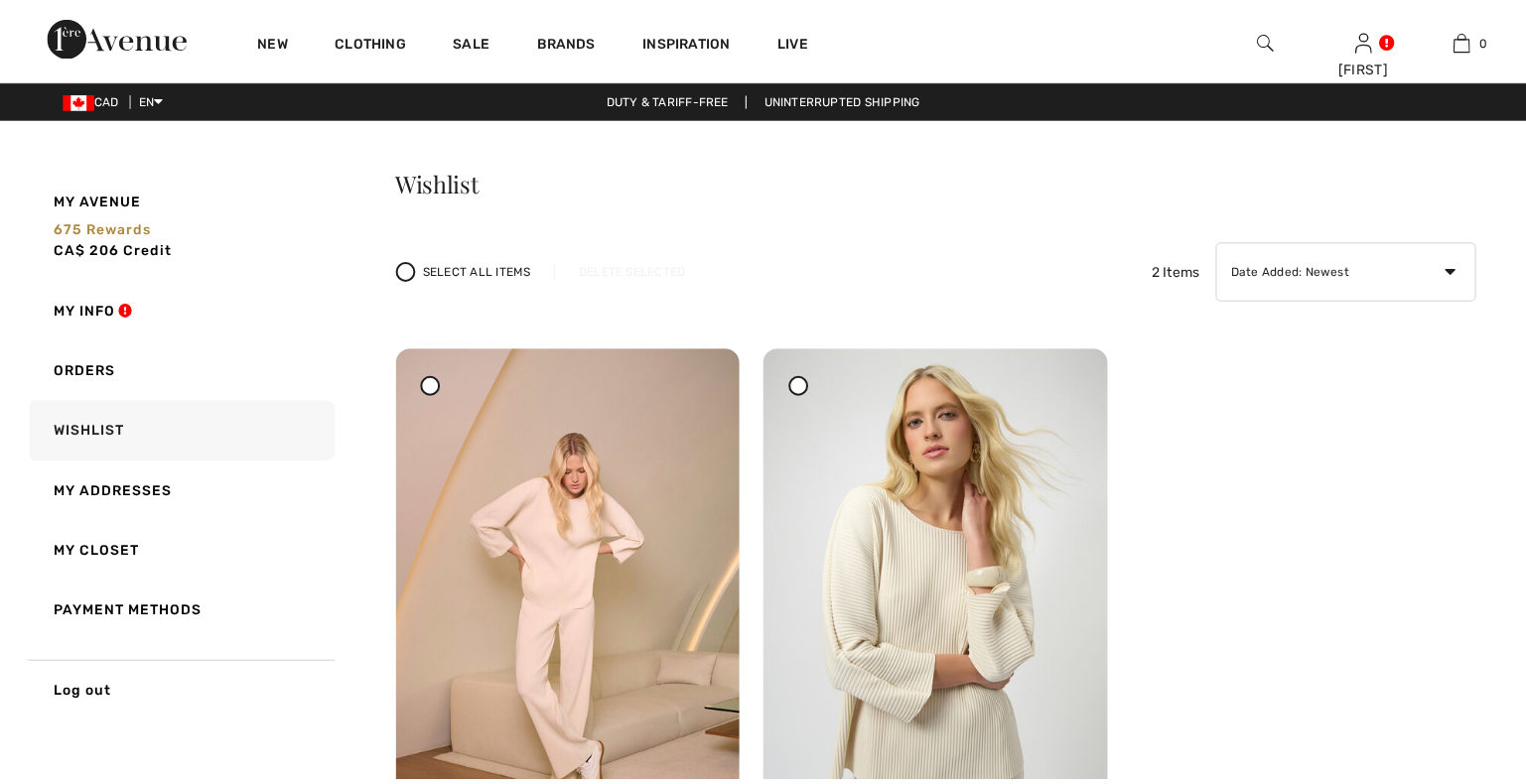scroll, scrollTop: 0, scrollLeft: 0, axis: both 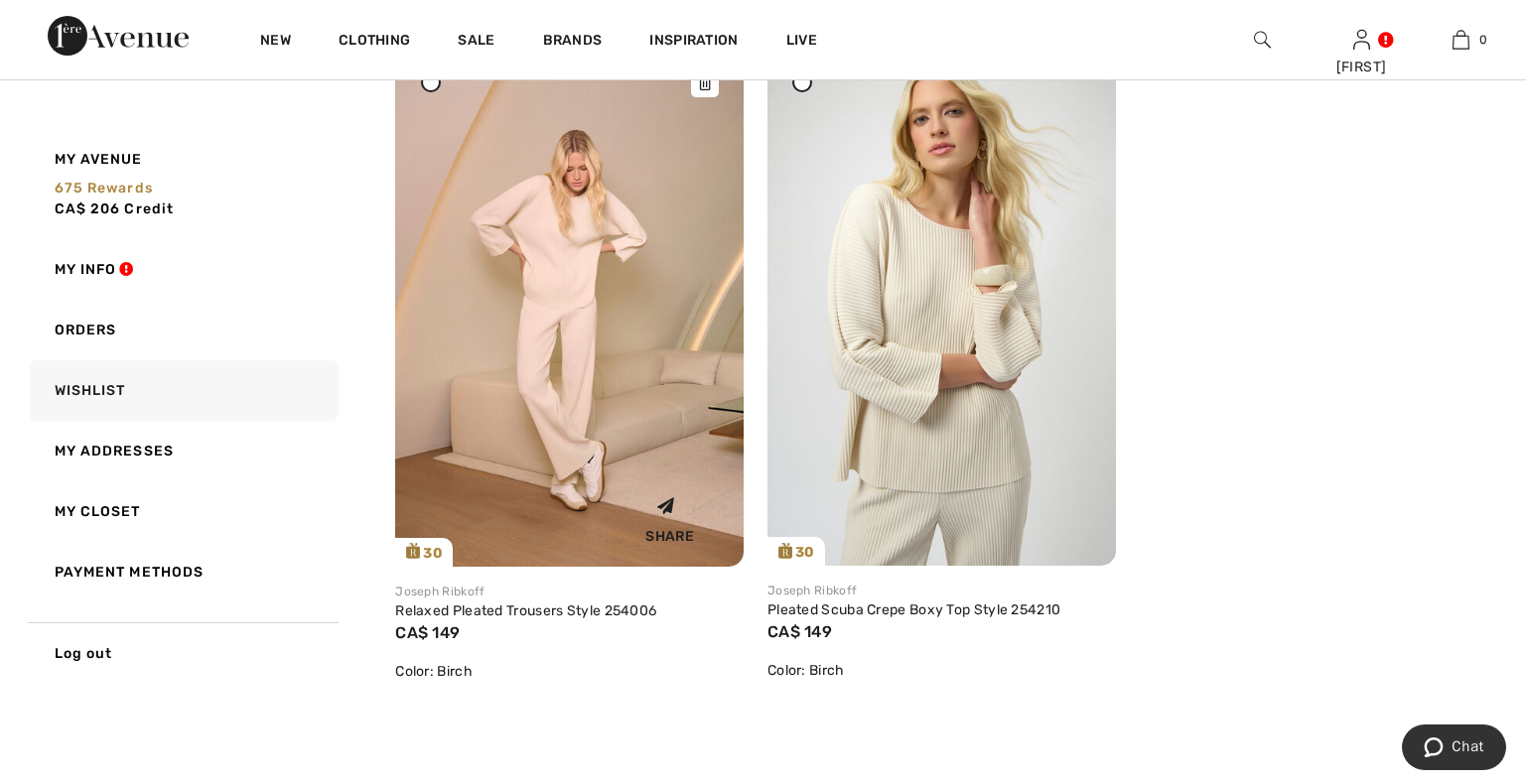 click at bounding box center [569, 306] 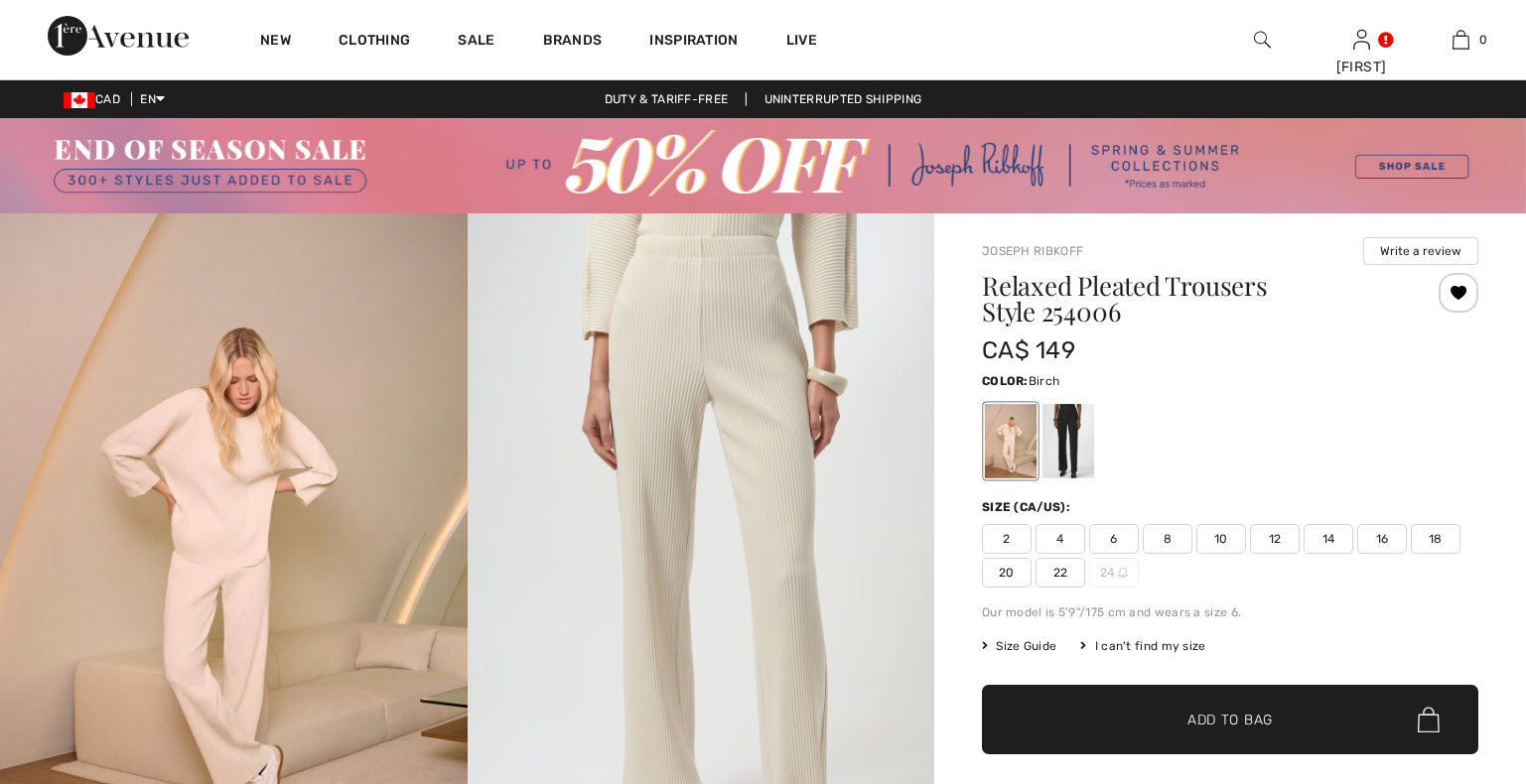 scroll, scrollTop: 0, scrollLeft: 0, axis: both 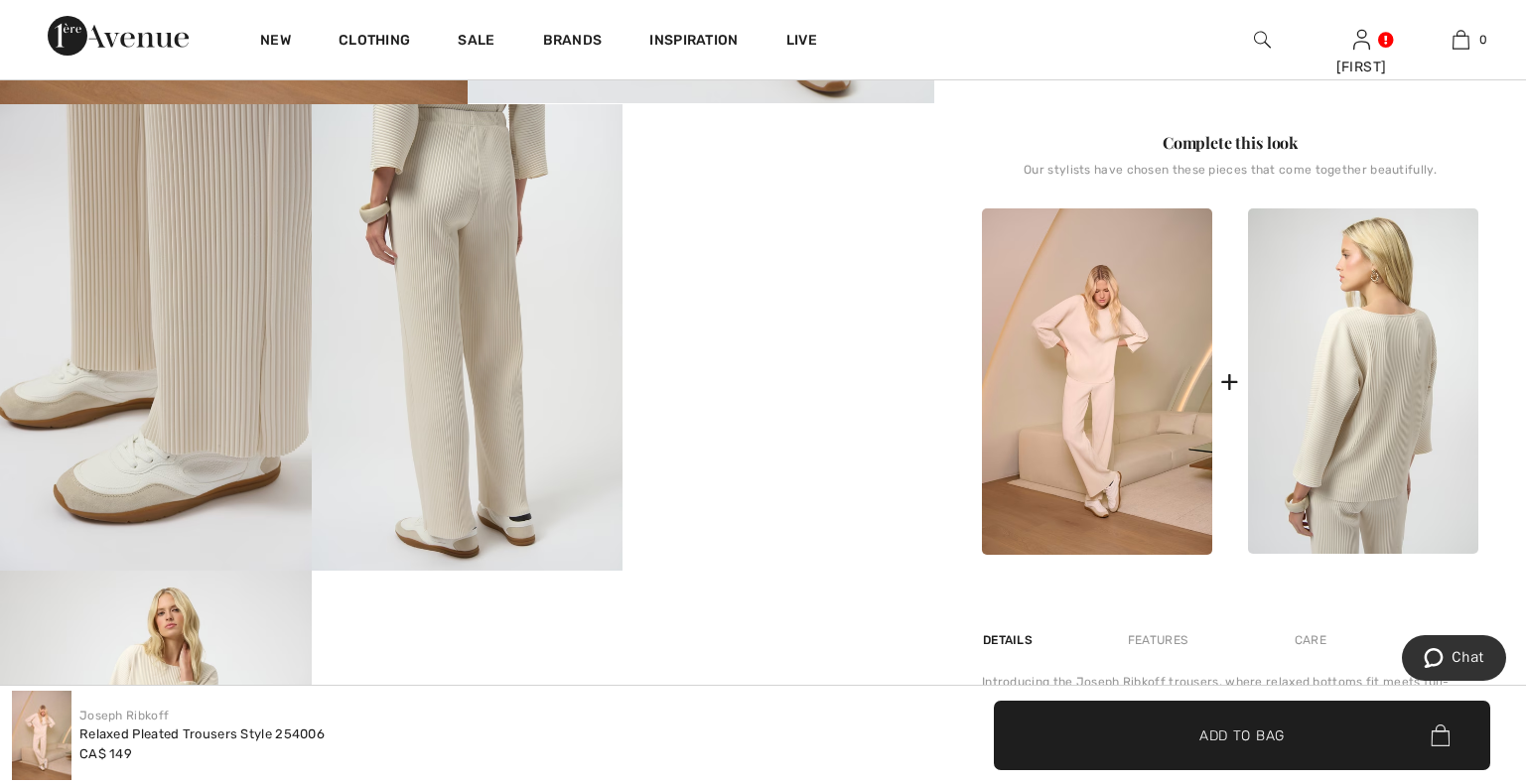 click at bounding box center [1363, 381] 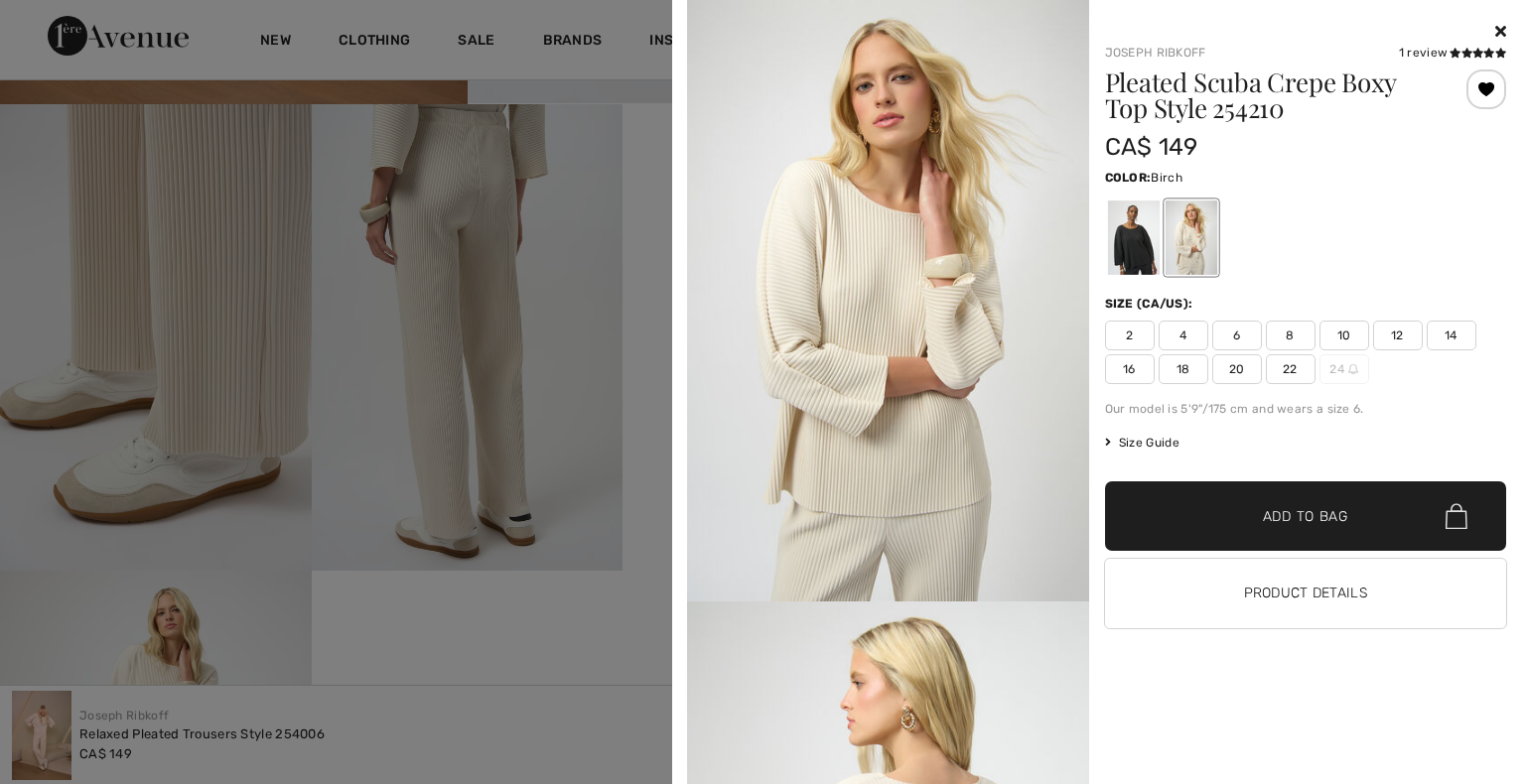 click at bounding box center [1500, 31] 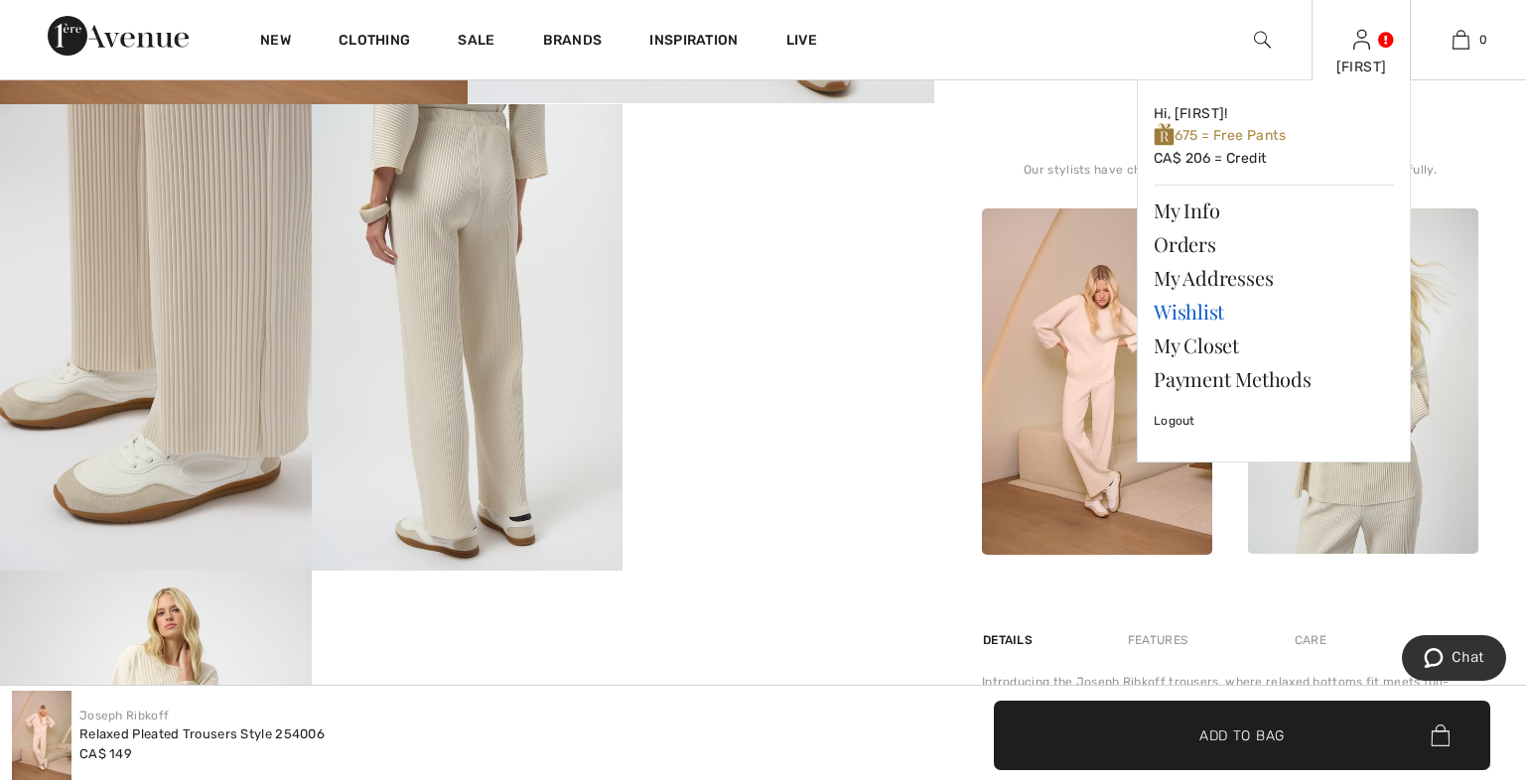 click on "Wishlist" at bounding box center [1274, 312] 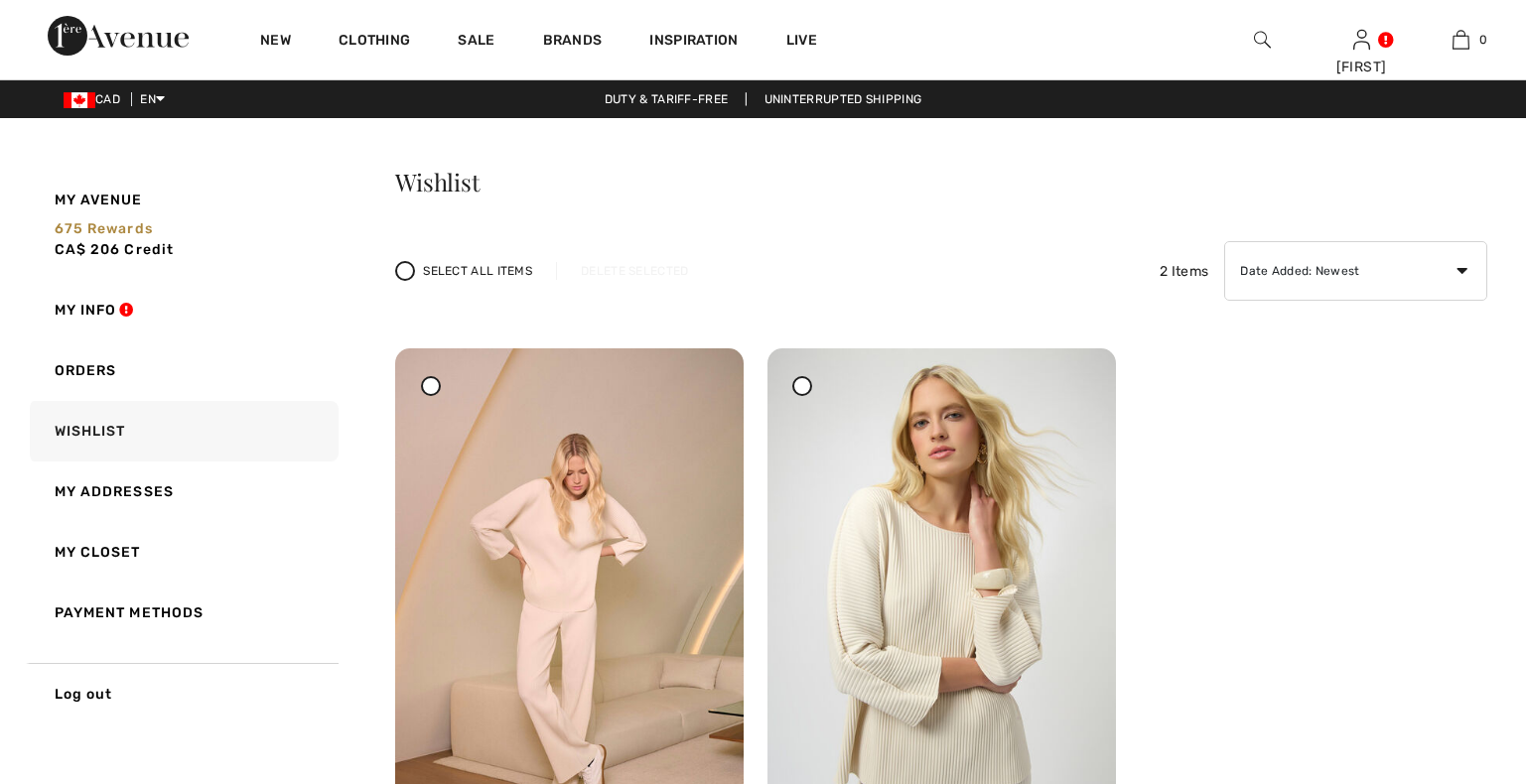 scroll, scrollTop: 0, scrollLeft: 0, axis: both 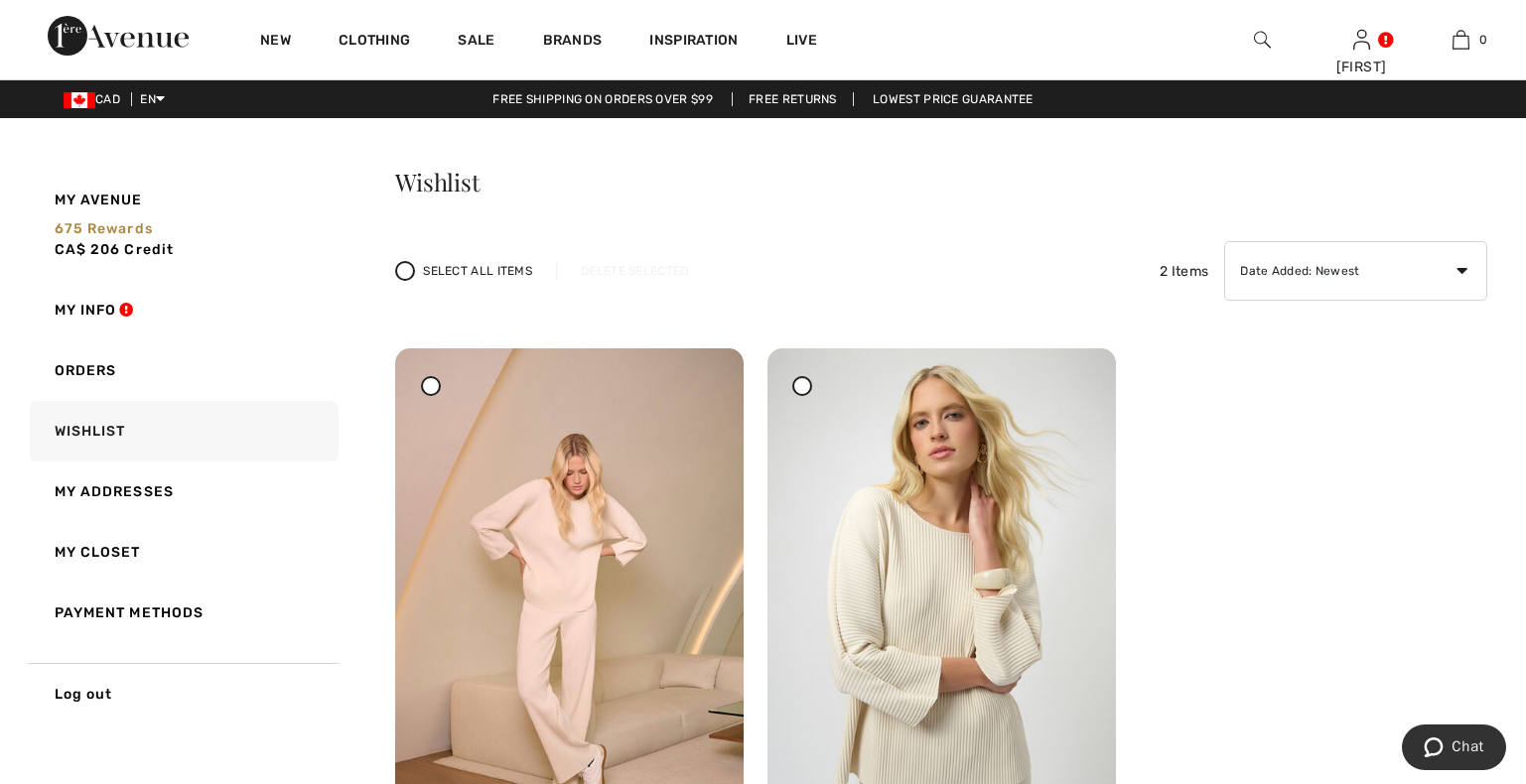 click at bounding box center (405, 271) 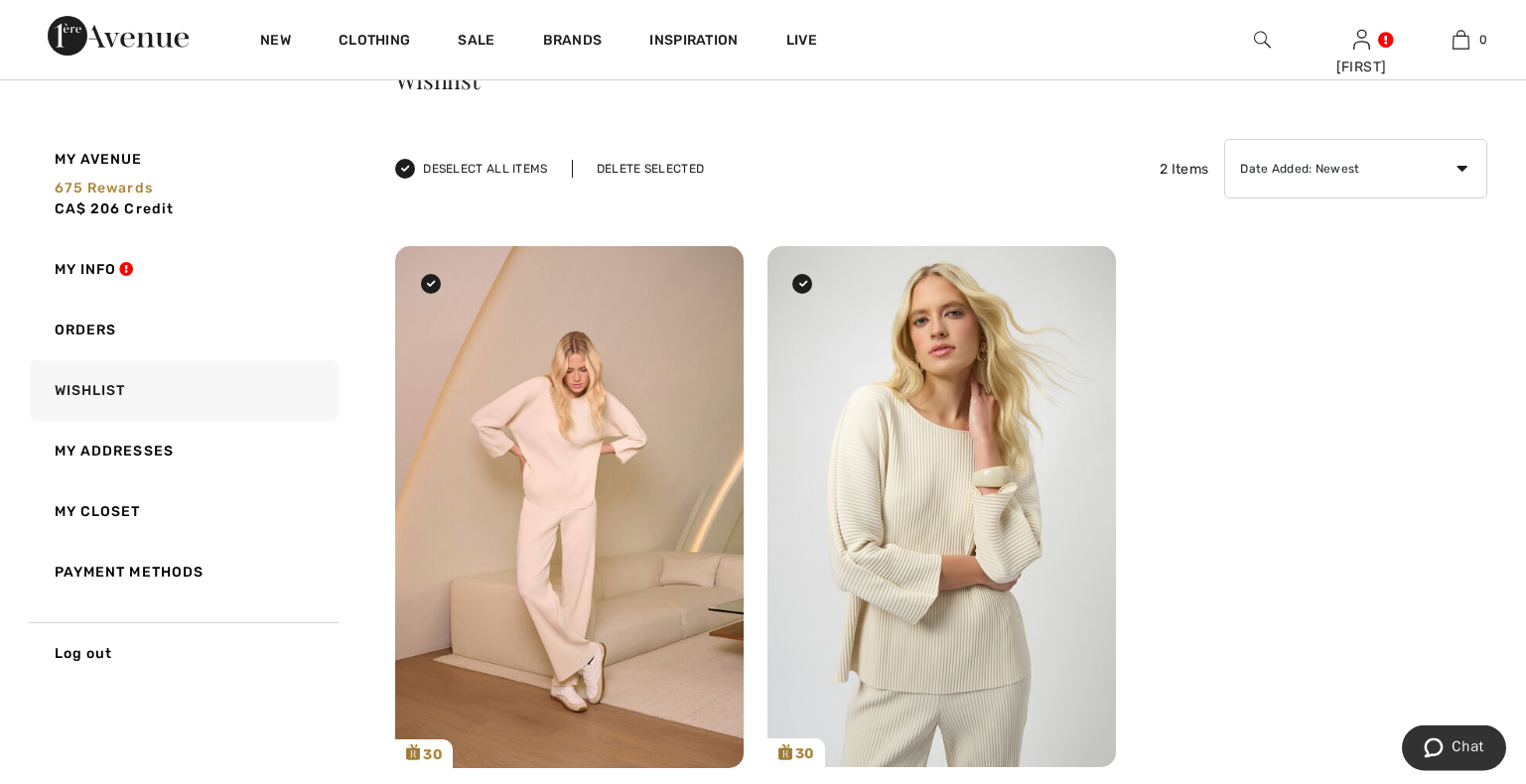 scroll, scrollTop: 101, scrollLeft: 0, axis: vertical 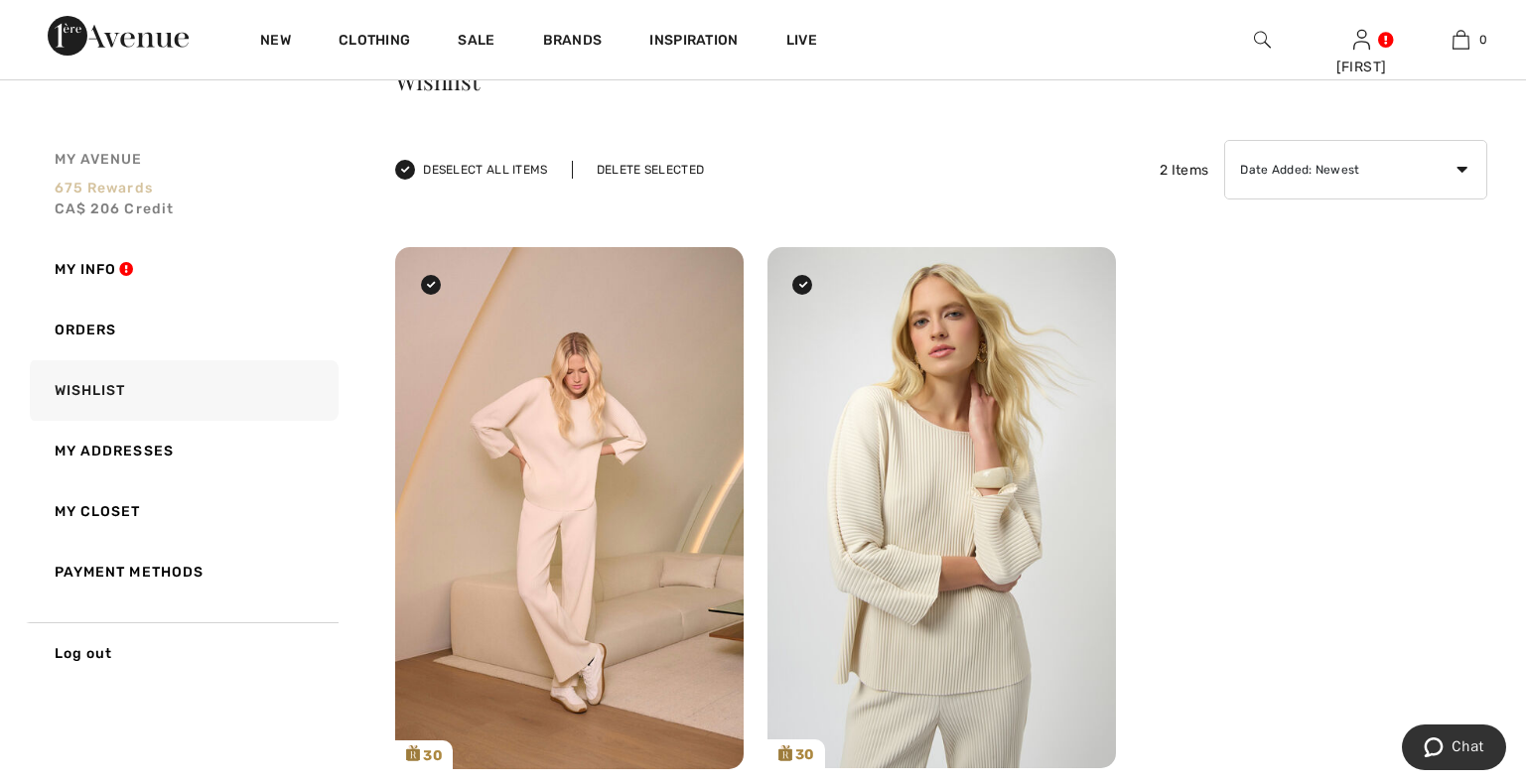 click on "675 rewards" at bounding box center [103, 188] 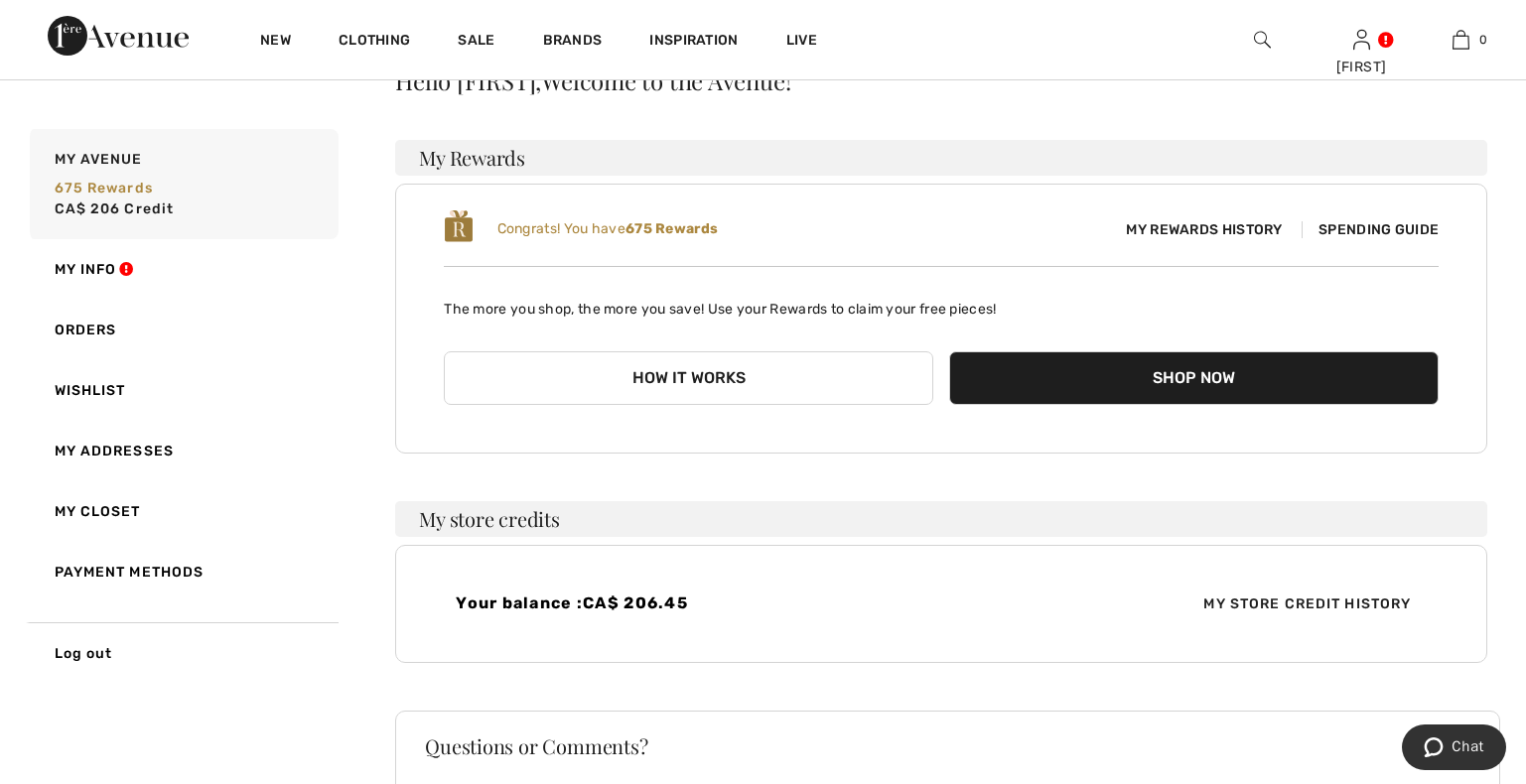 click on "My Store Credit History" at bounding box center (1307, 603) 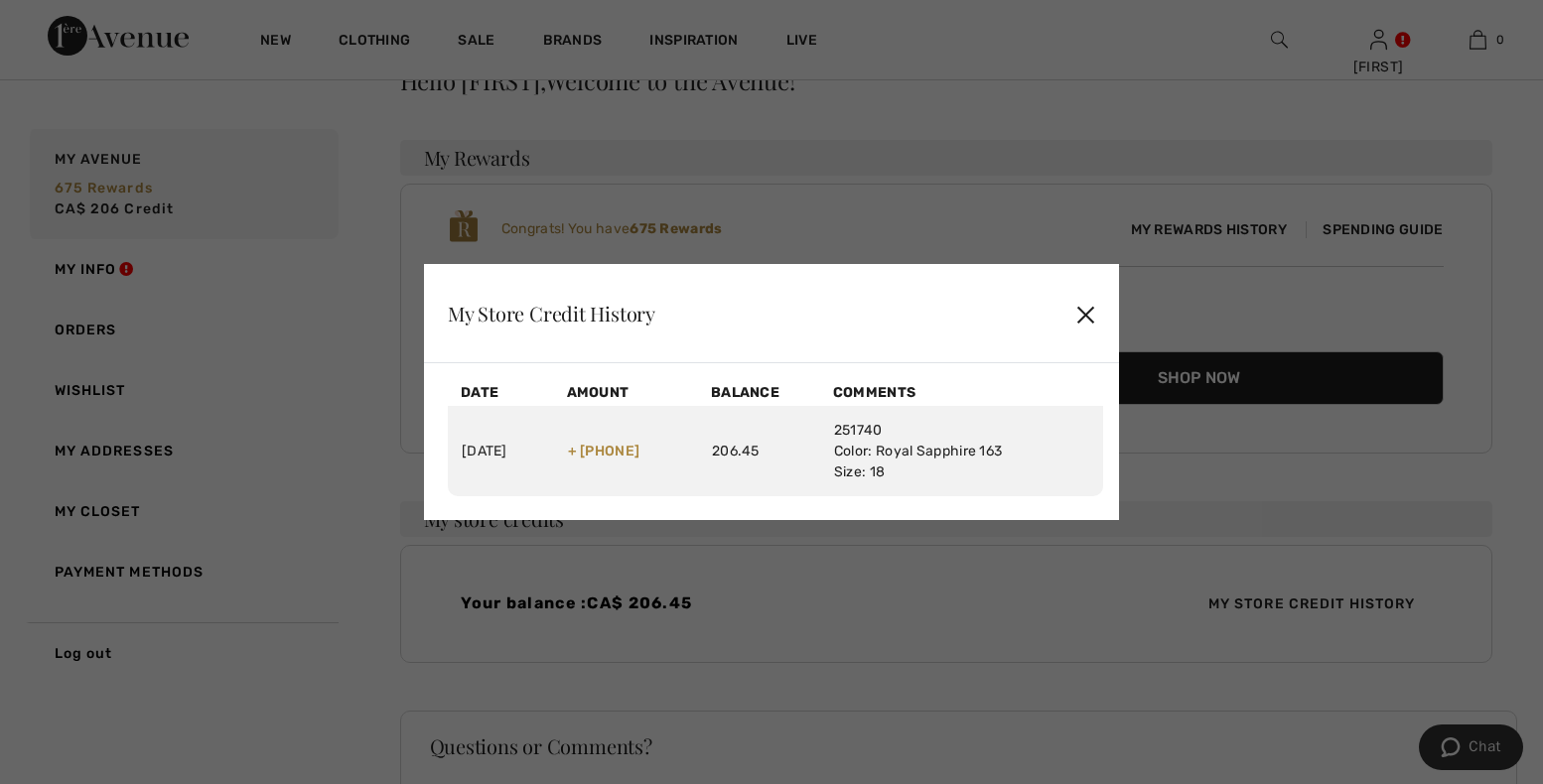 click on "✕" at bounding box center (1085, 314) 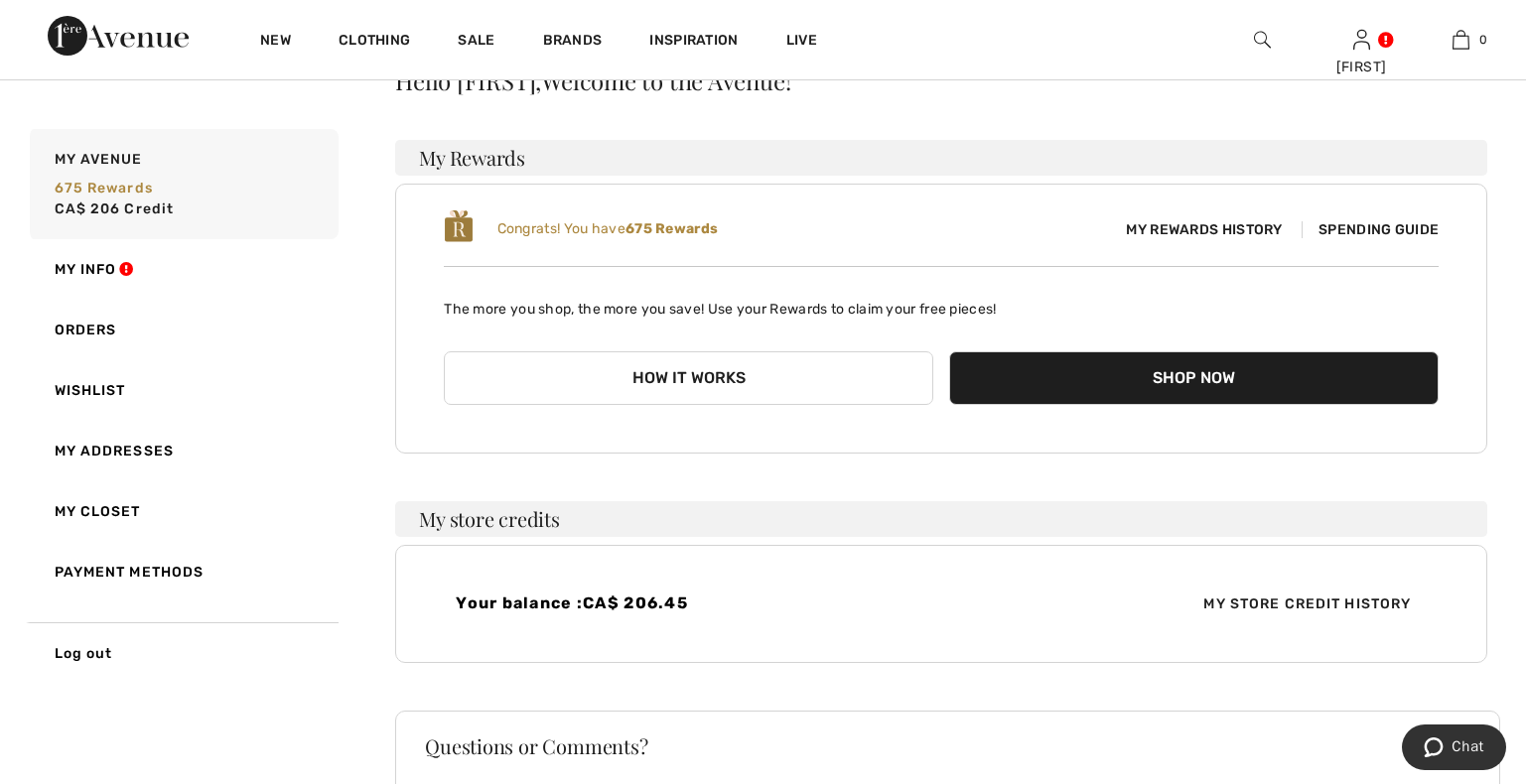scroll, scrollTop: 0, scrollLeft: 0, axis: both 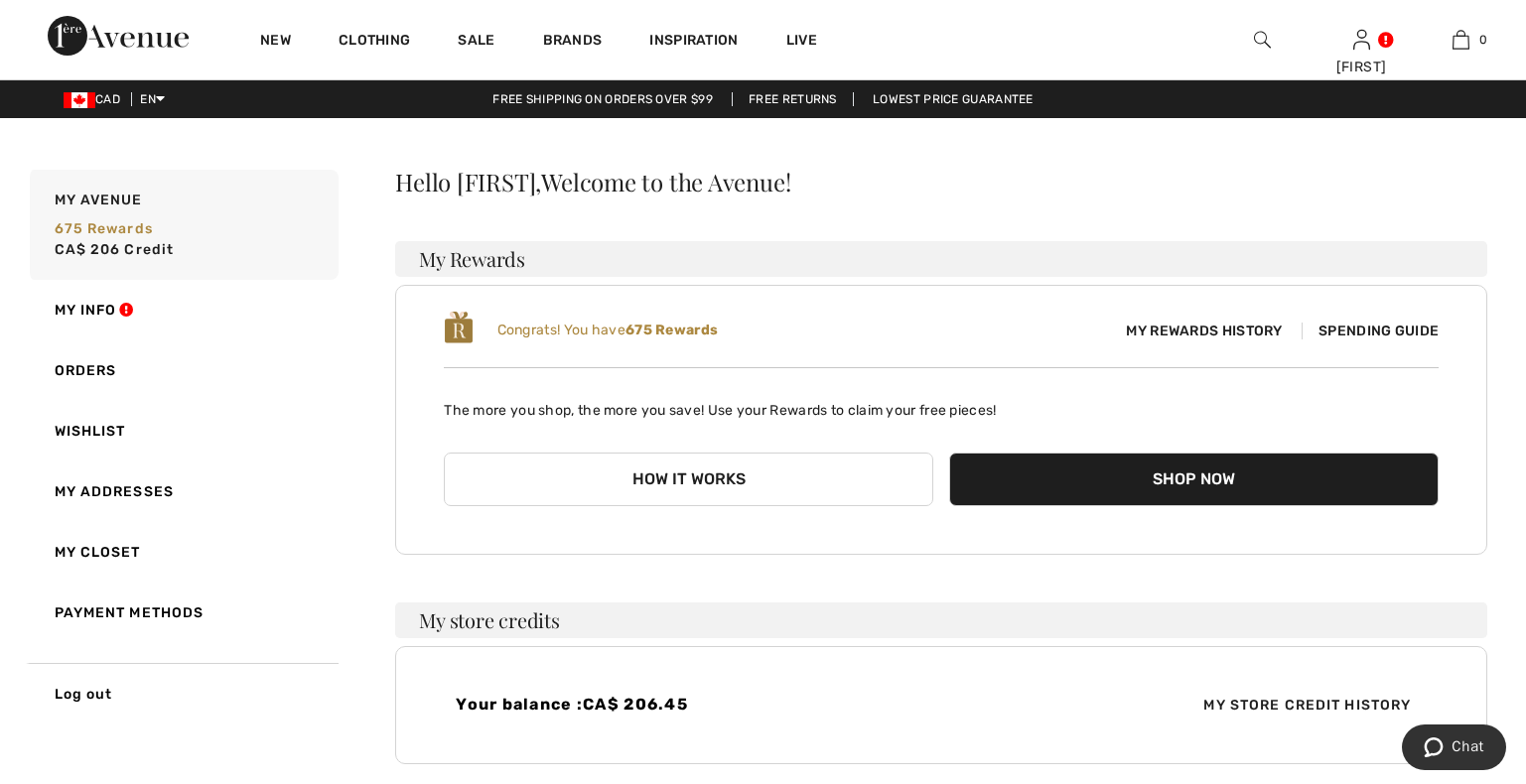 click on "Congrats! You have  675 Rewards" at bounding box center (608, 329) 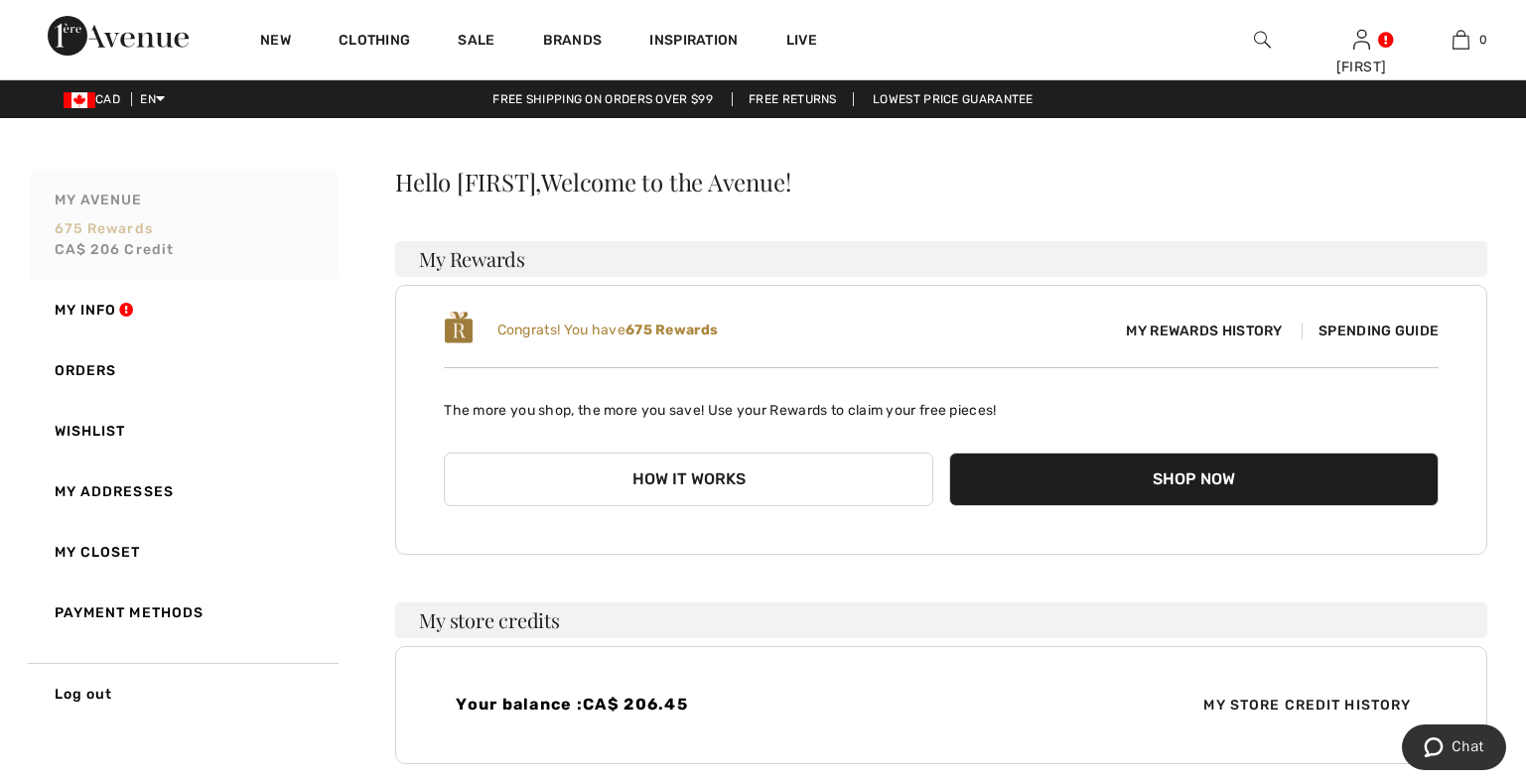 click on "My Avenue [NUMBER] rewards CA$ [NUMBER] Credit" at bounding box center (182, 224) 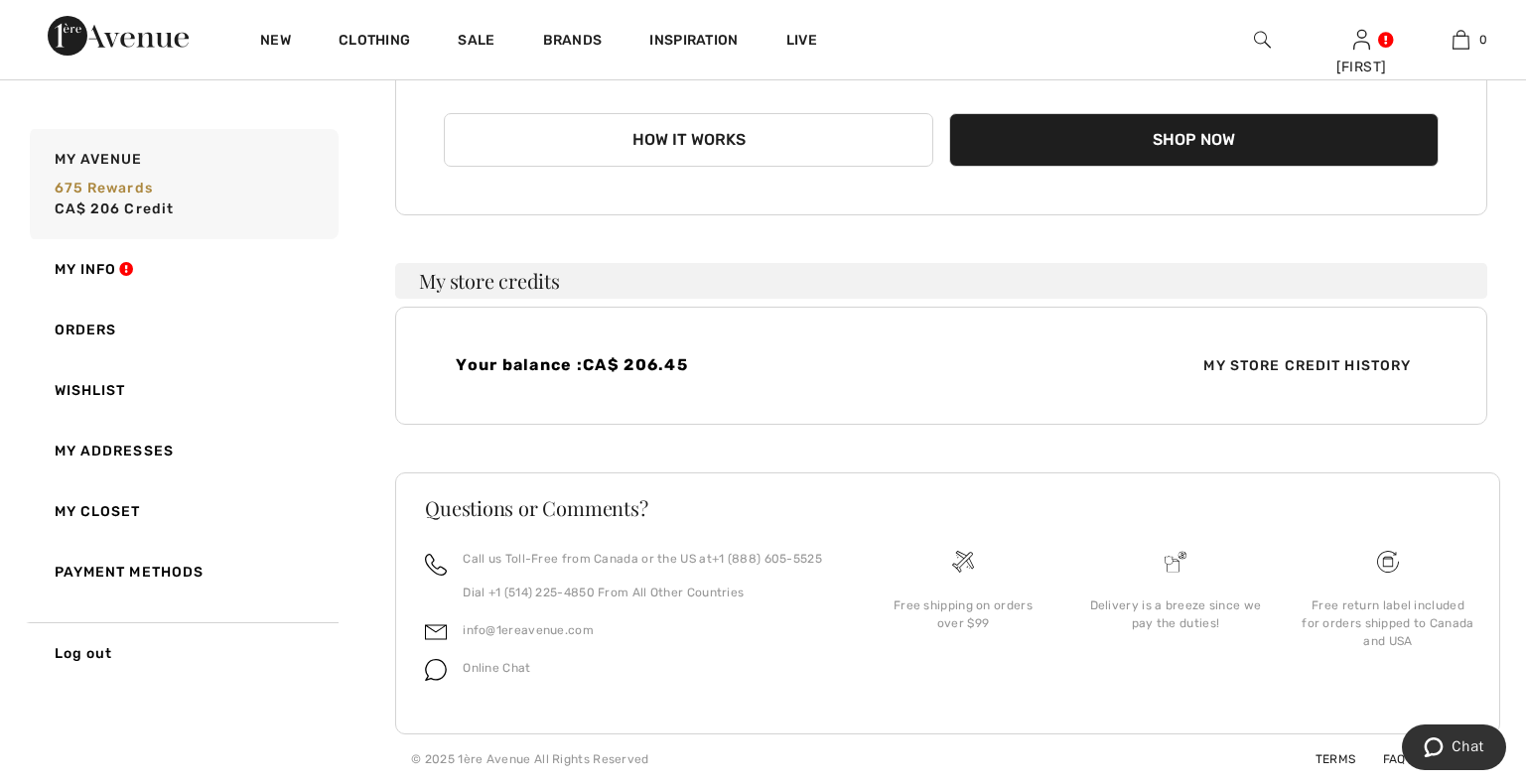scroll, scrollTop: 0, scrollLeft: 0, axis: both 